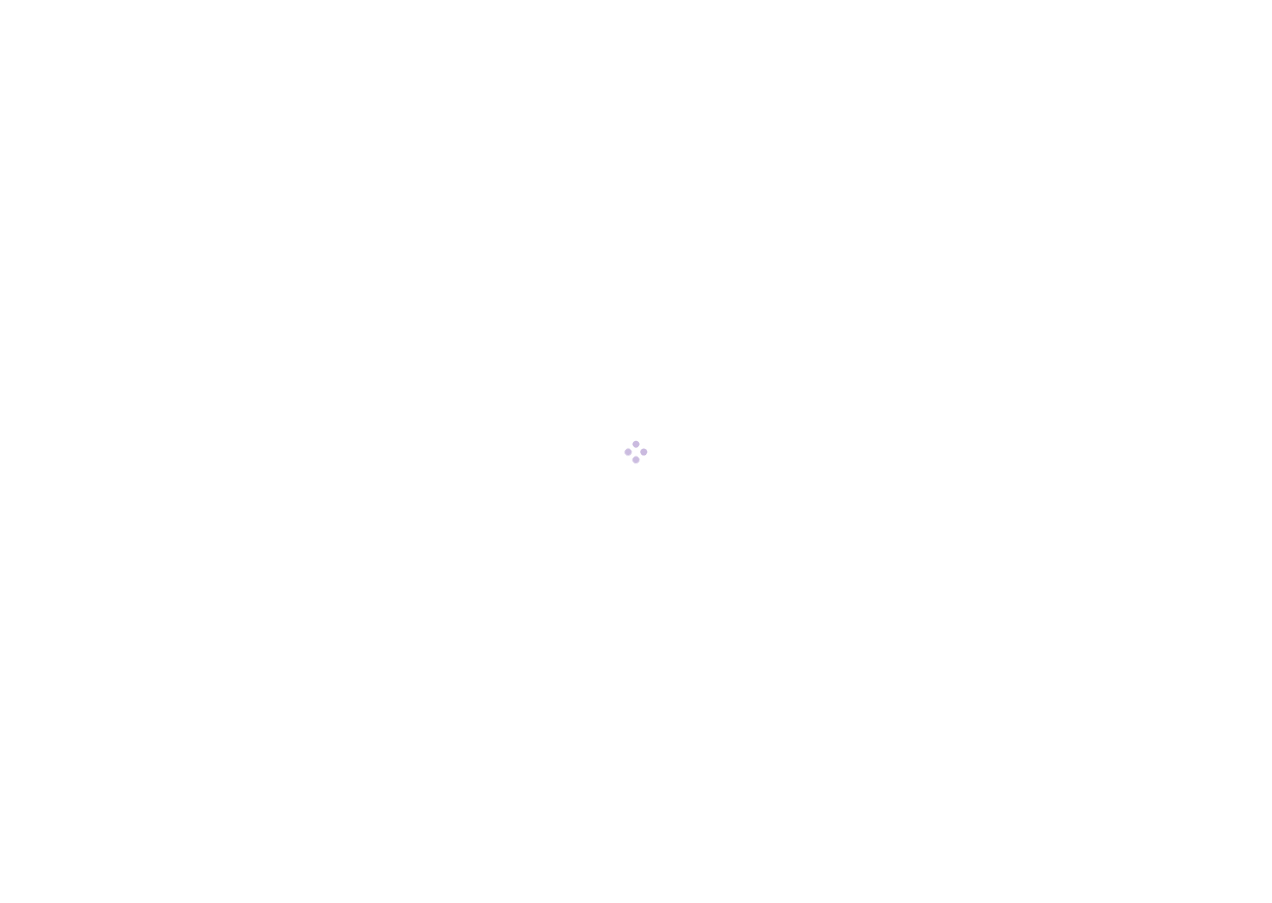 scroll, scrollTop: 0, scrollLeft: 0, axis: both 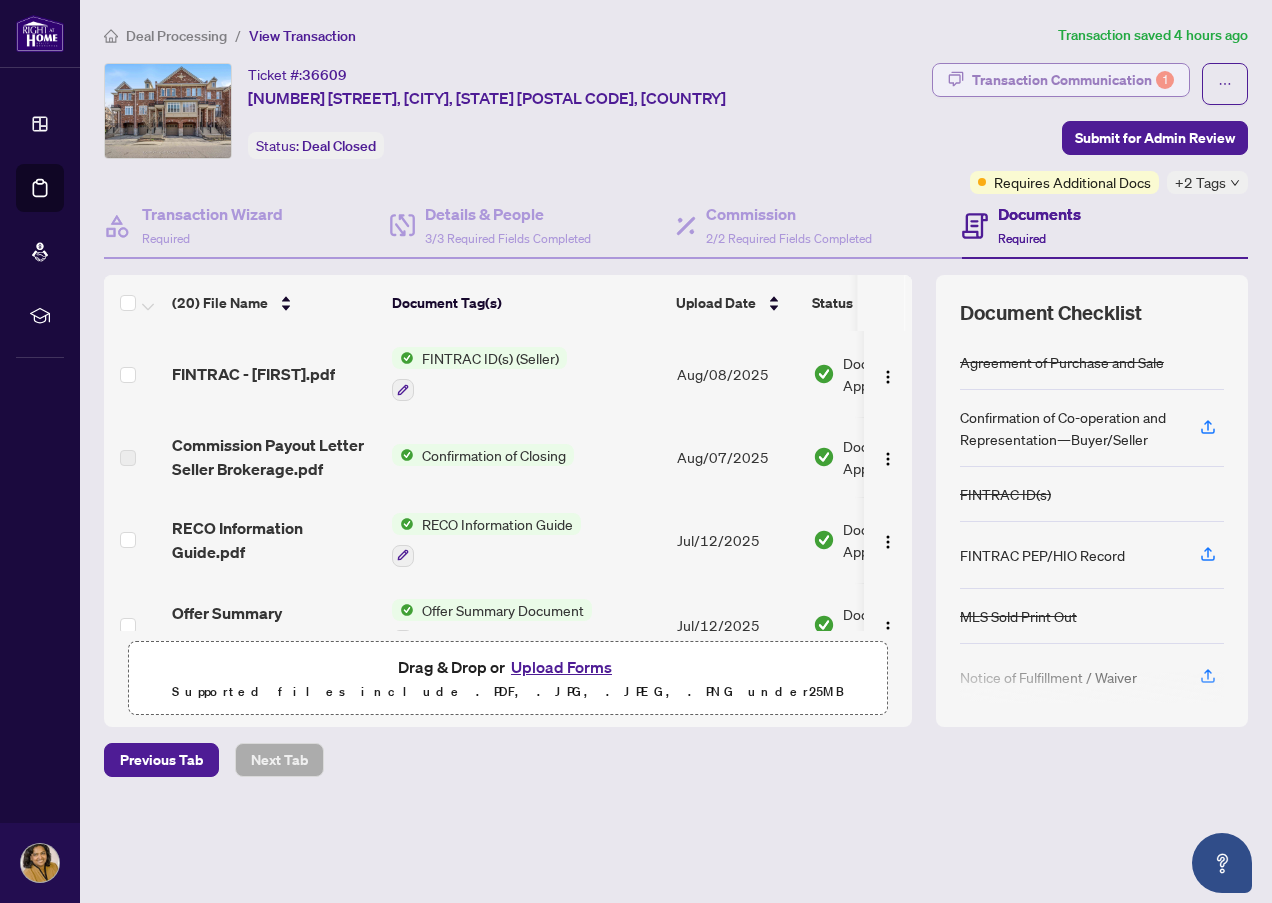 click on "Transaction Communication 1" at bounding box center [1073, 80] 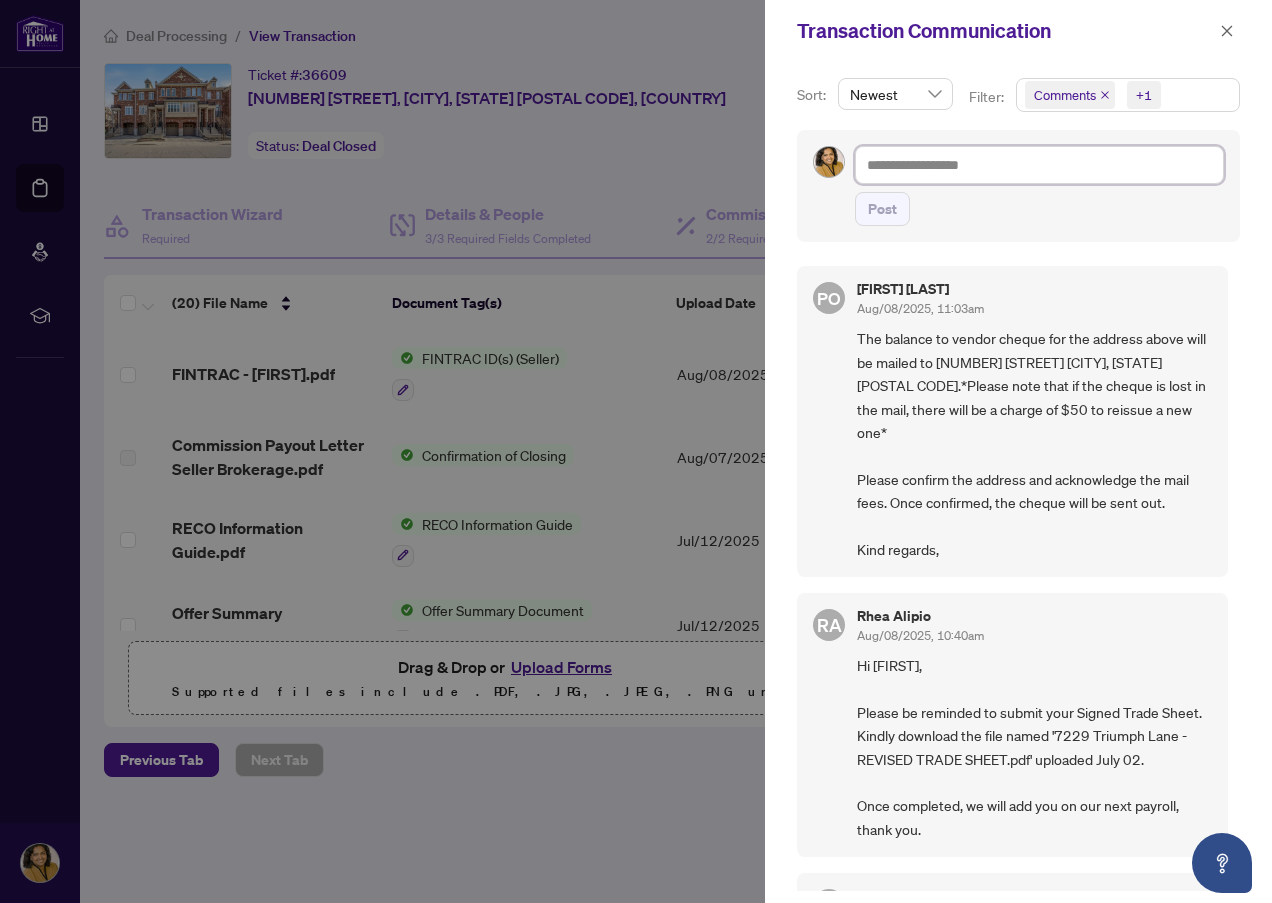click at bounding box center [1039, 165] 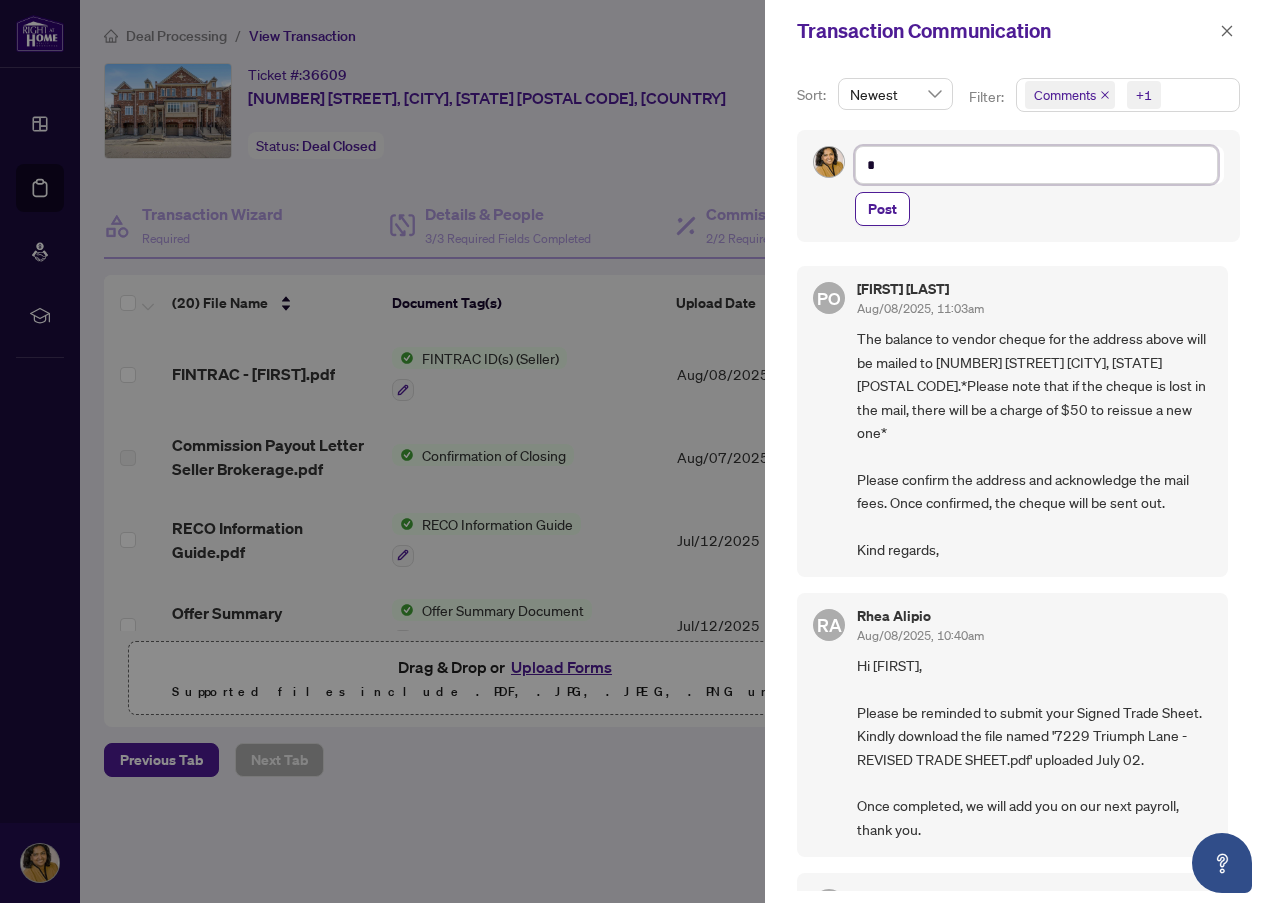 type on "**" 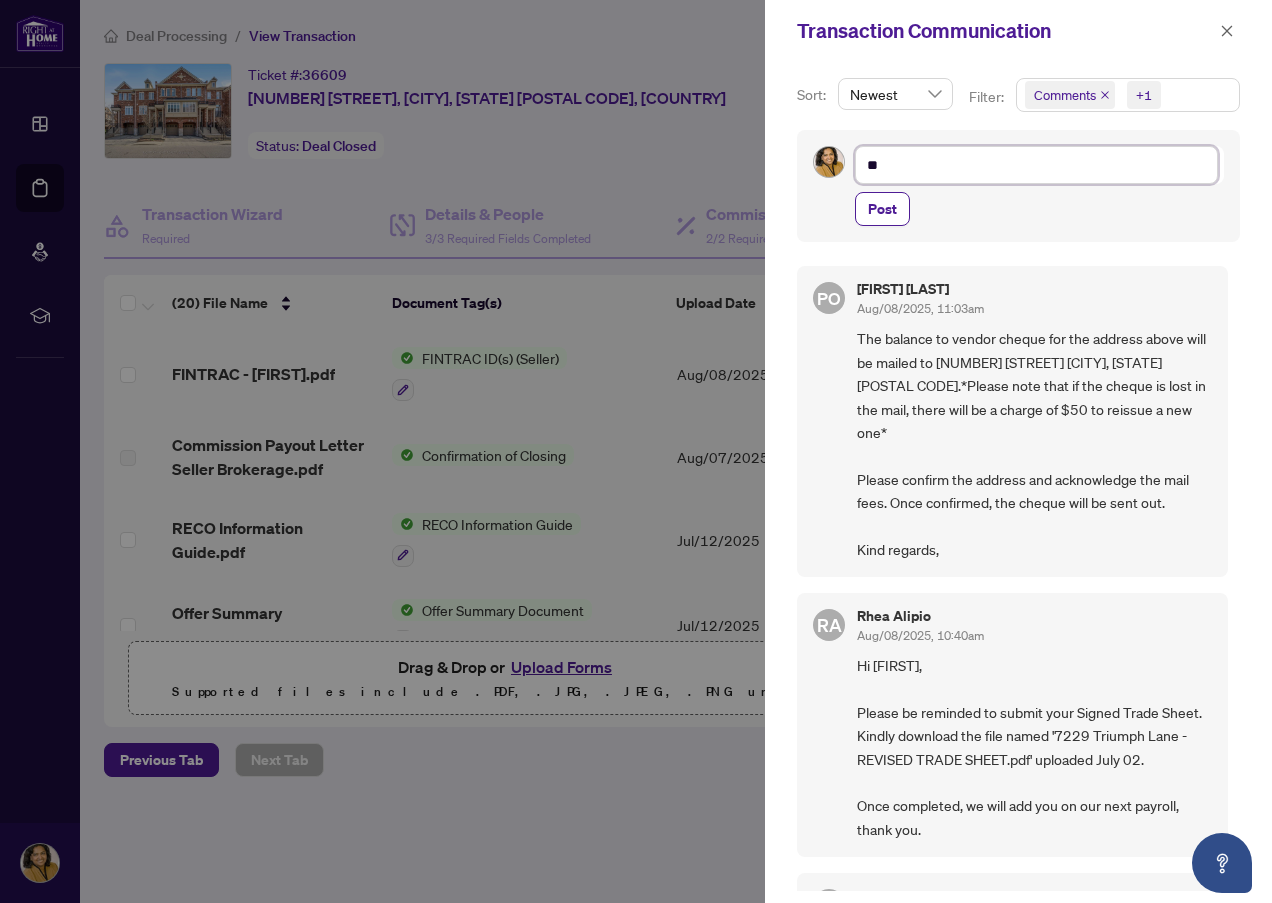 type on "***" 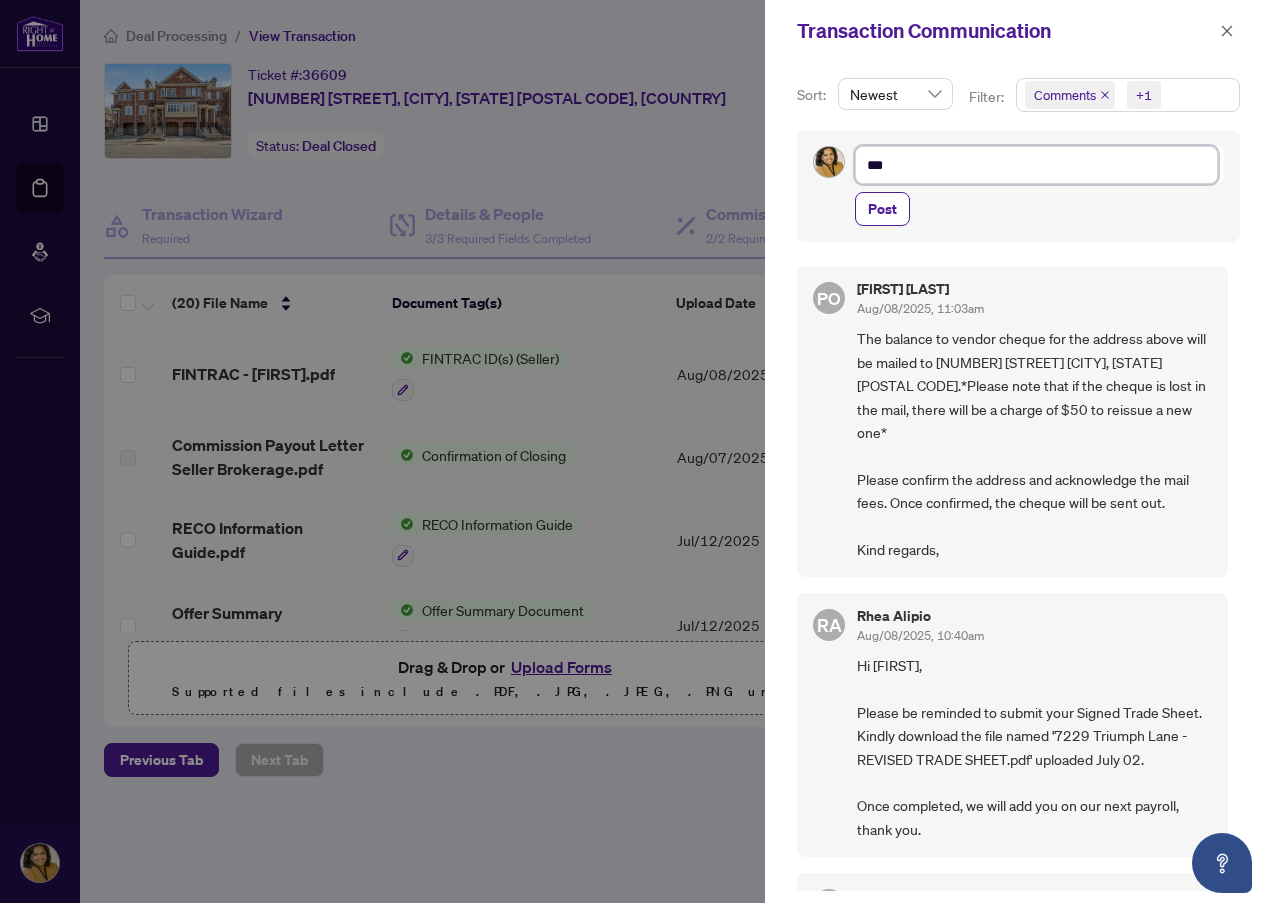 type on "****" 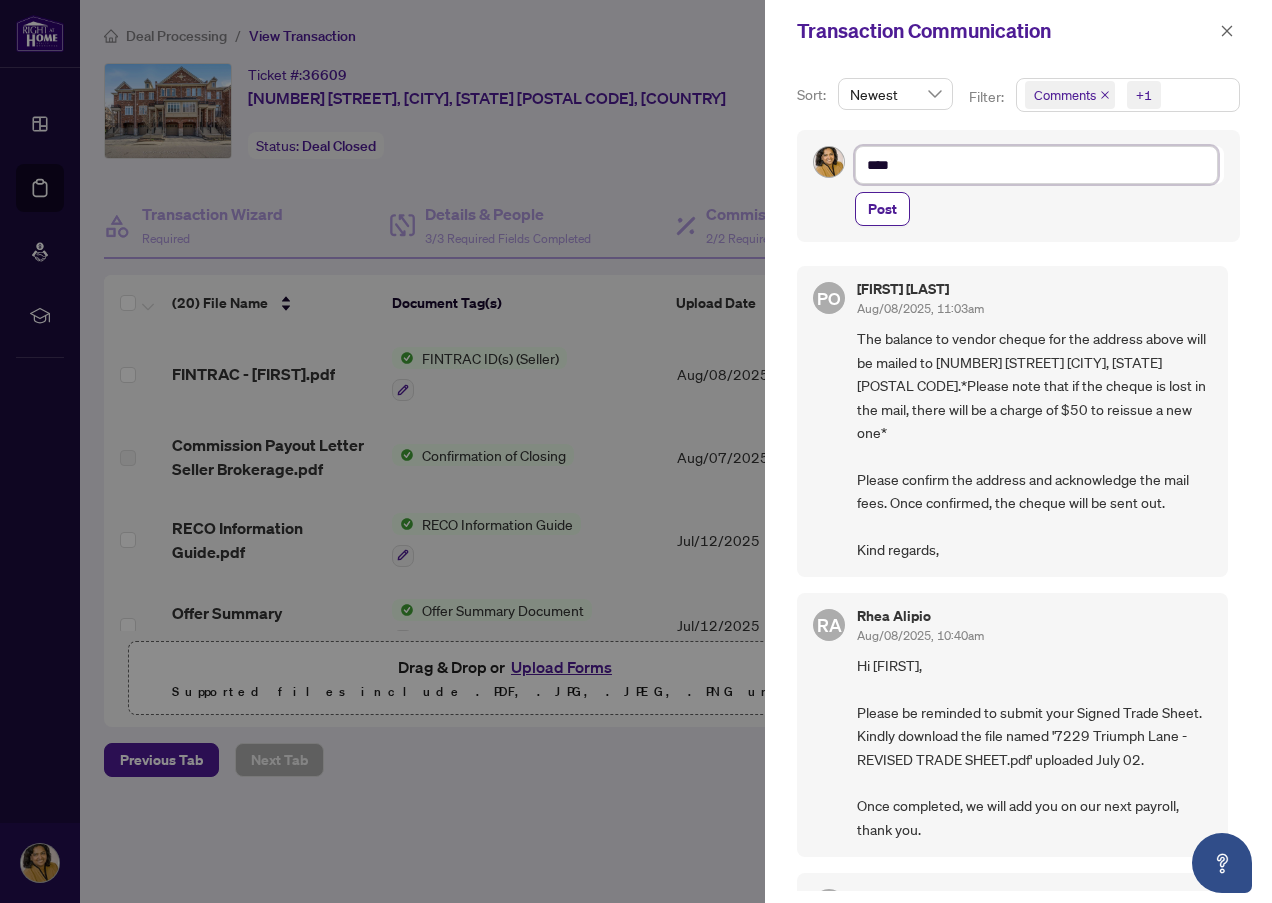 type on "*****" 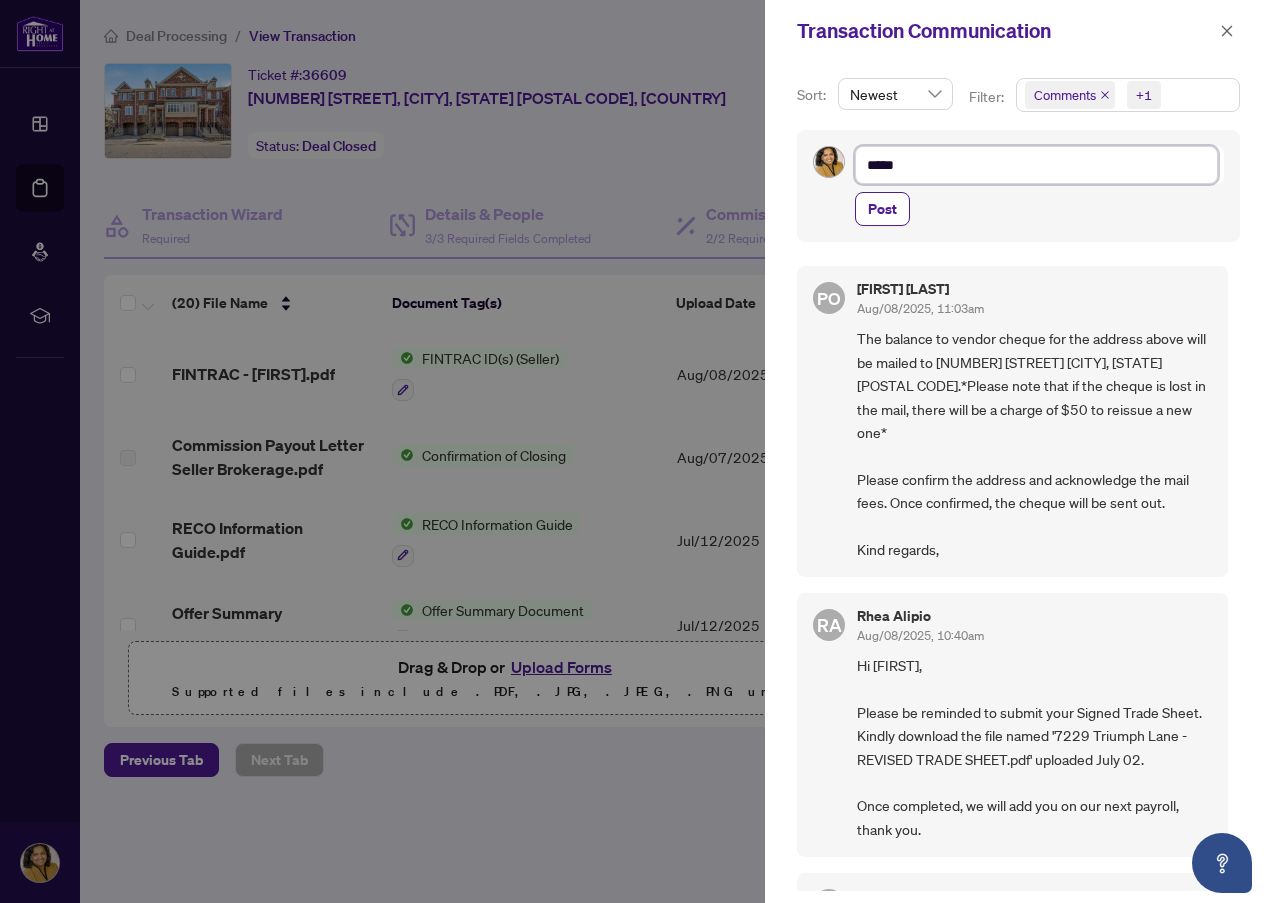type on "******" 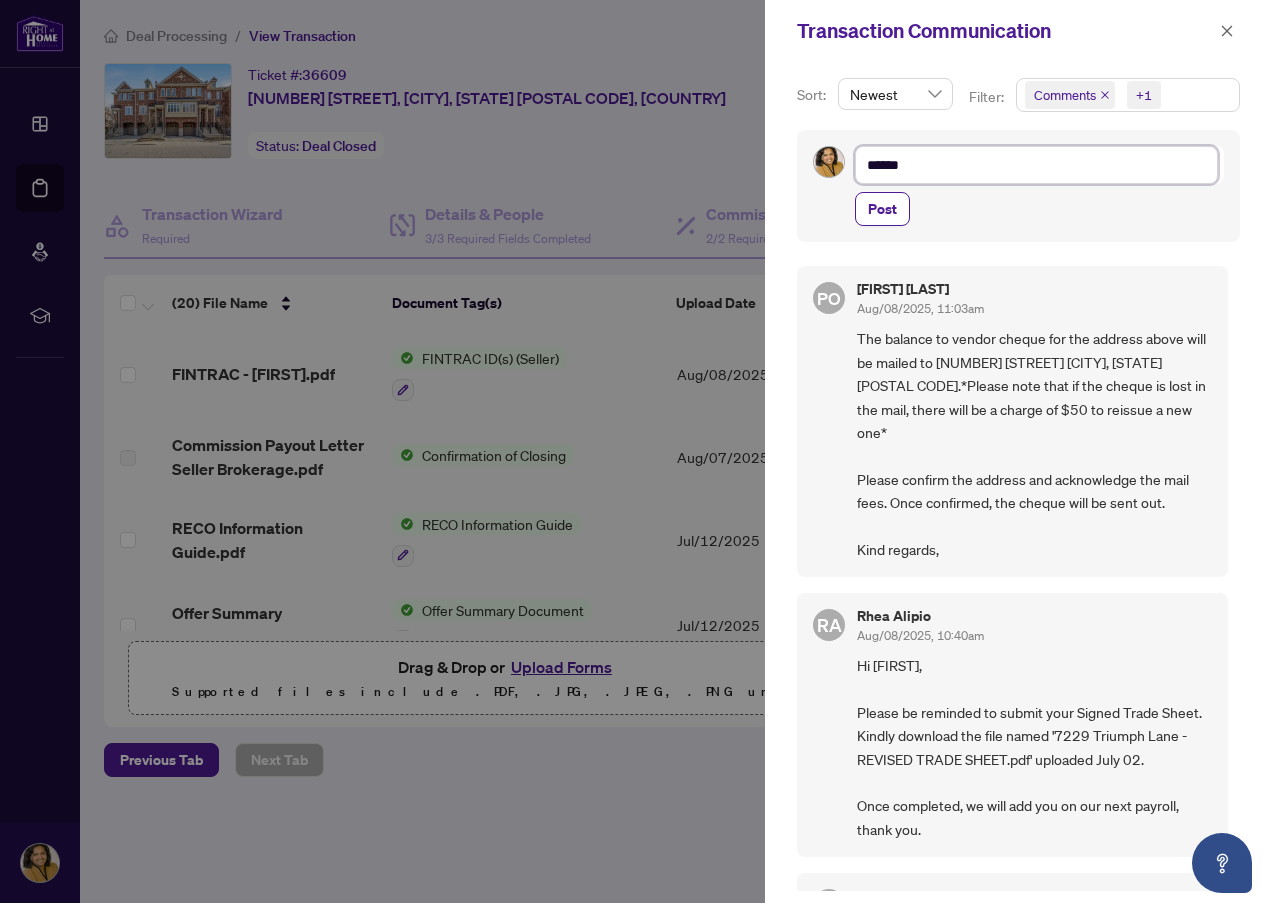 type on "******" 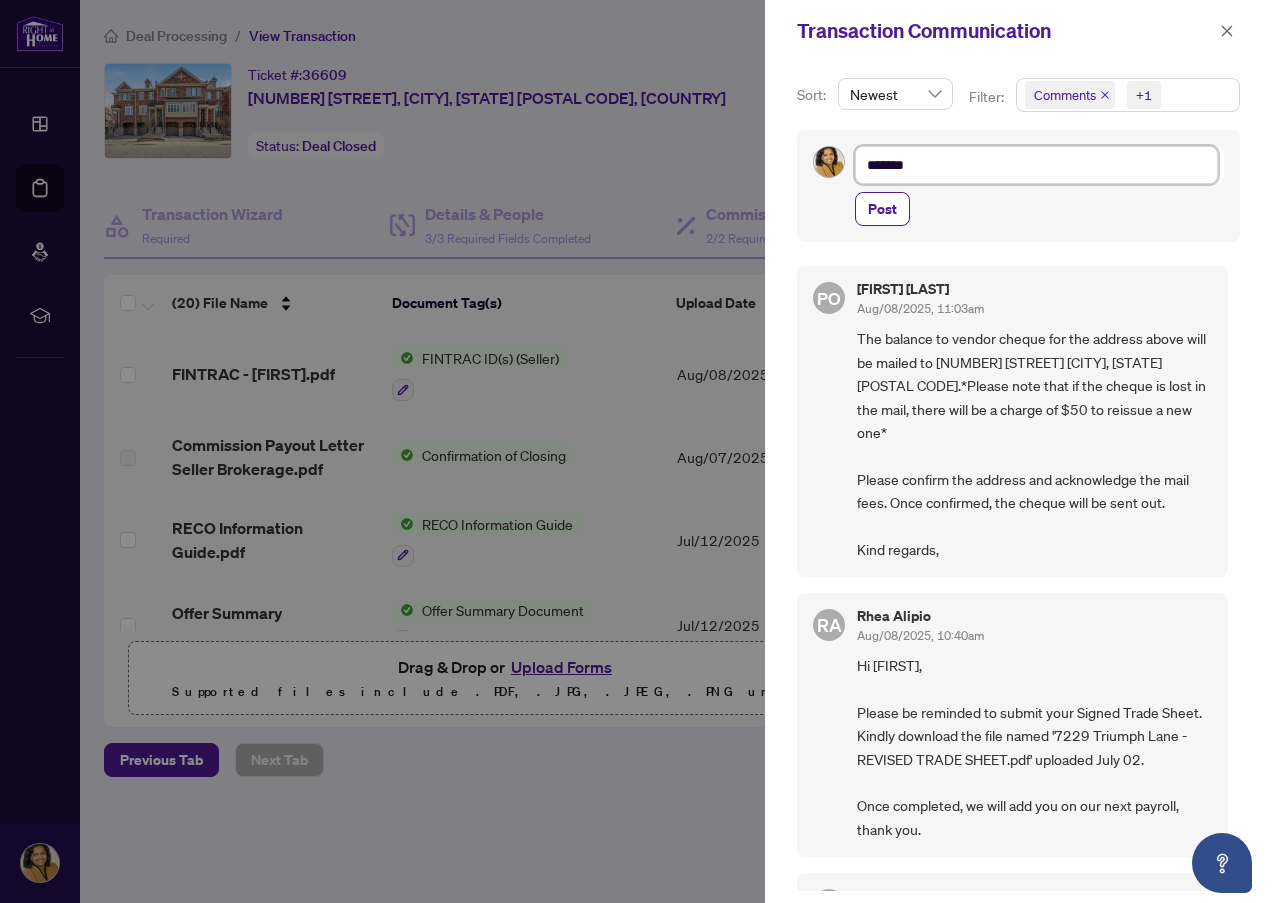 type on "********" 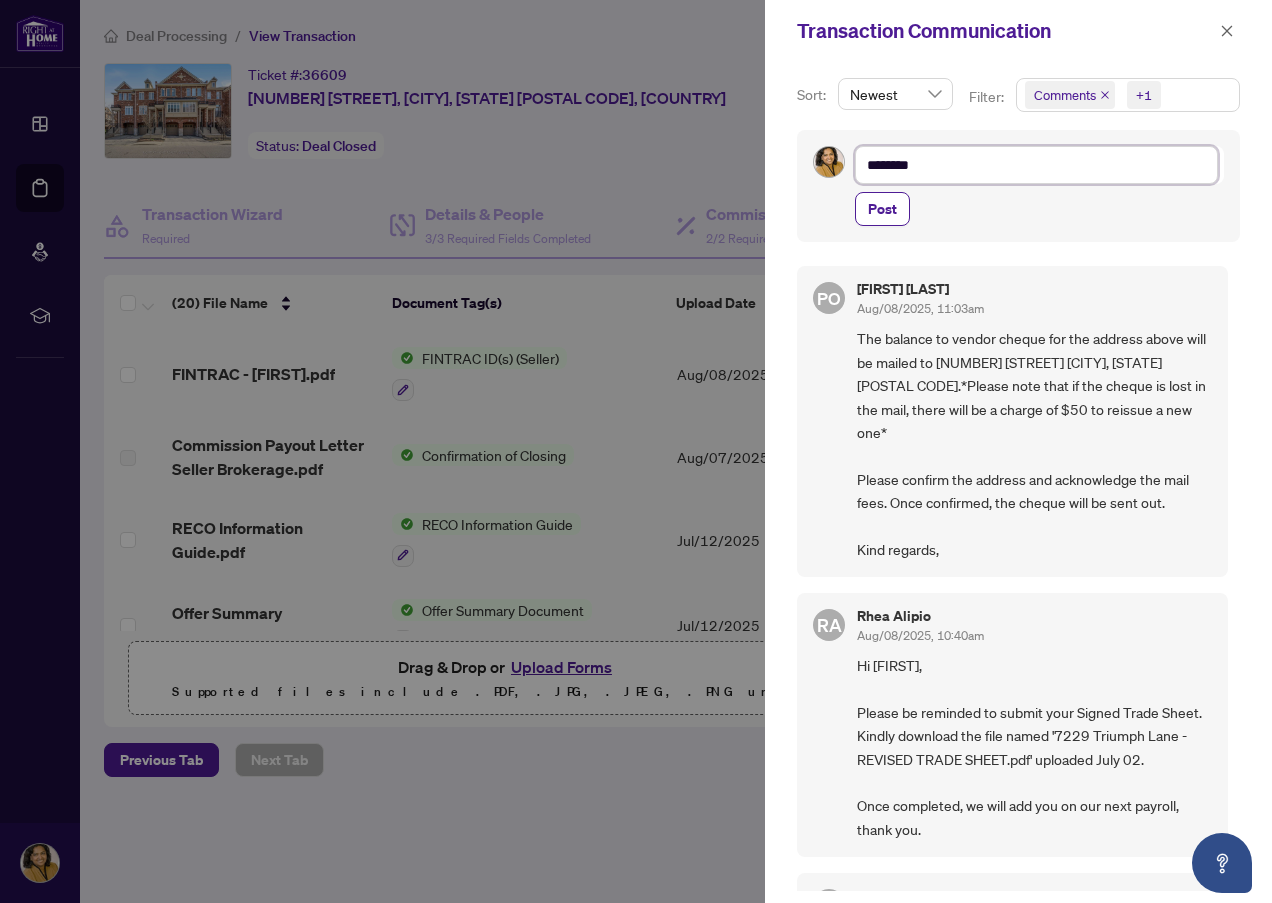 type on "*********" 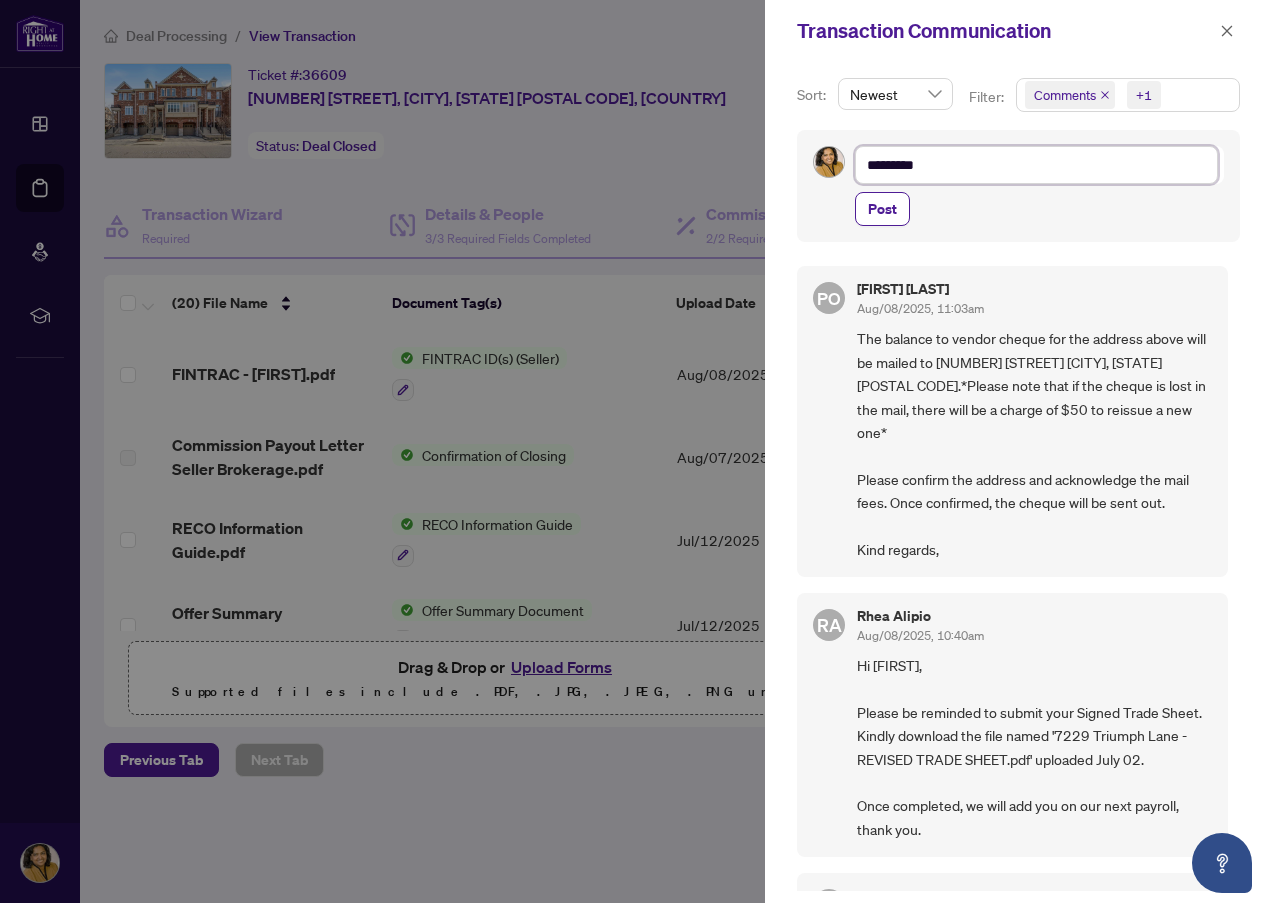 type on "**********" 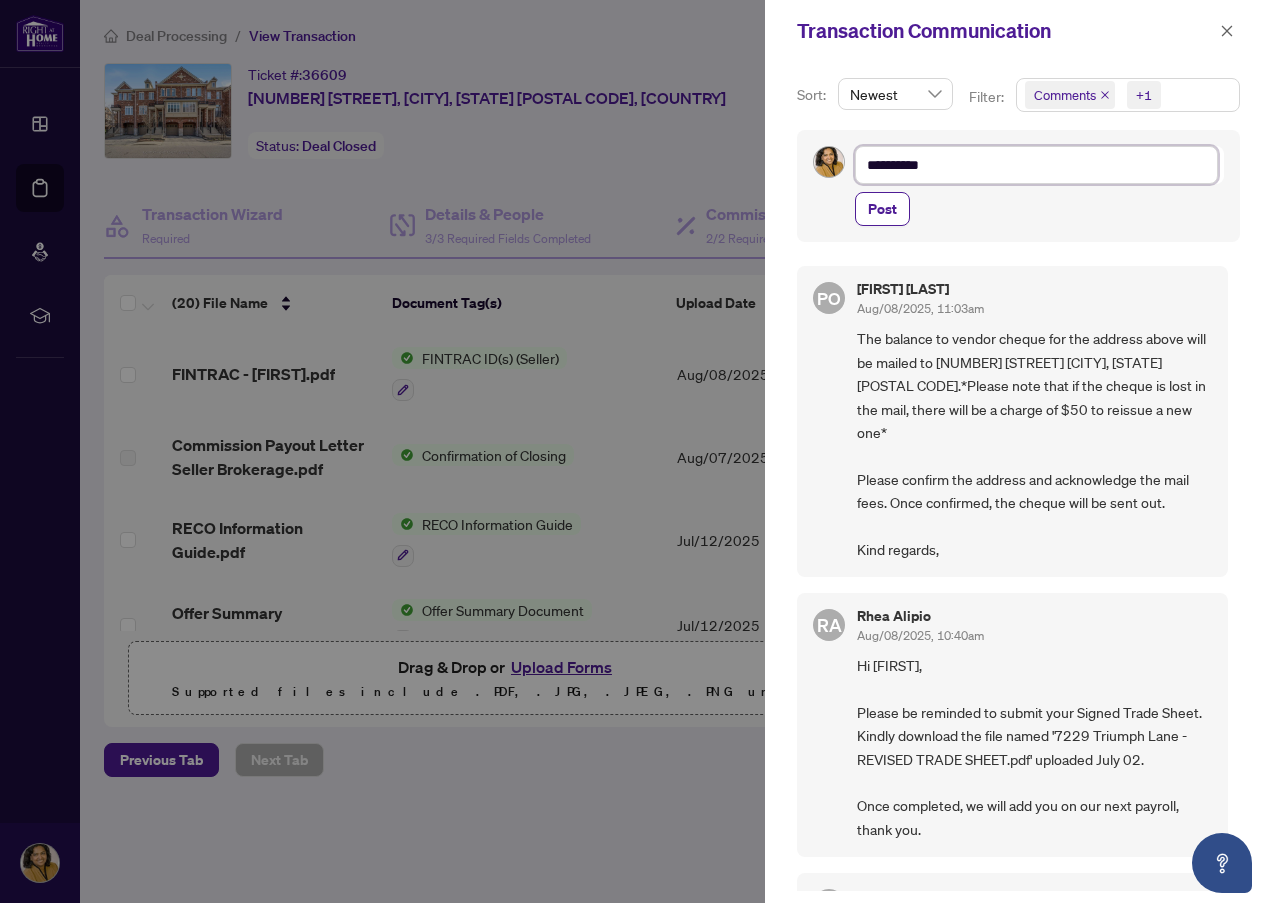 type on "**********" 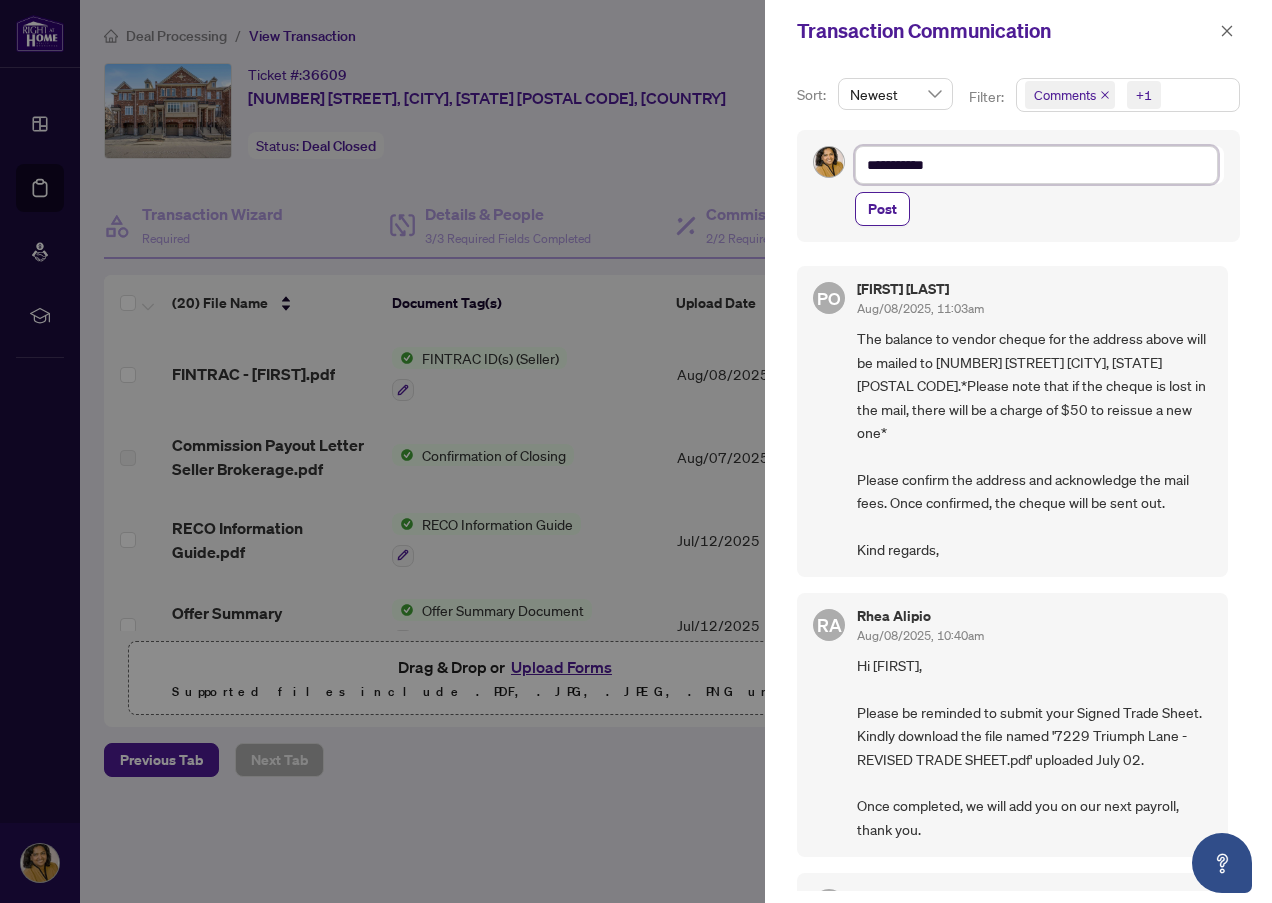 type on "**********" 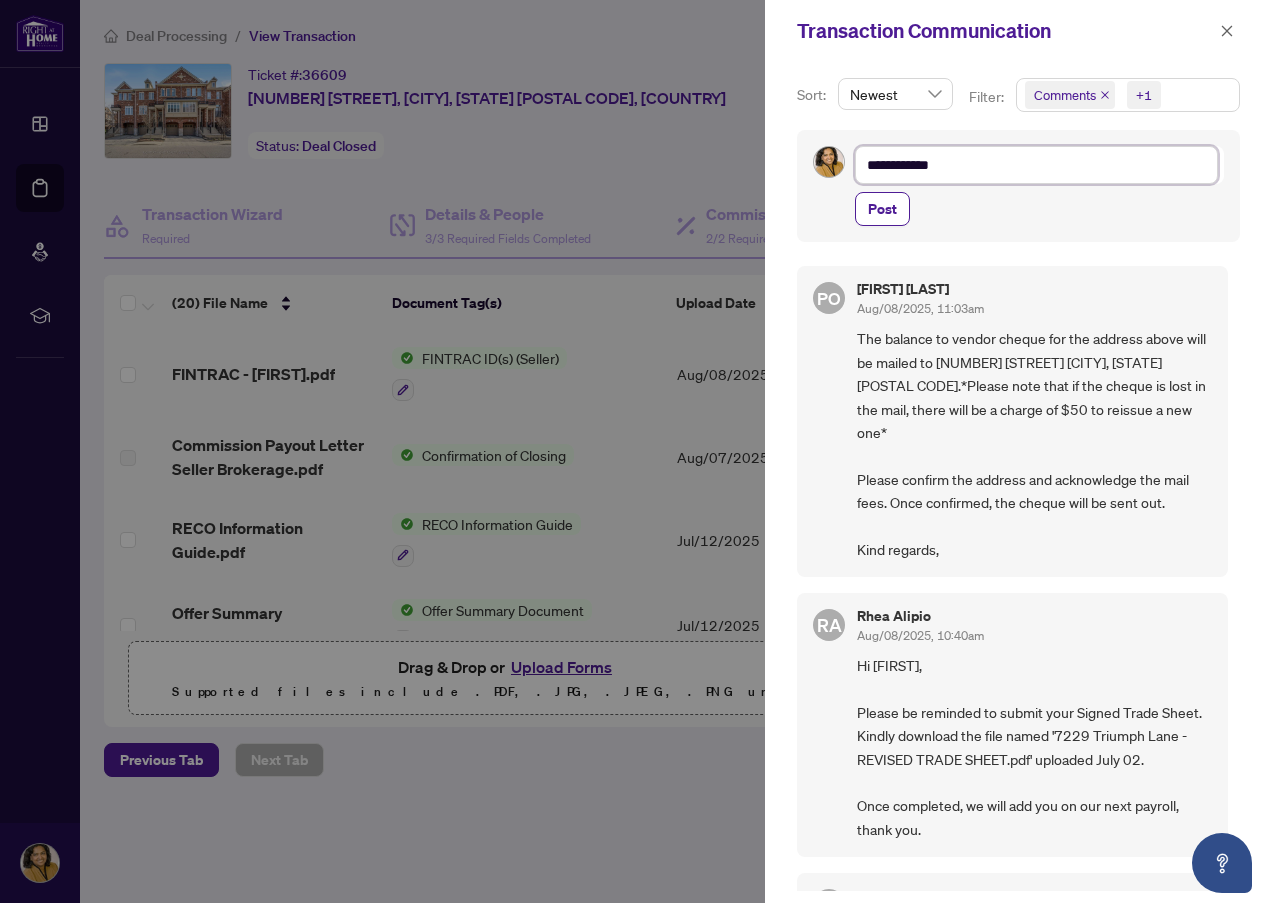 type on "**********" 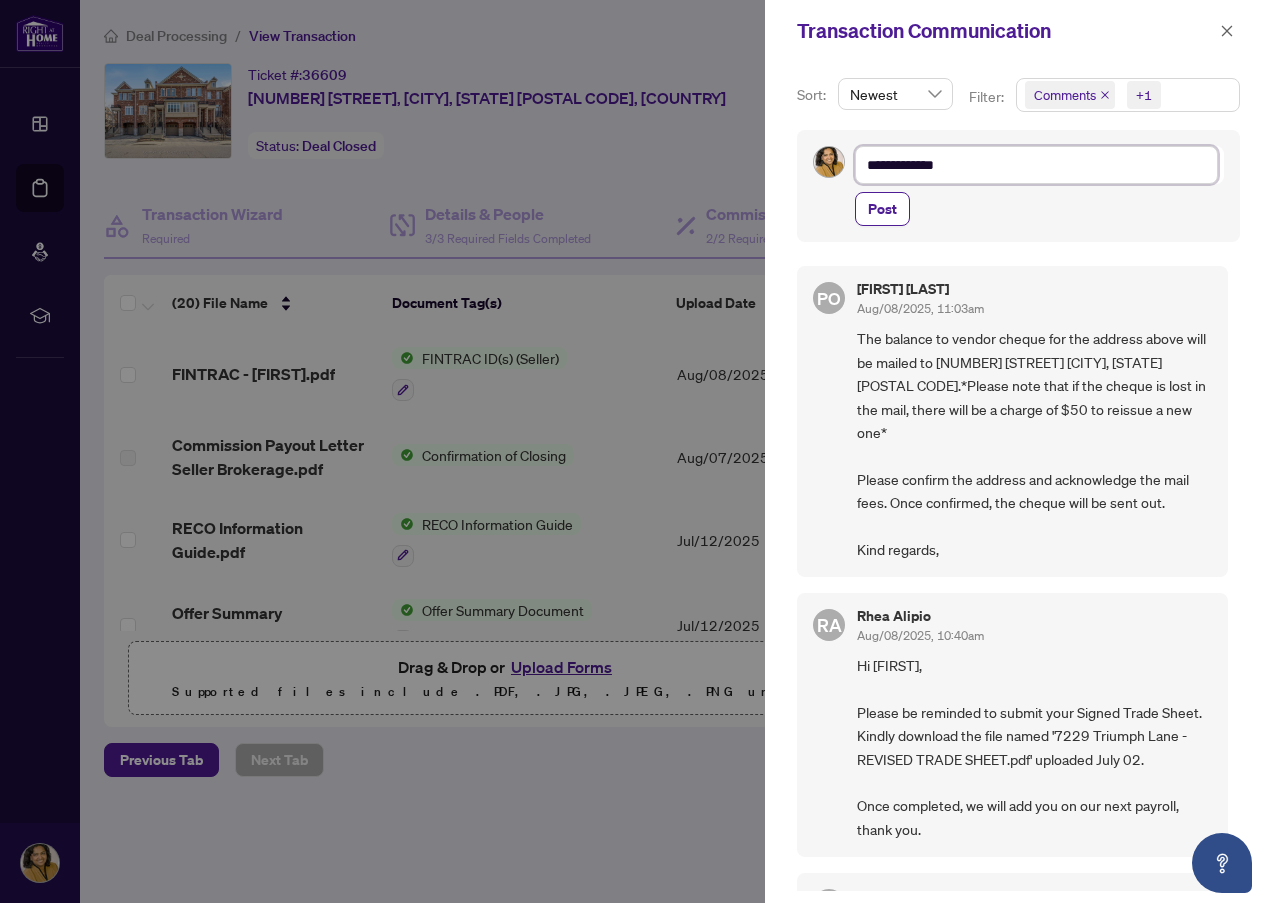 type on "**********" 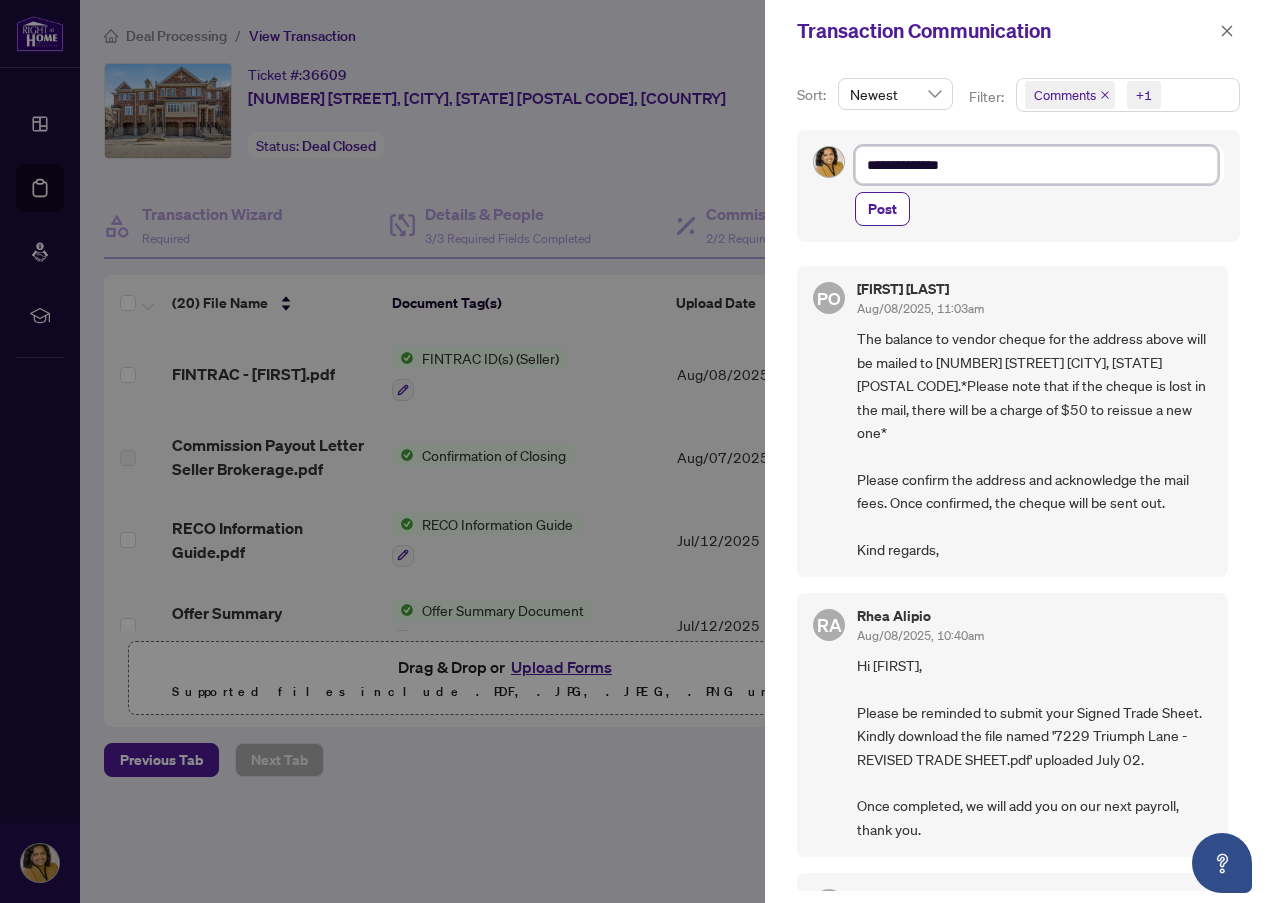 type on "**********" 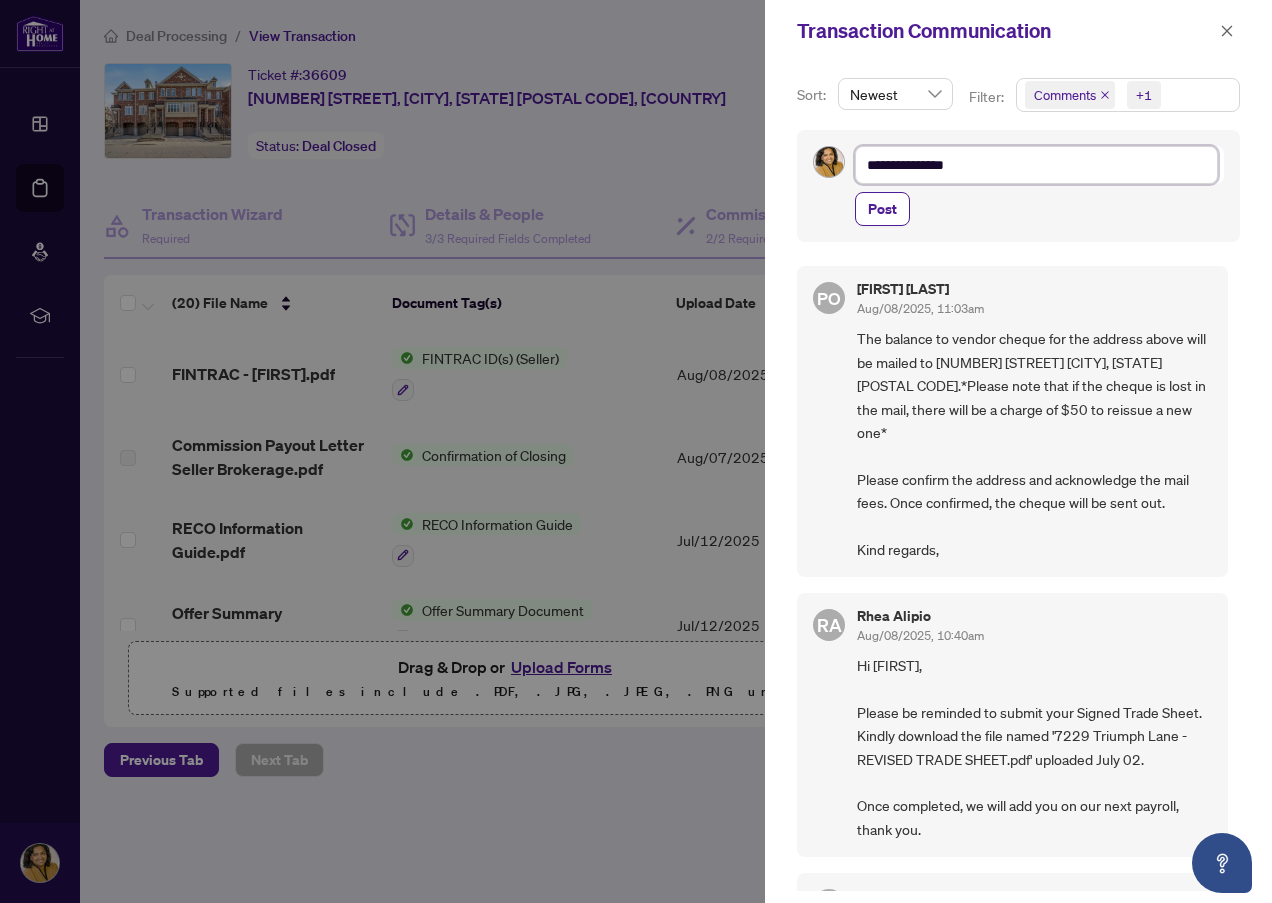 type on "**********" 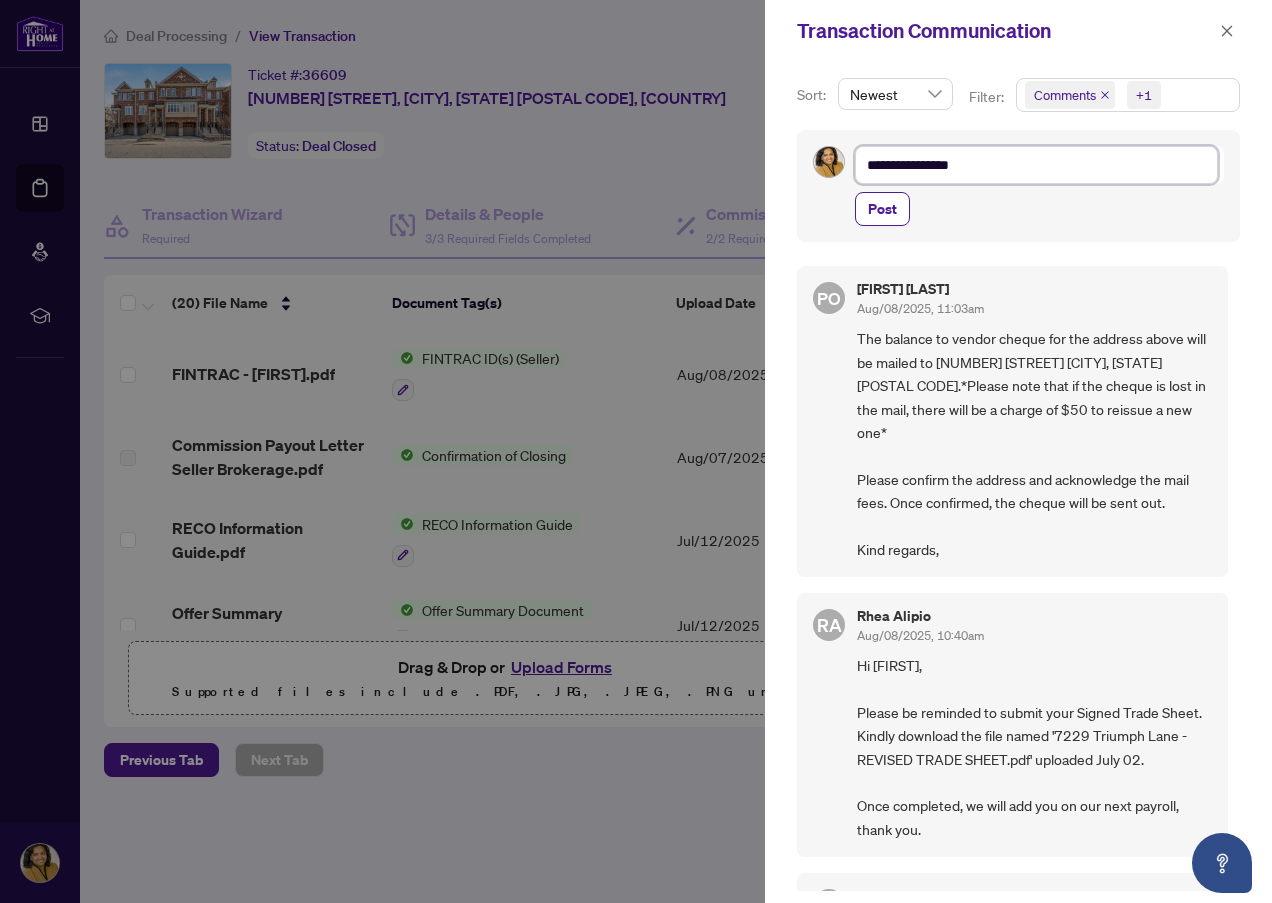 type on "**********" 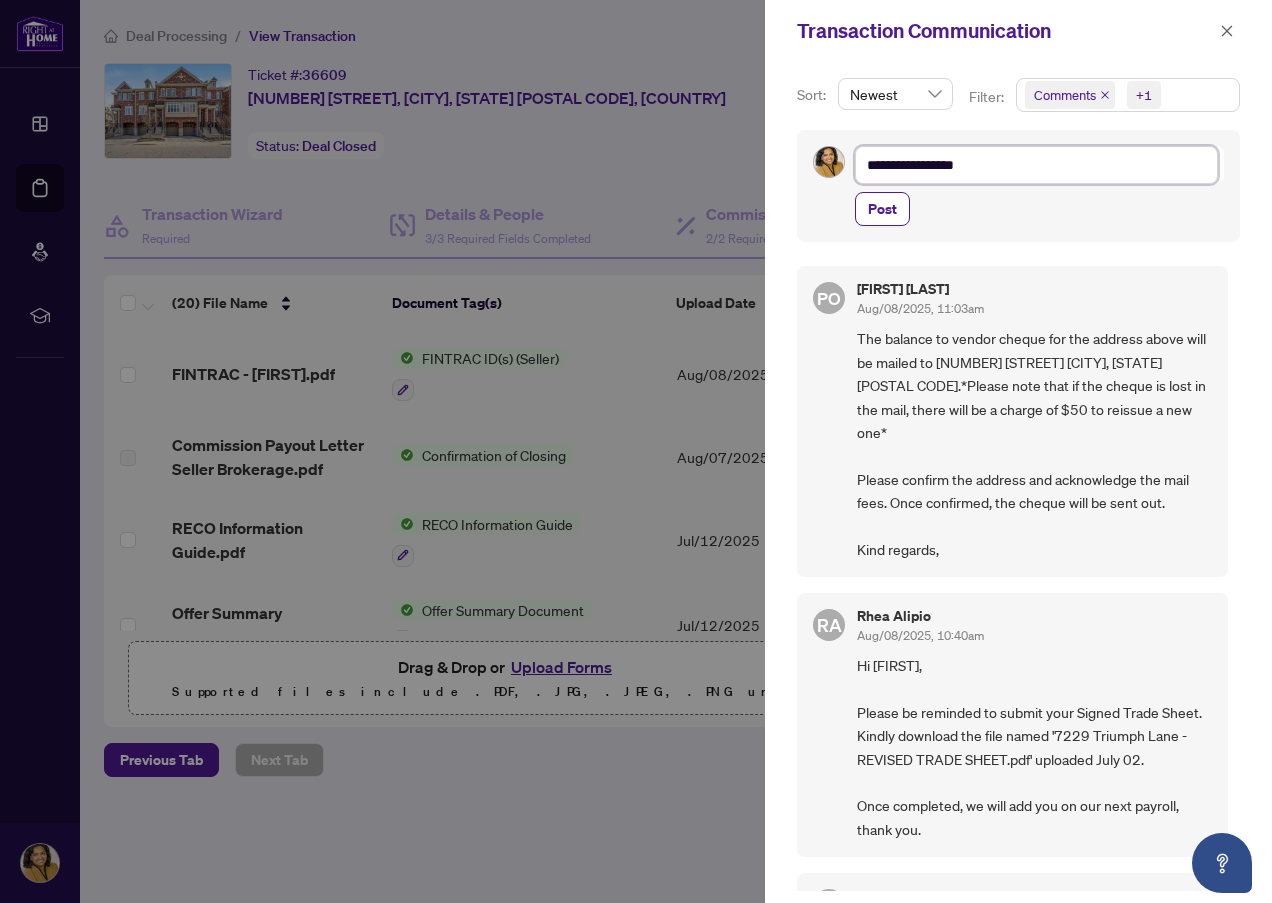 type on "**********" 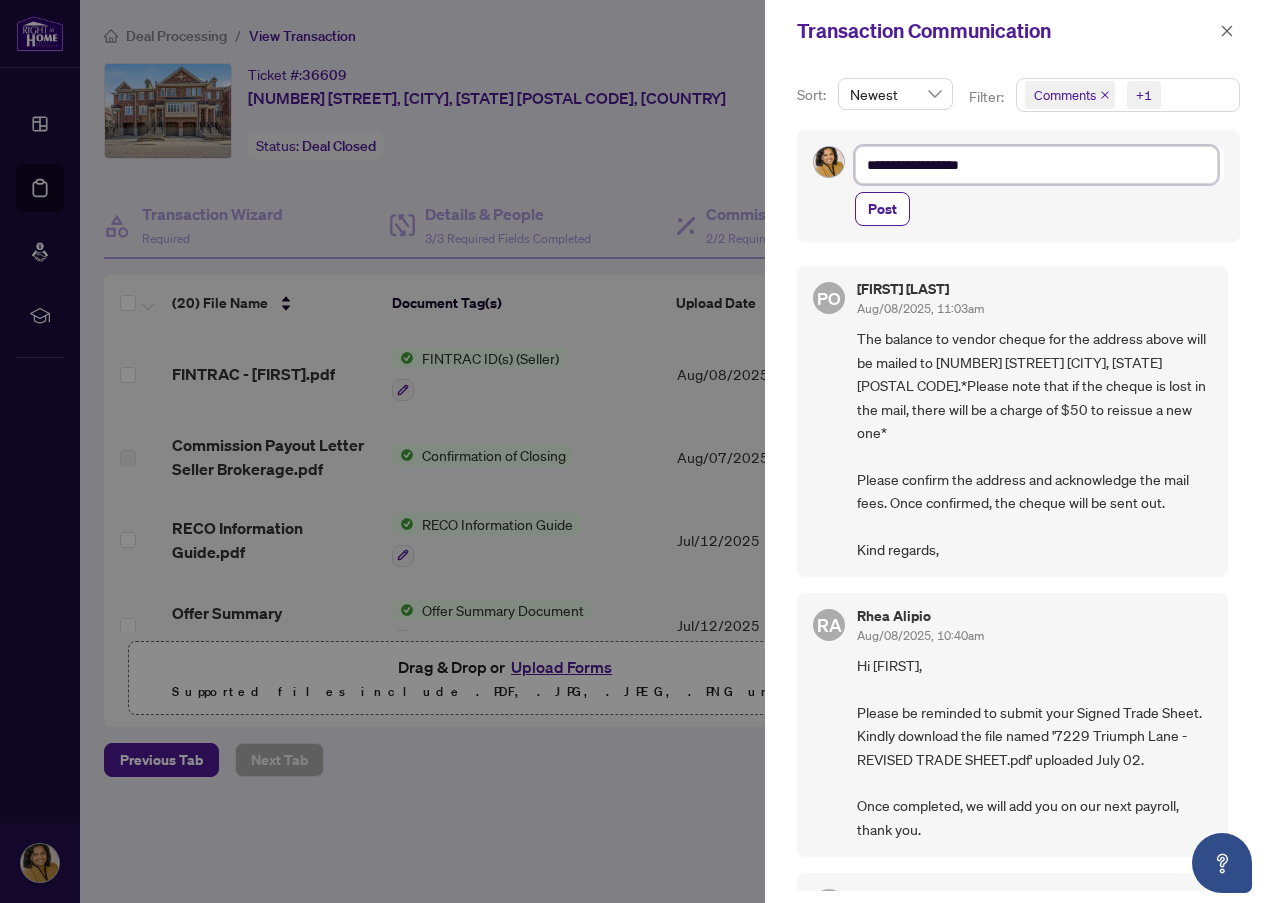 type on "**********" 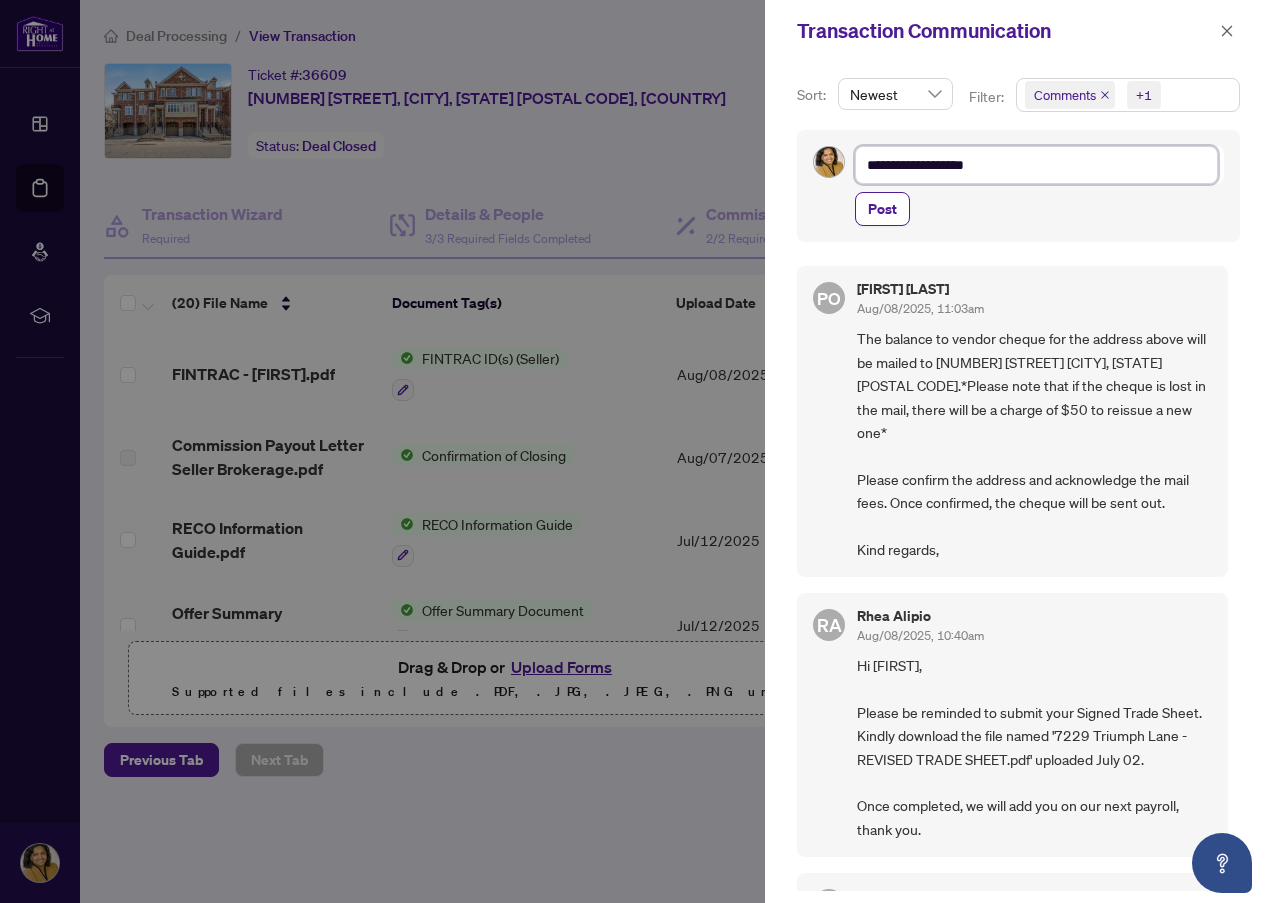 type on "**********" 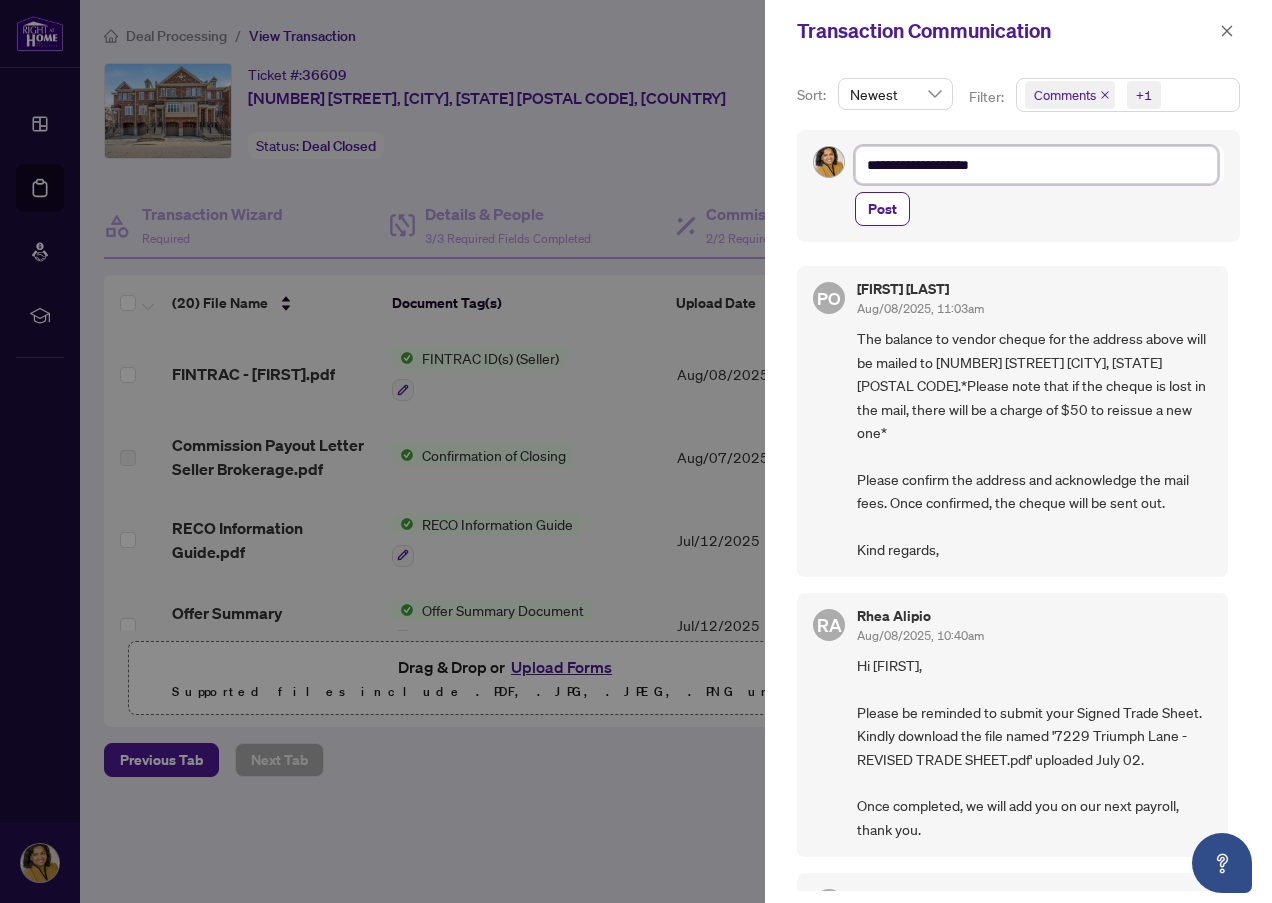 type on "**********" 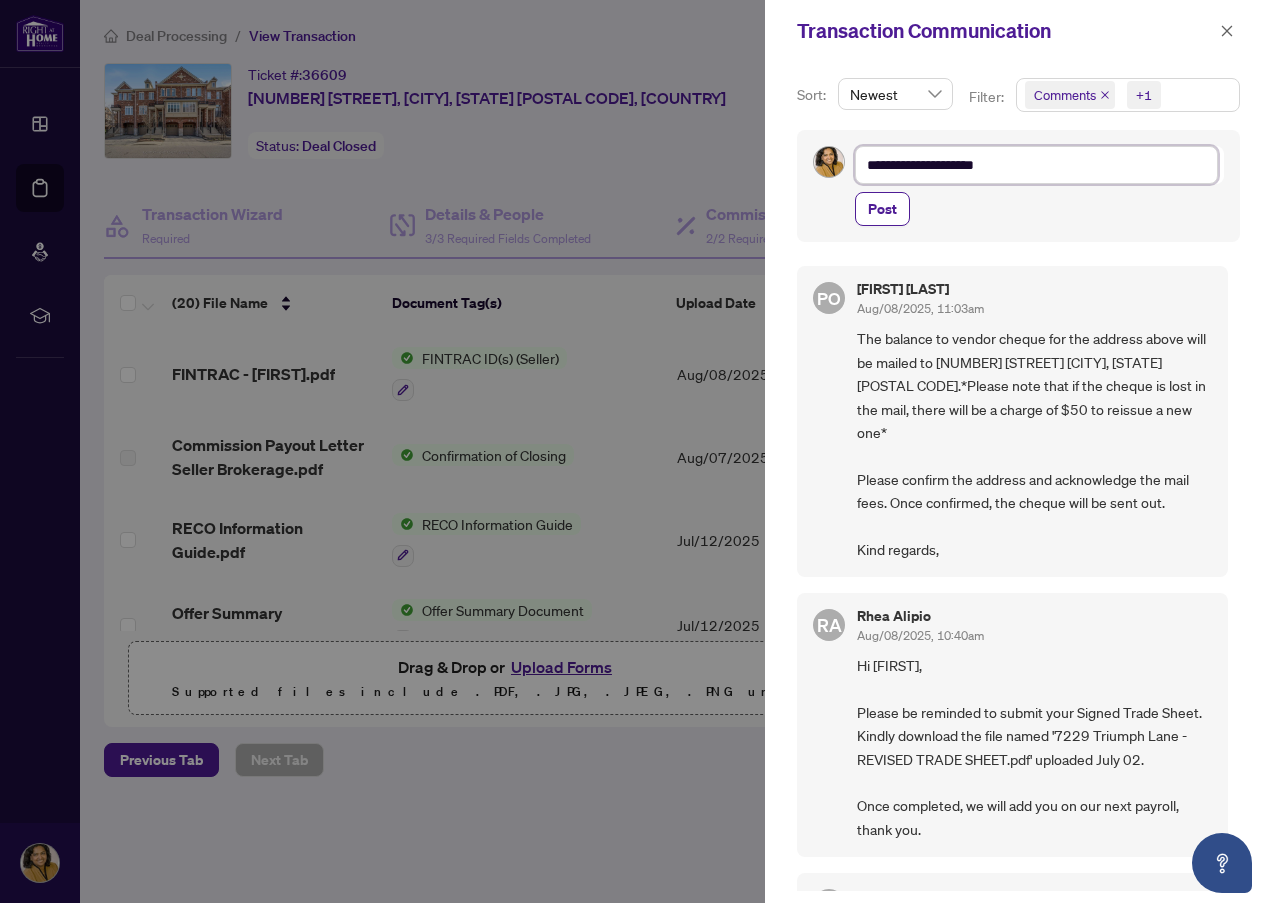 type on "**********" 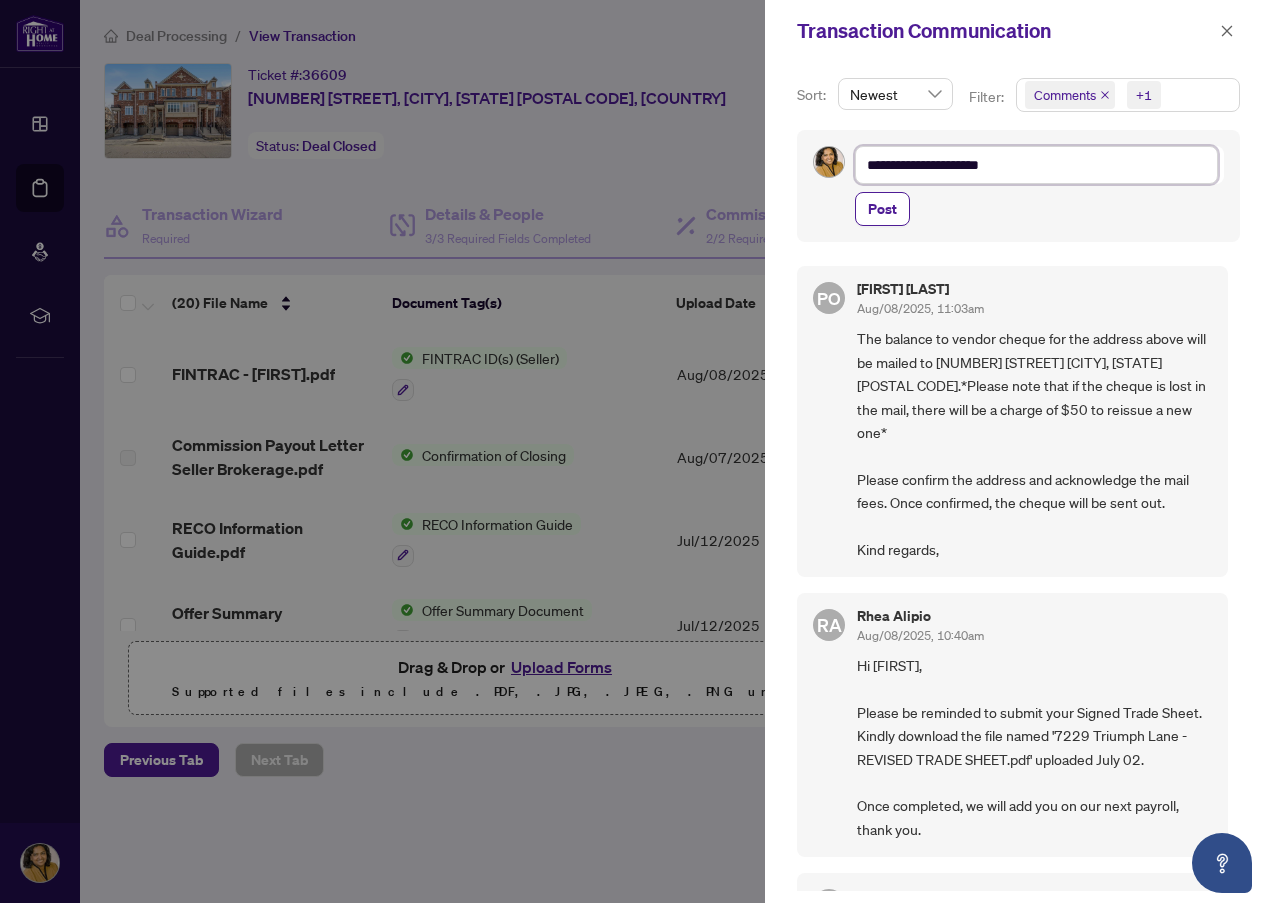 type on "**********" 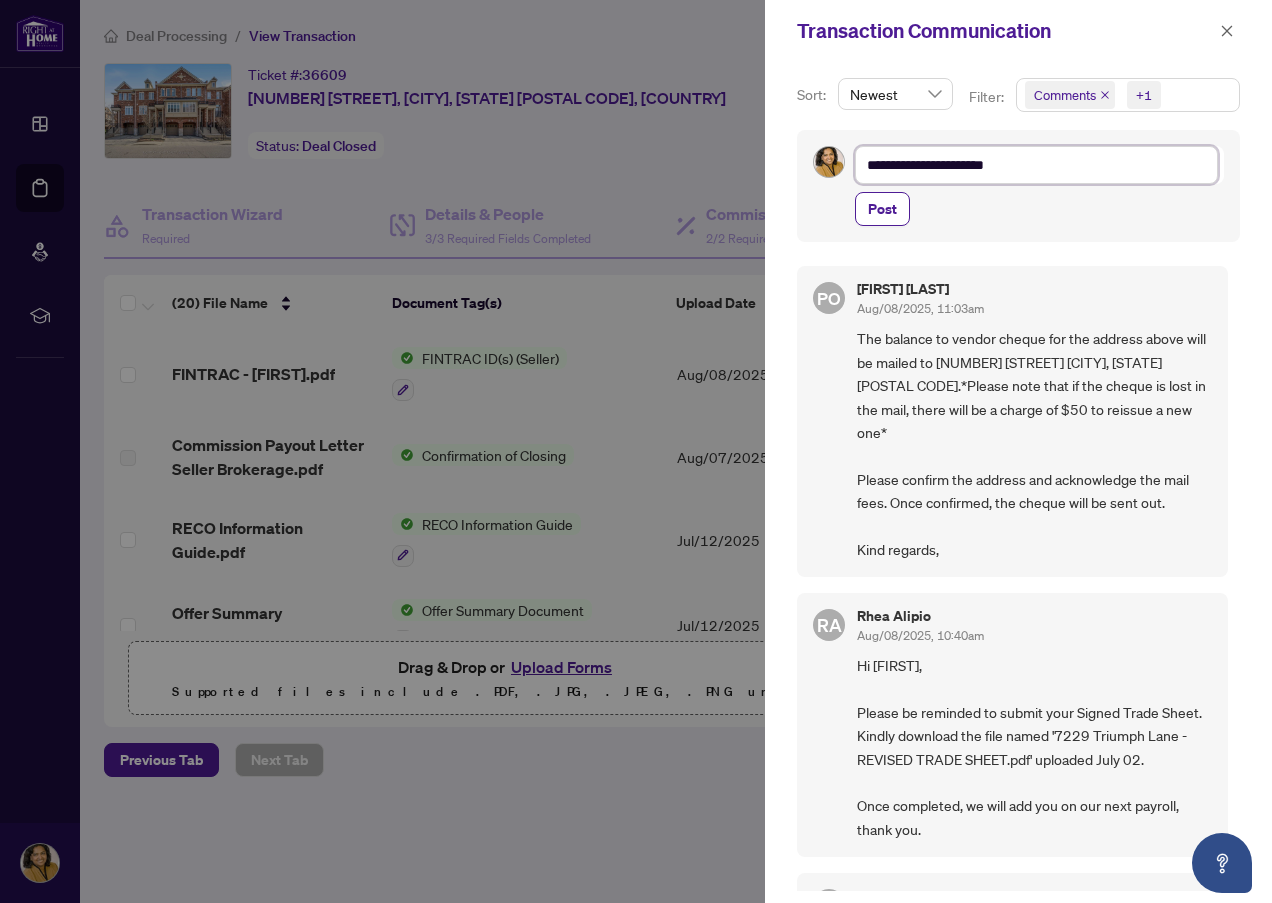 type on "**********" 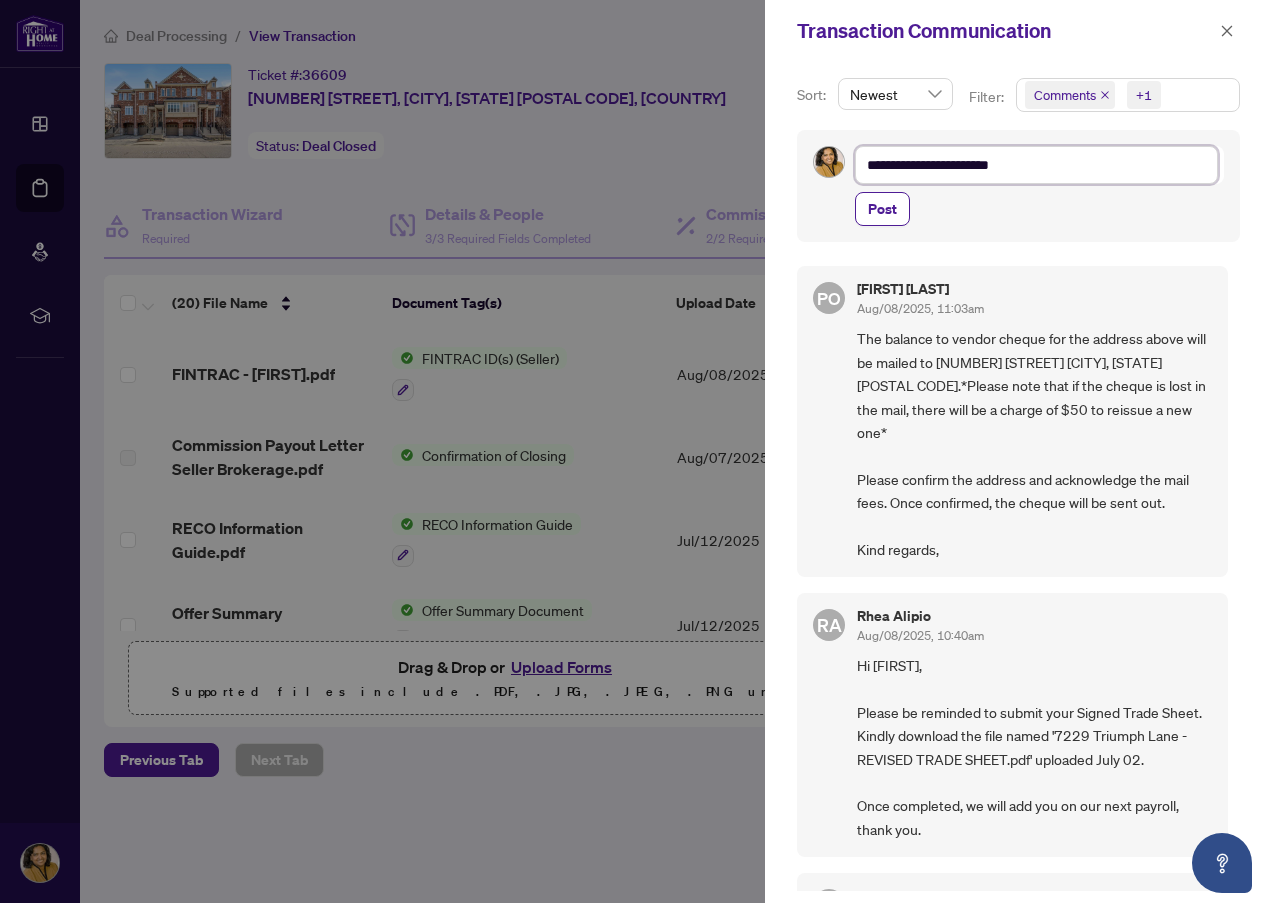type on "**********" 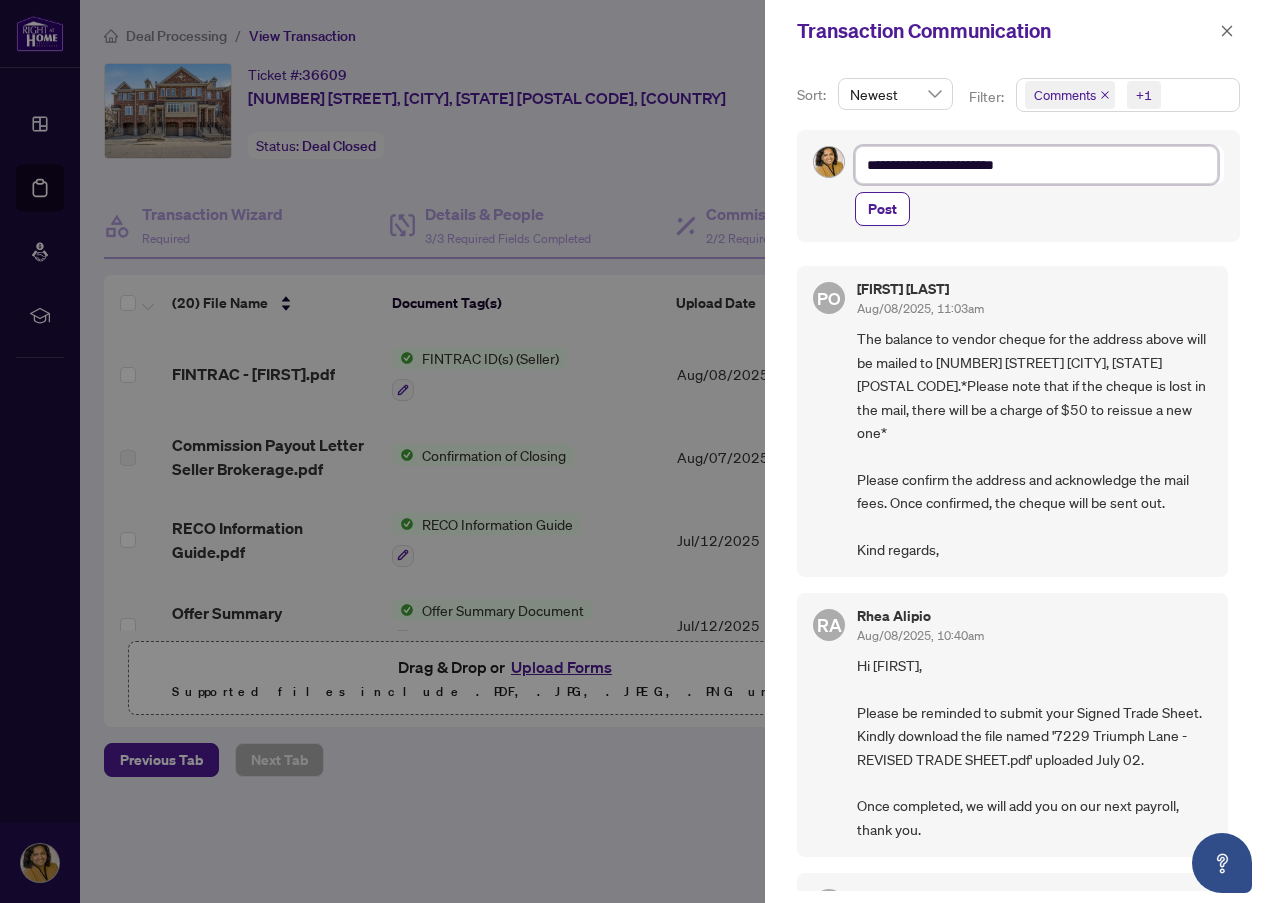 type on "**********" 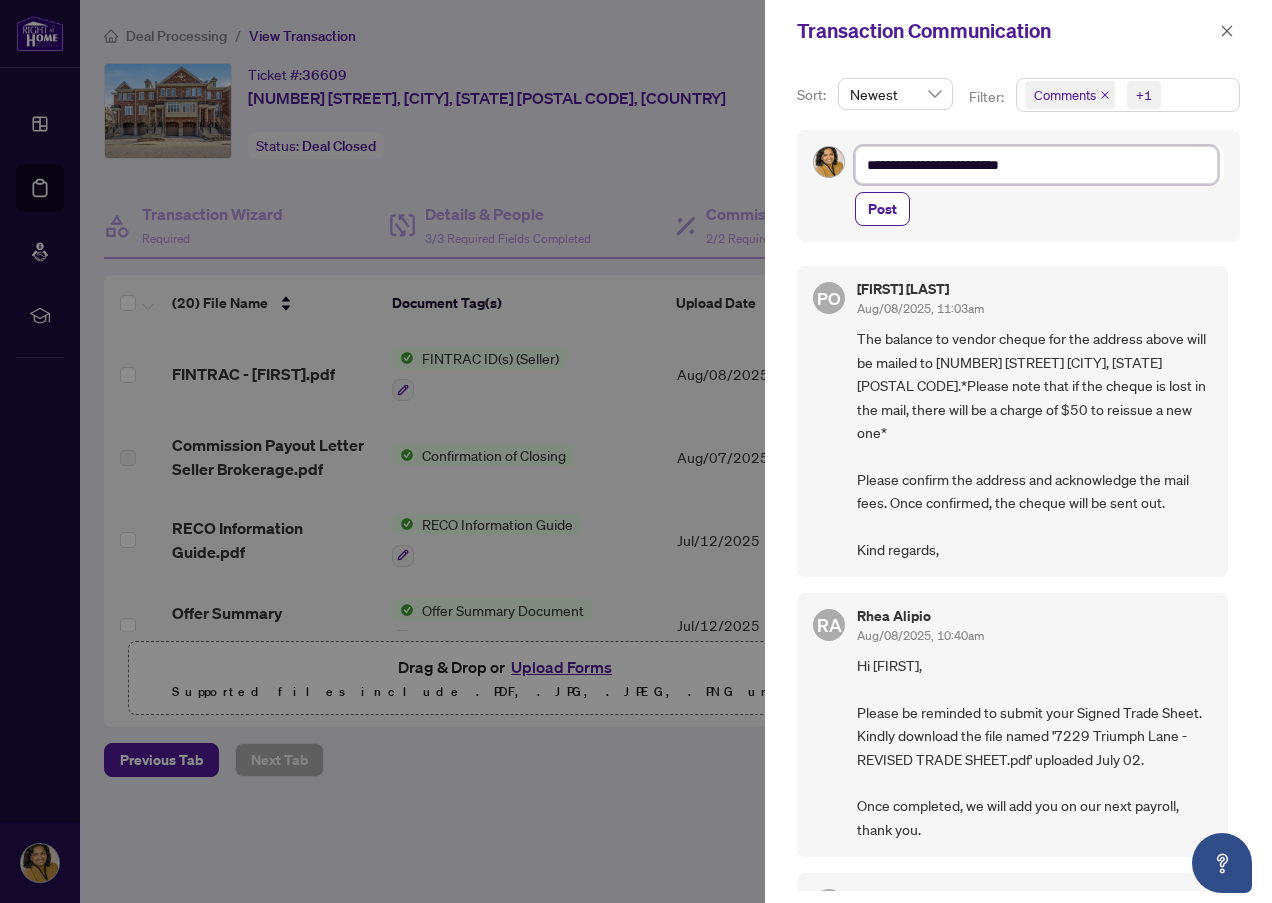 type on "**********" 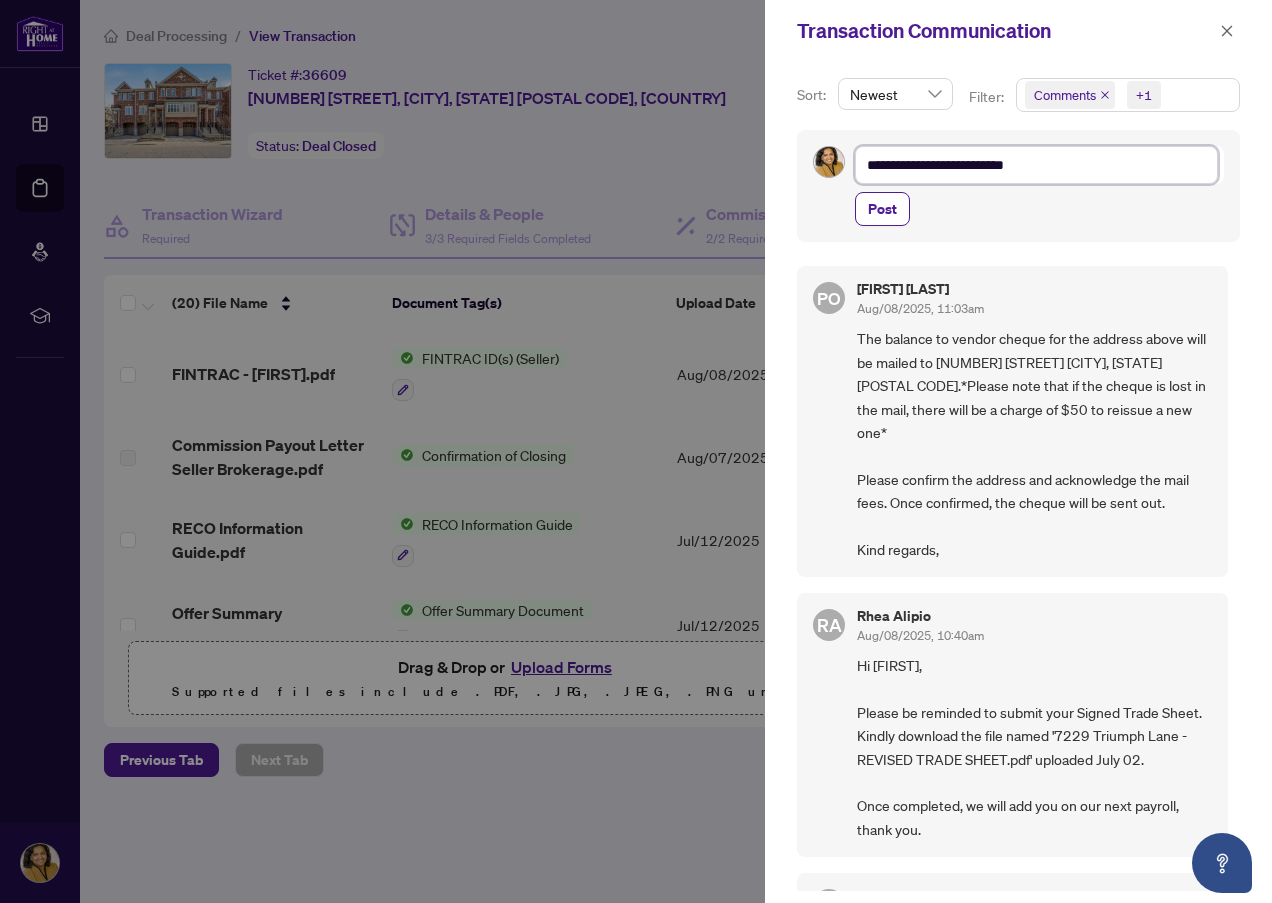 type on "**********" 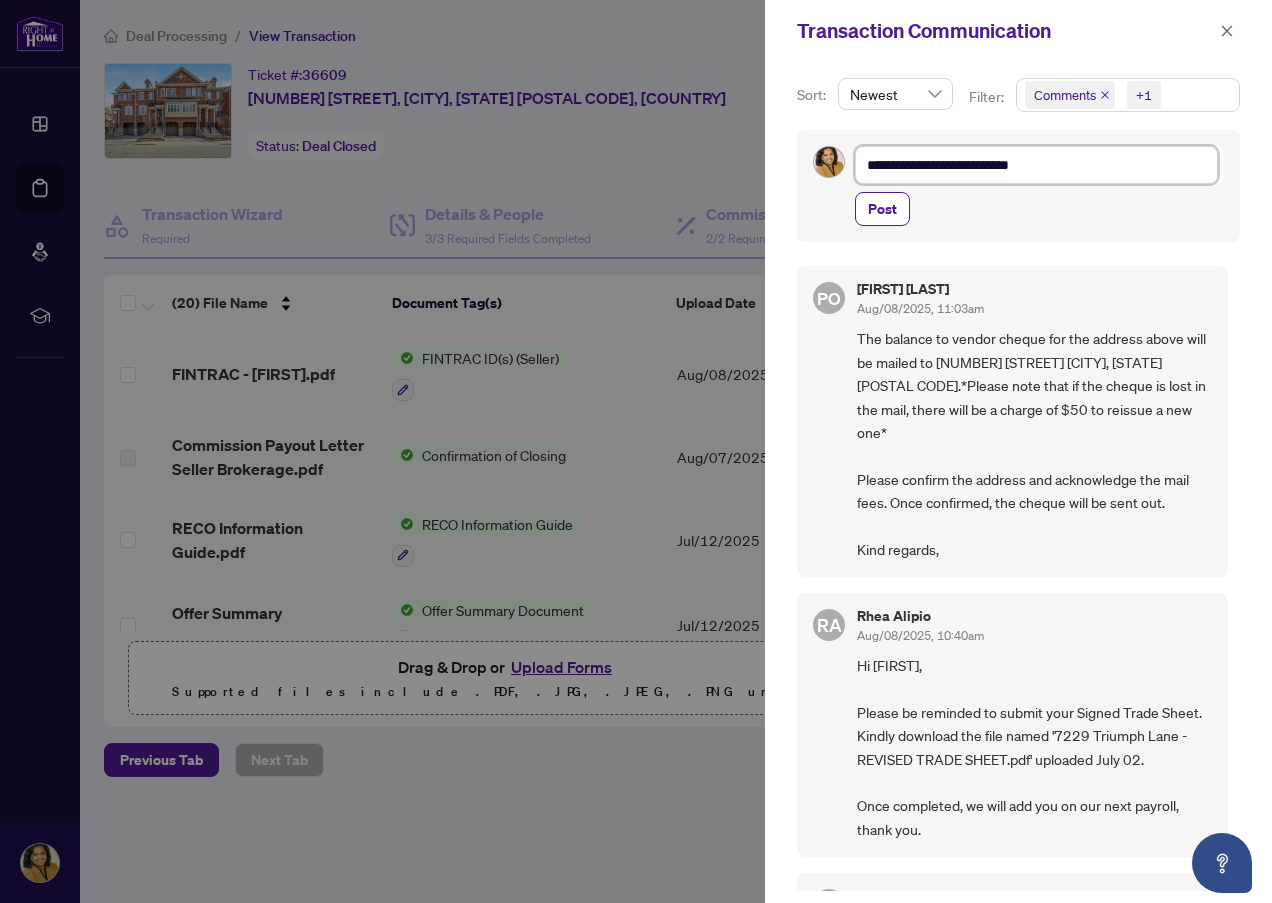 type on "**********" 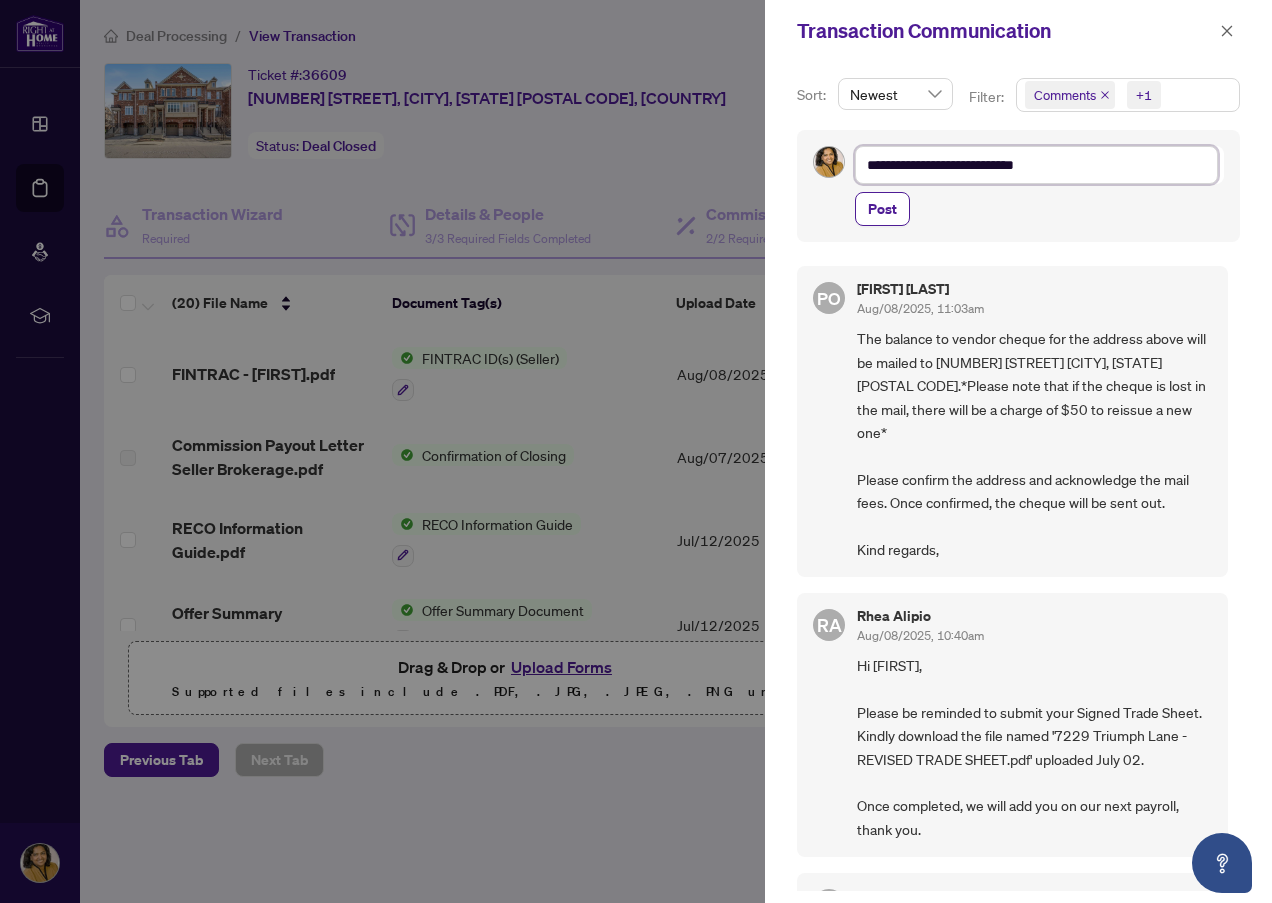 type on "**********" 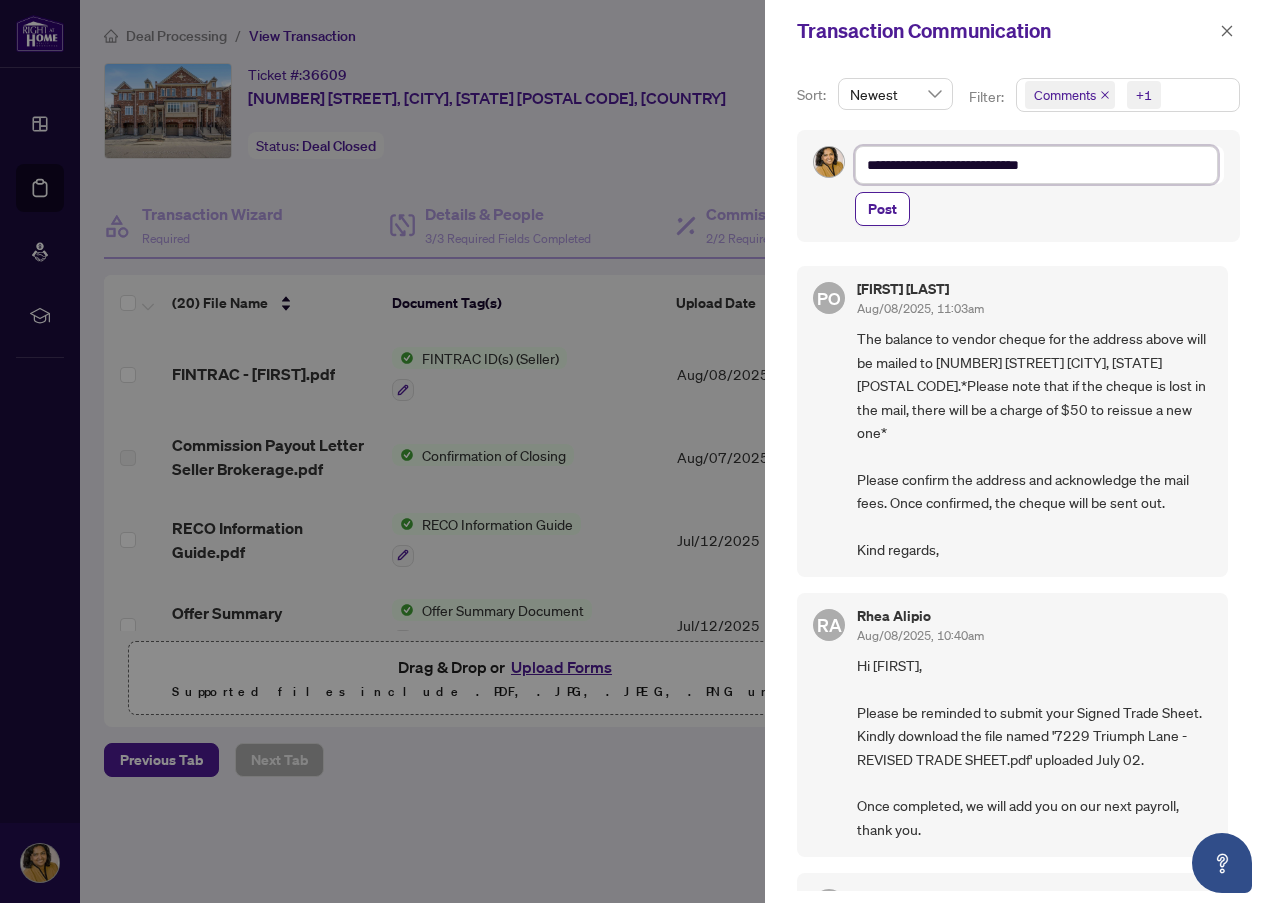 type on "**********" 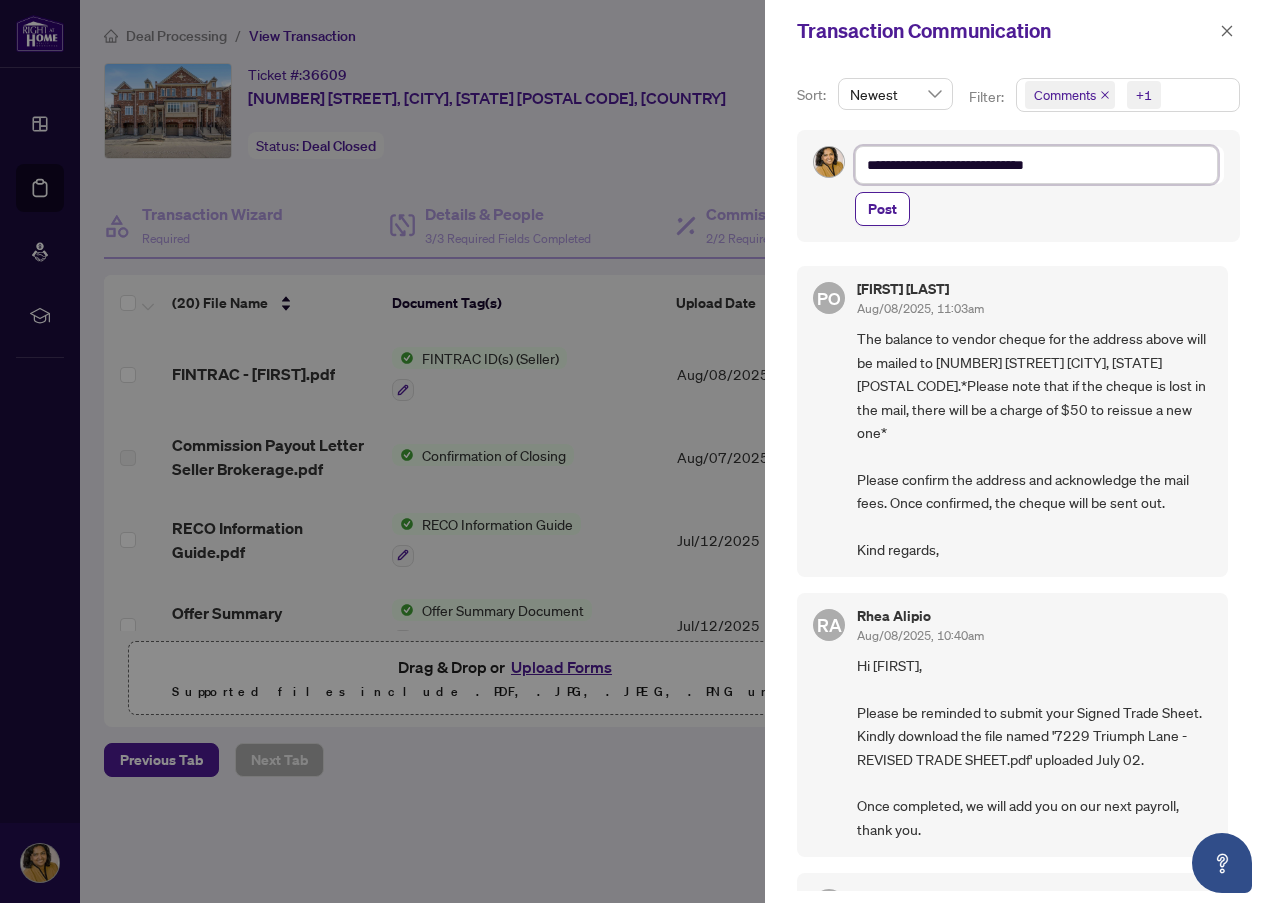 type on "**********" 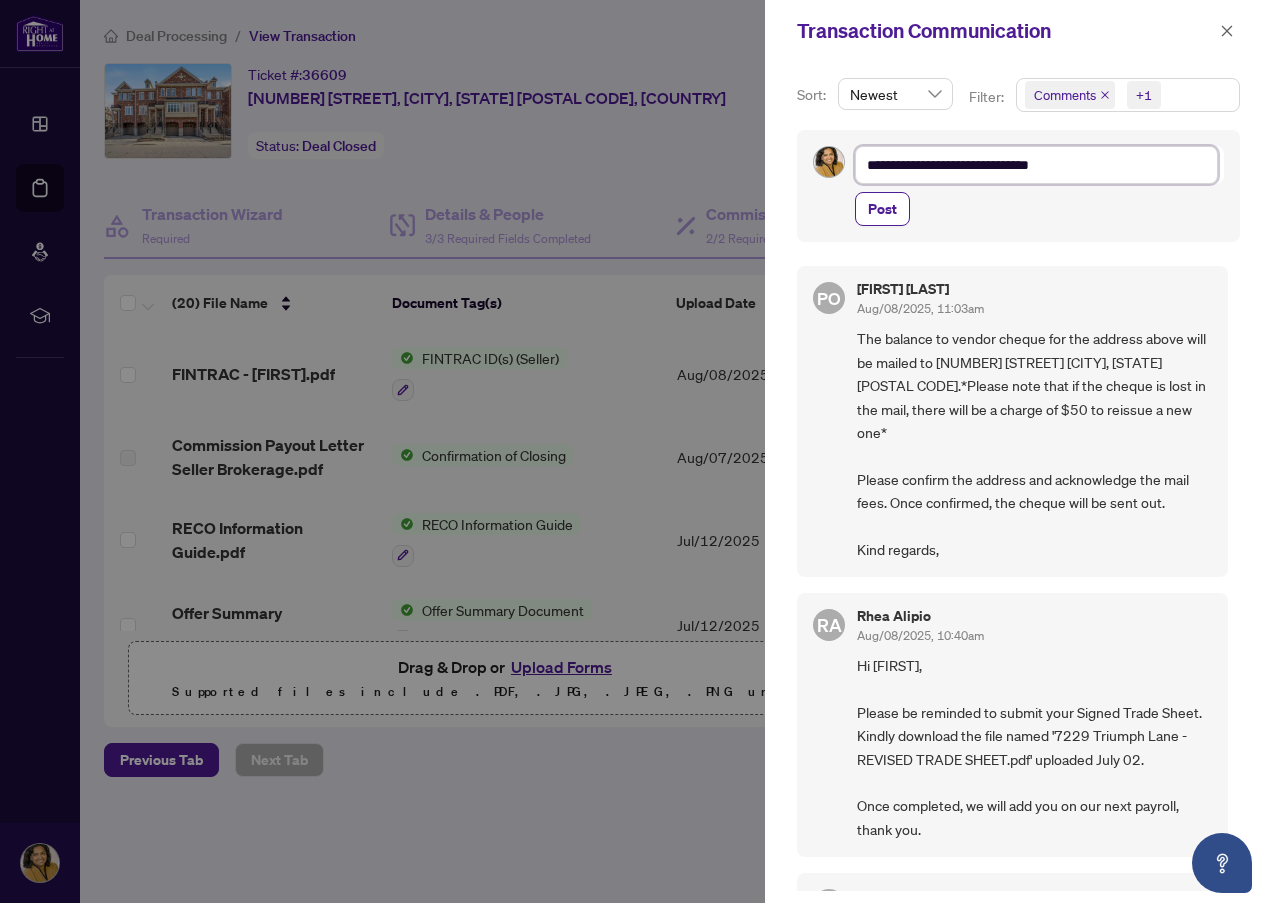 type on "**********" 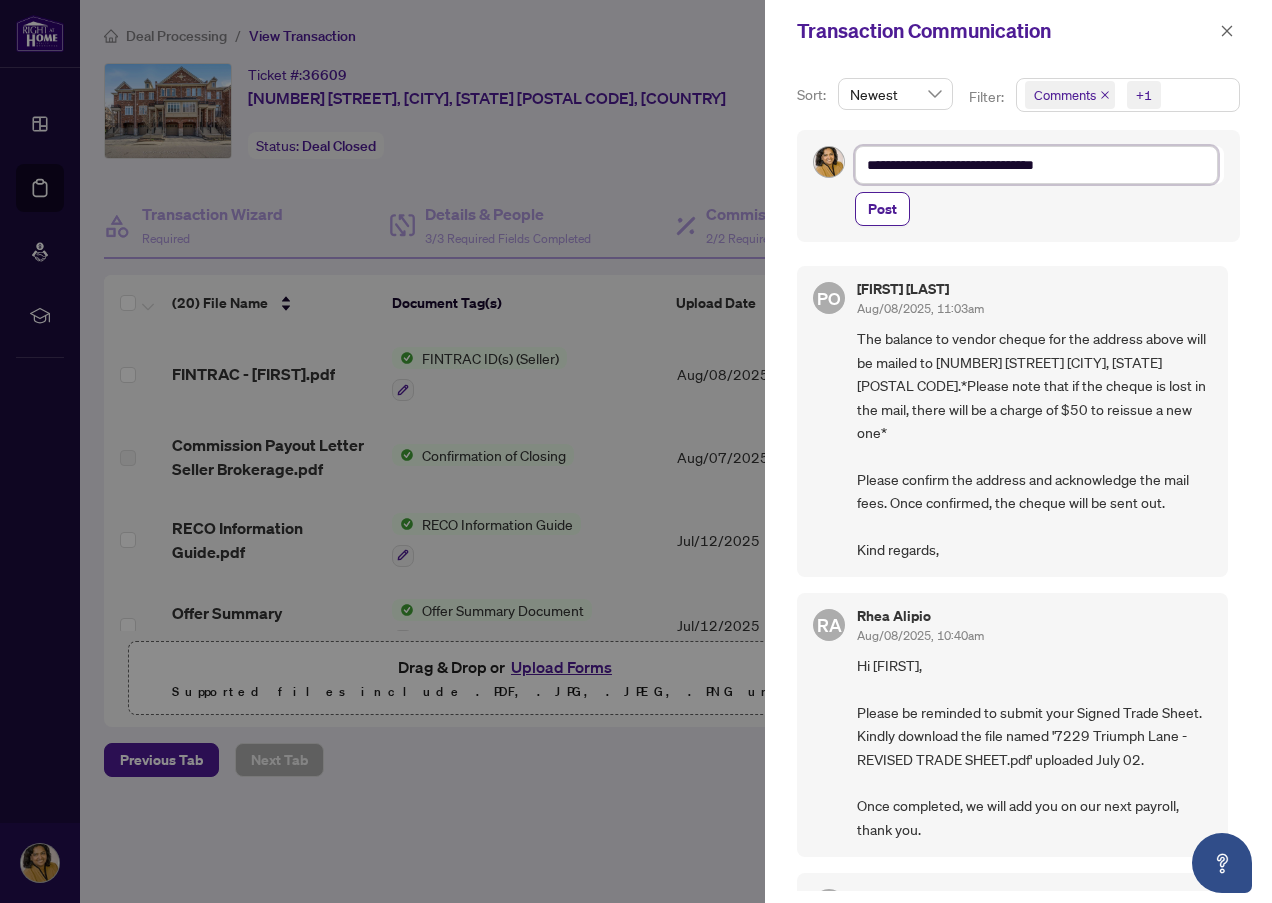 type on "**********" 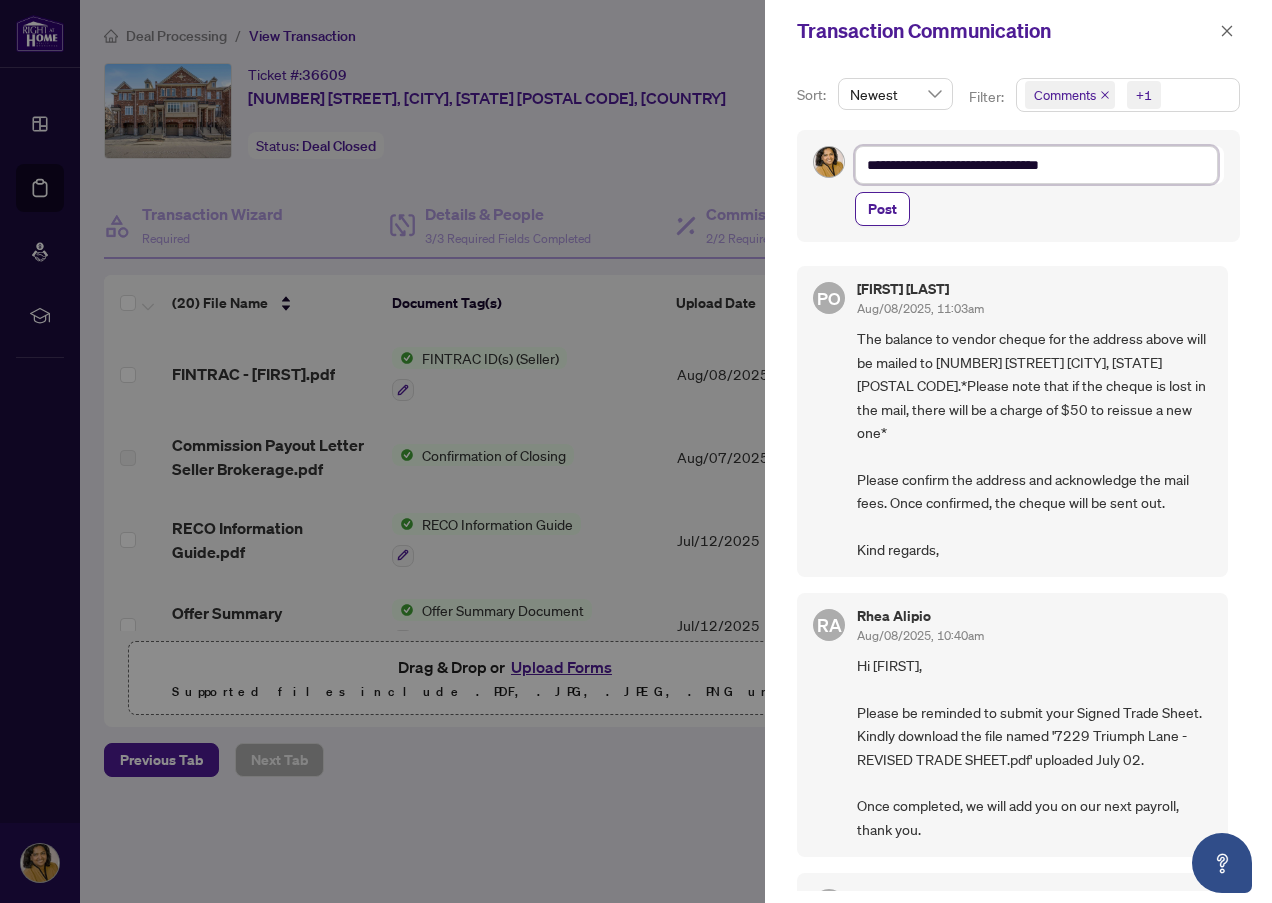 type on "**********" 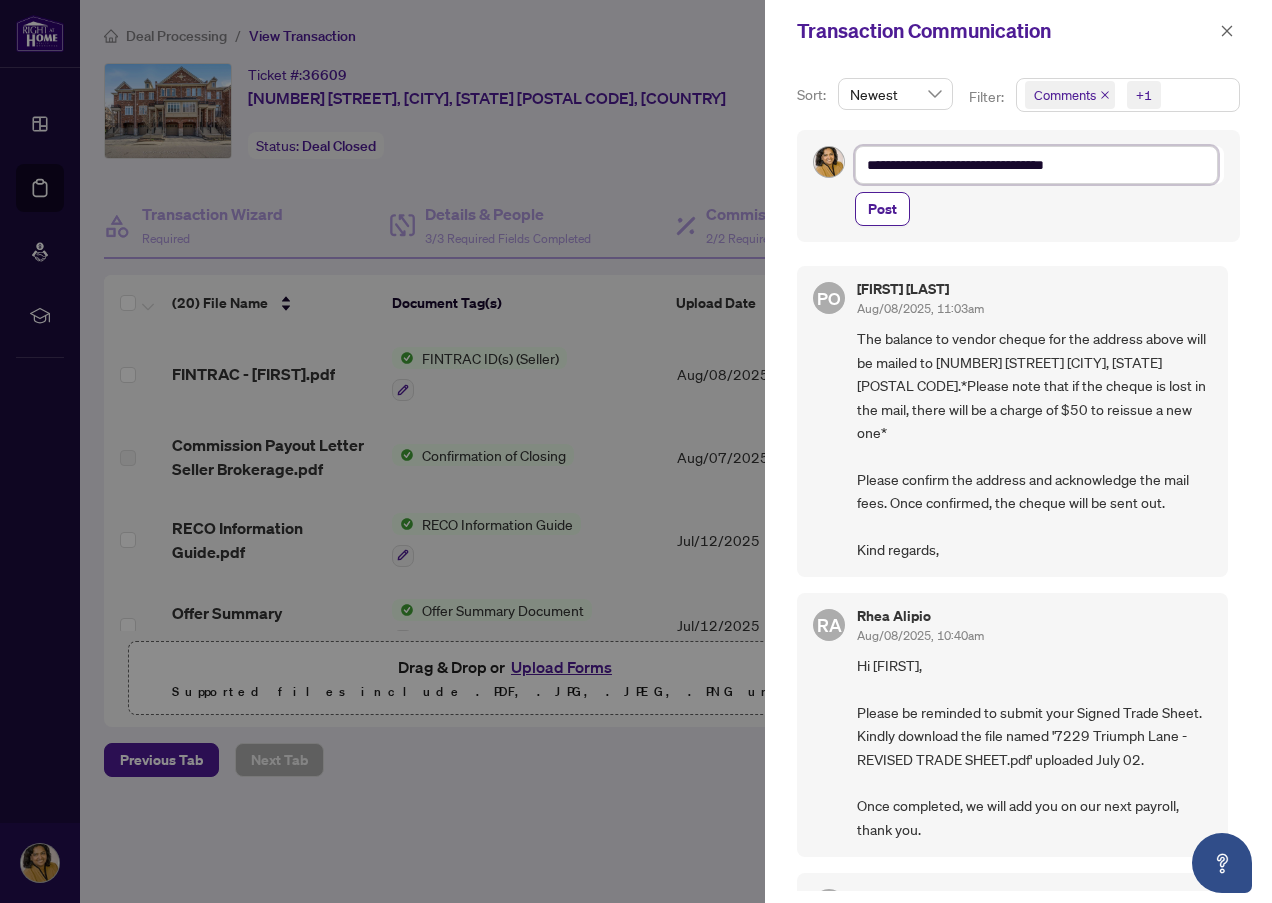 type on "**********" 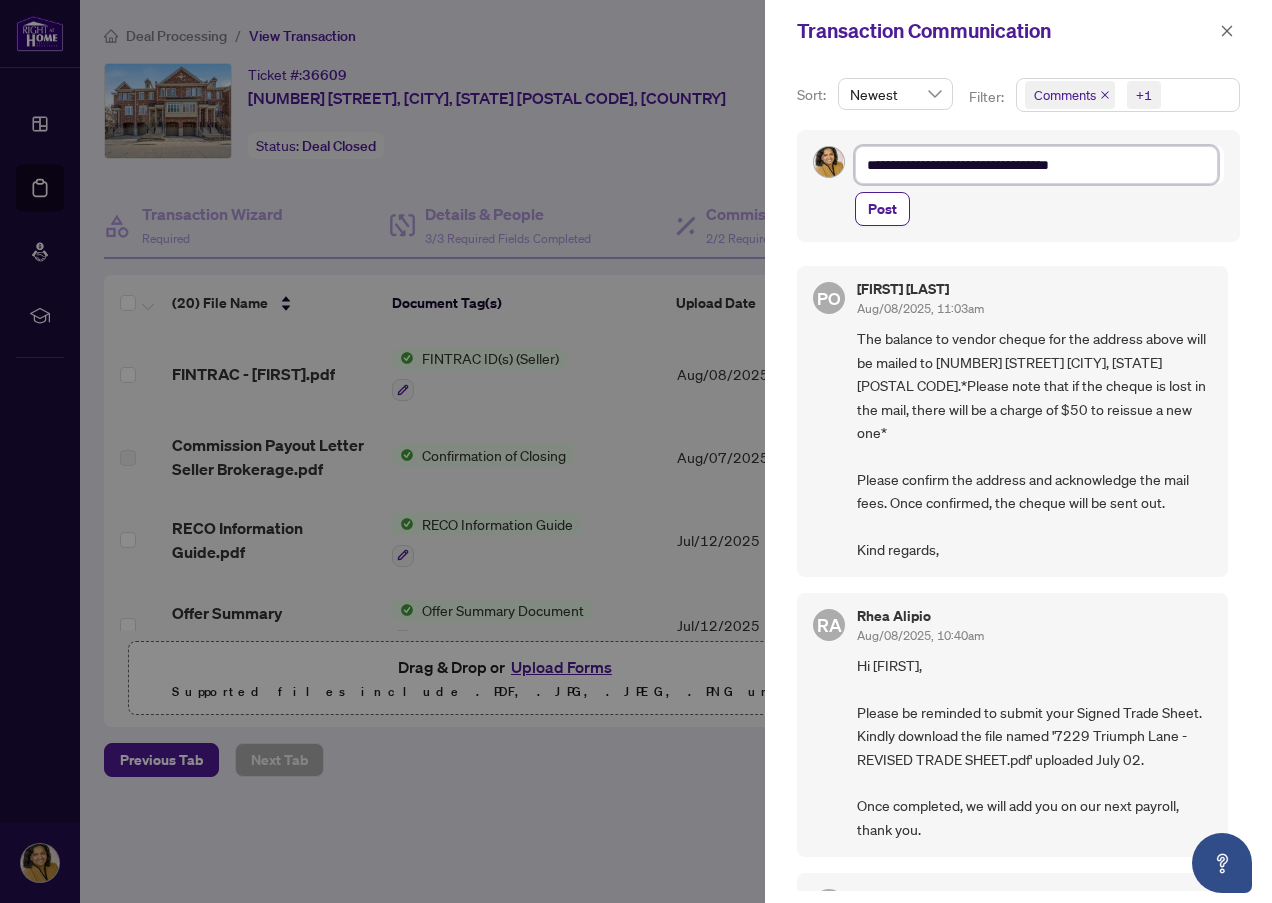 type on "**********" 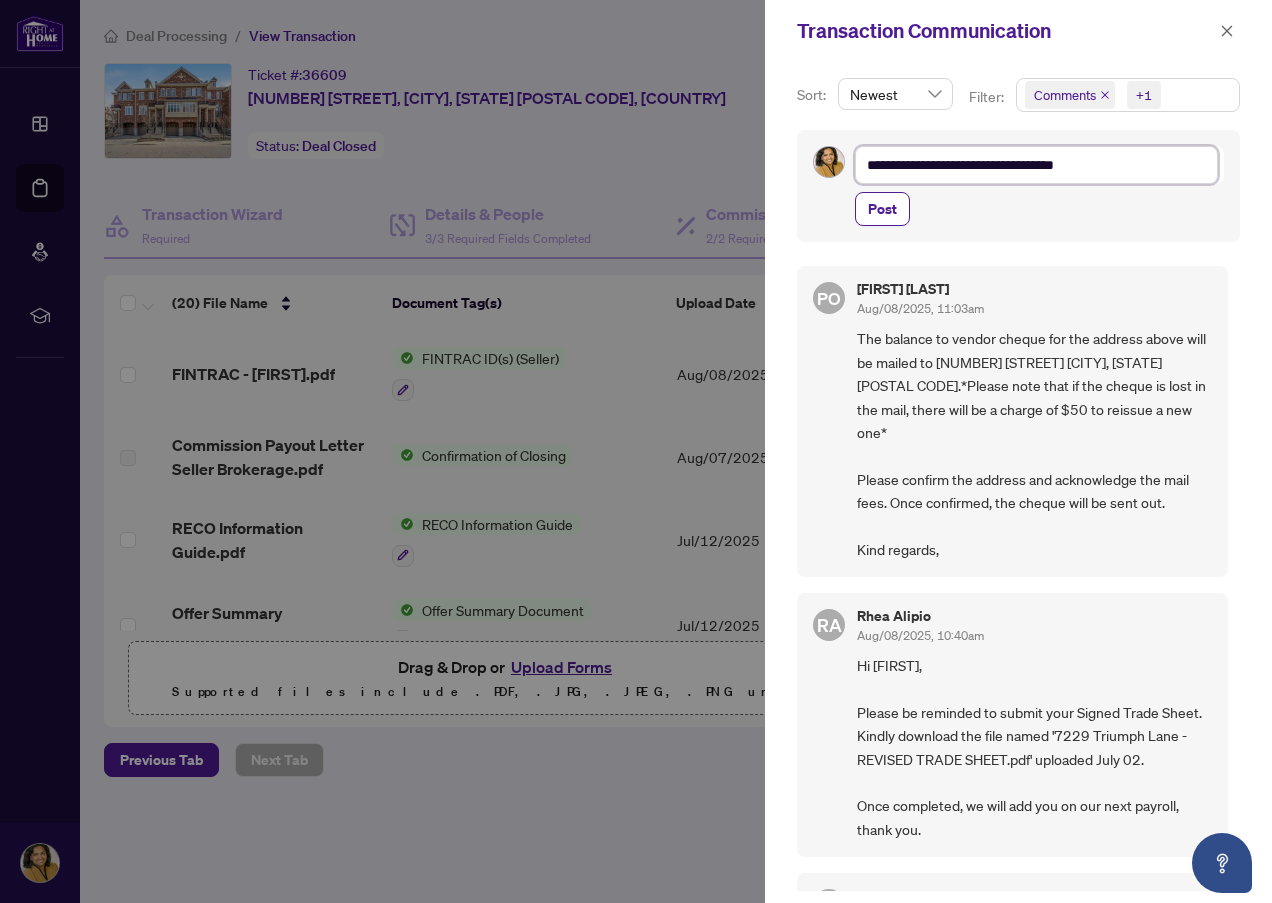 type on "**********" 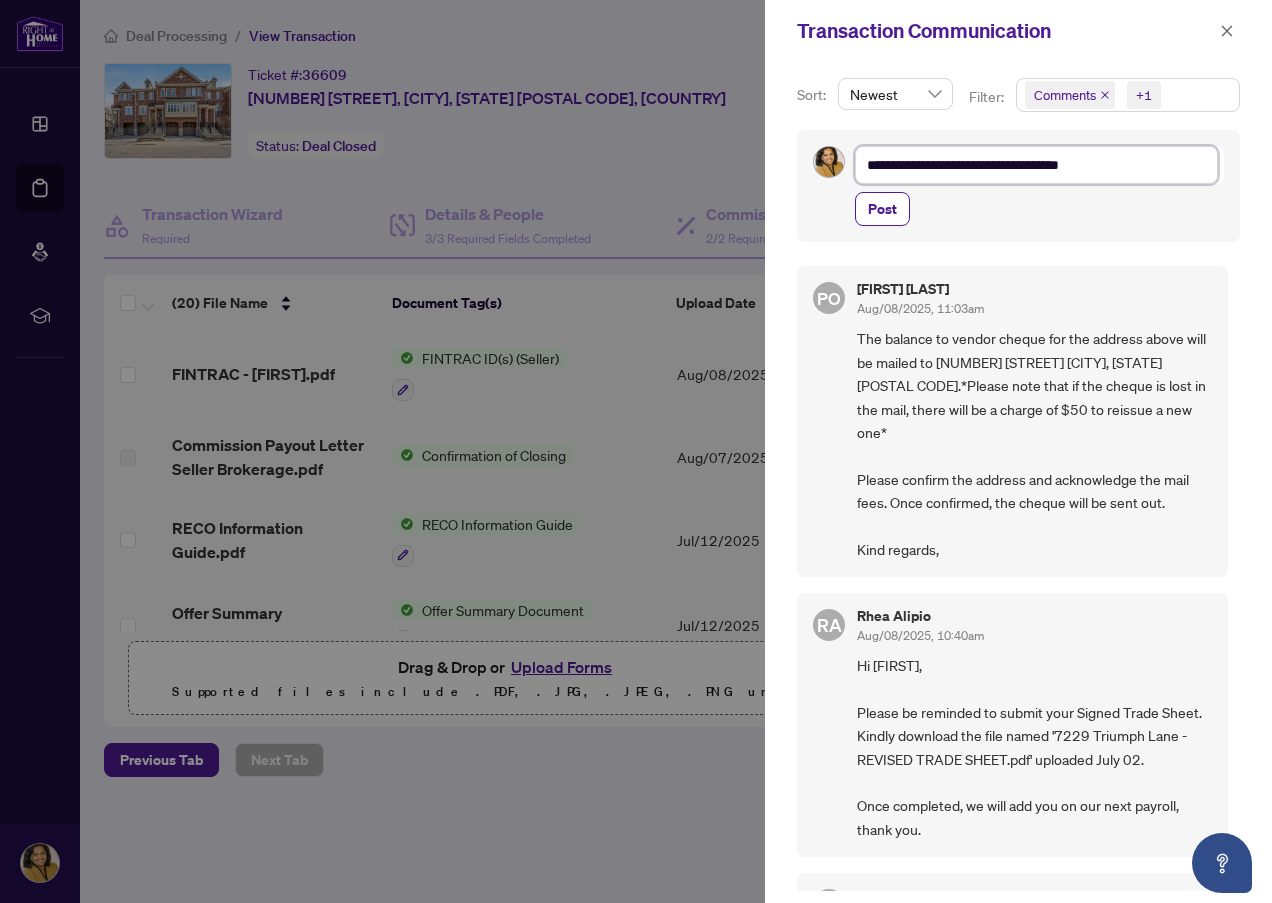 type on "**********" 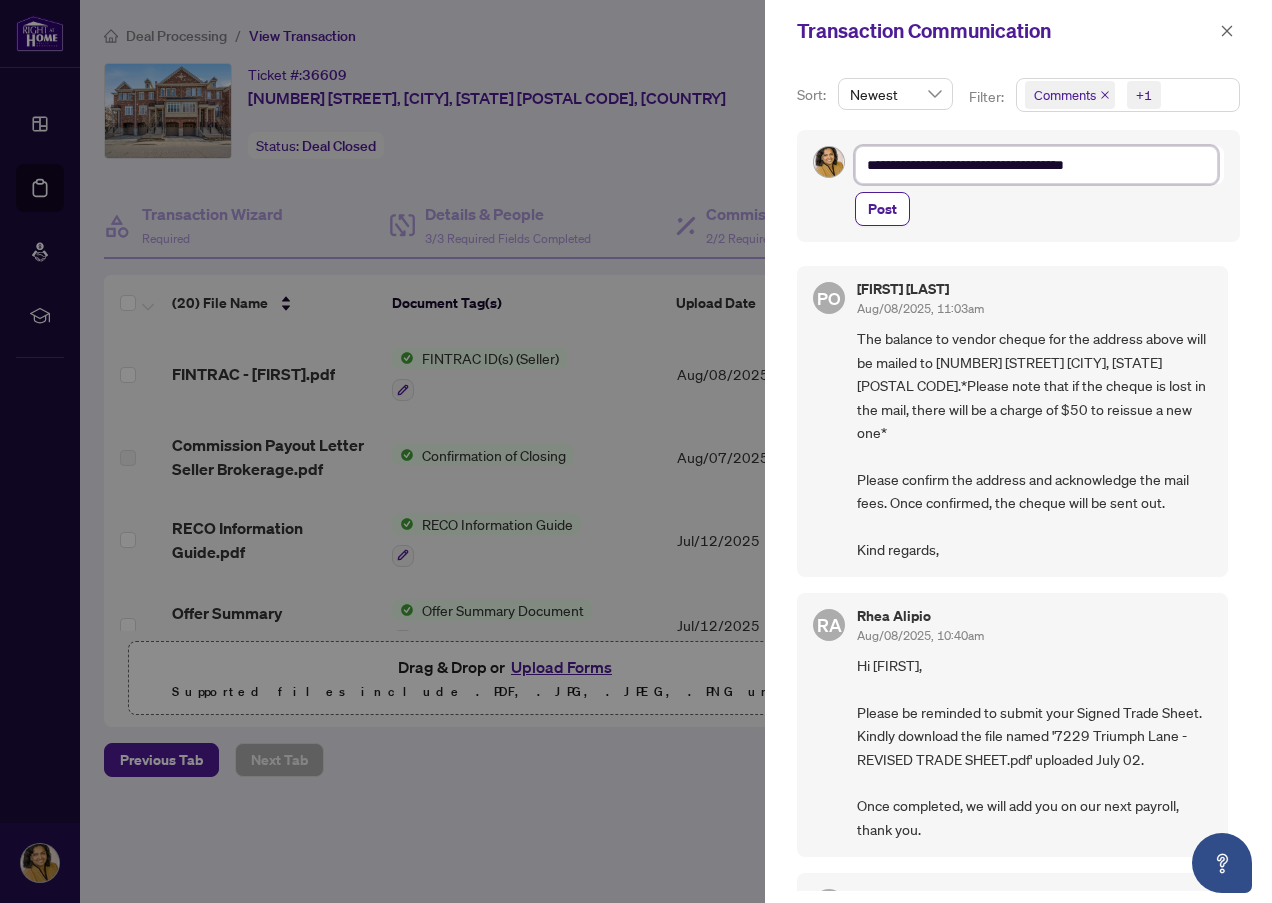 type on "**********" 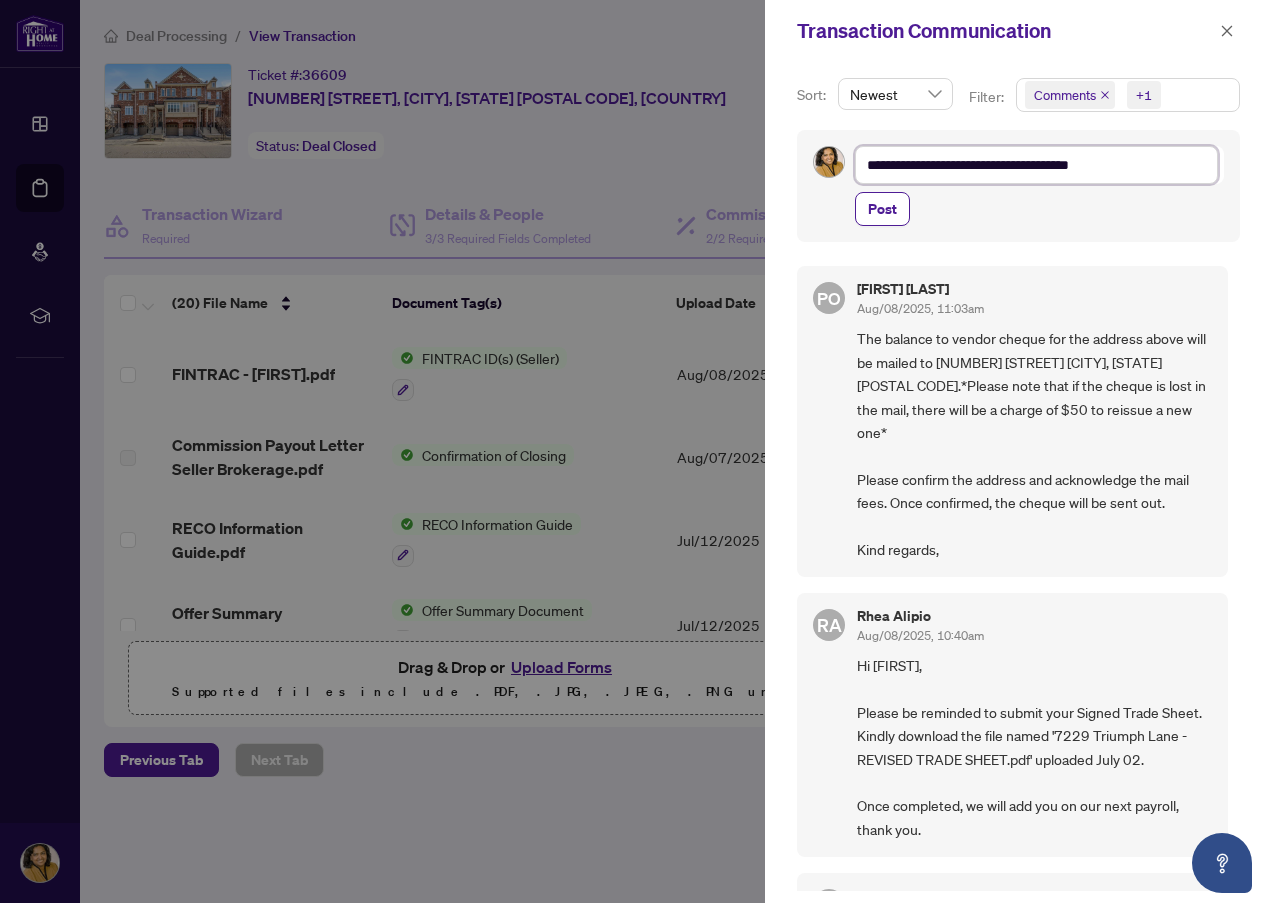 type on "**********" 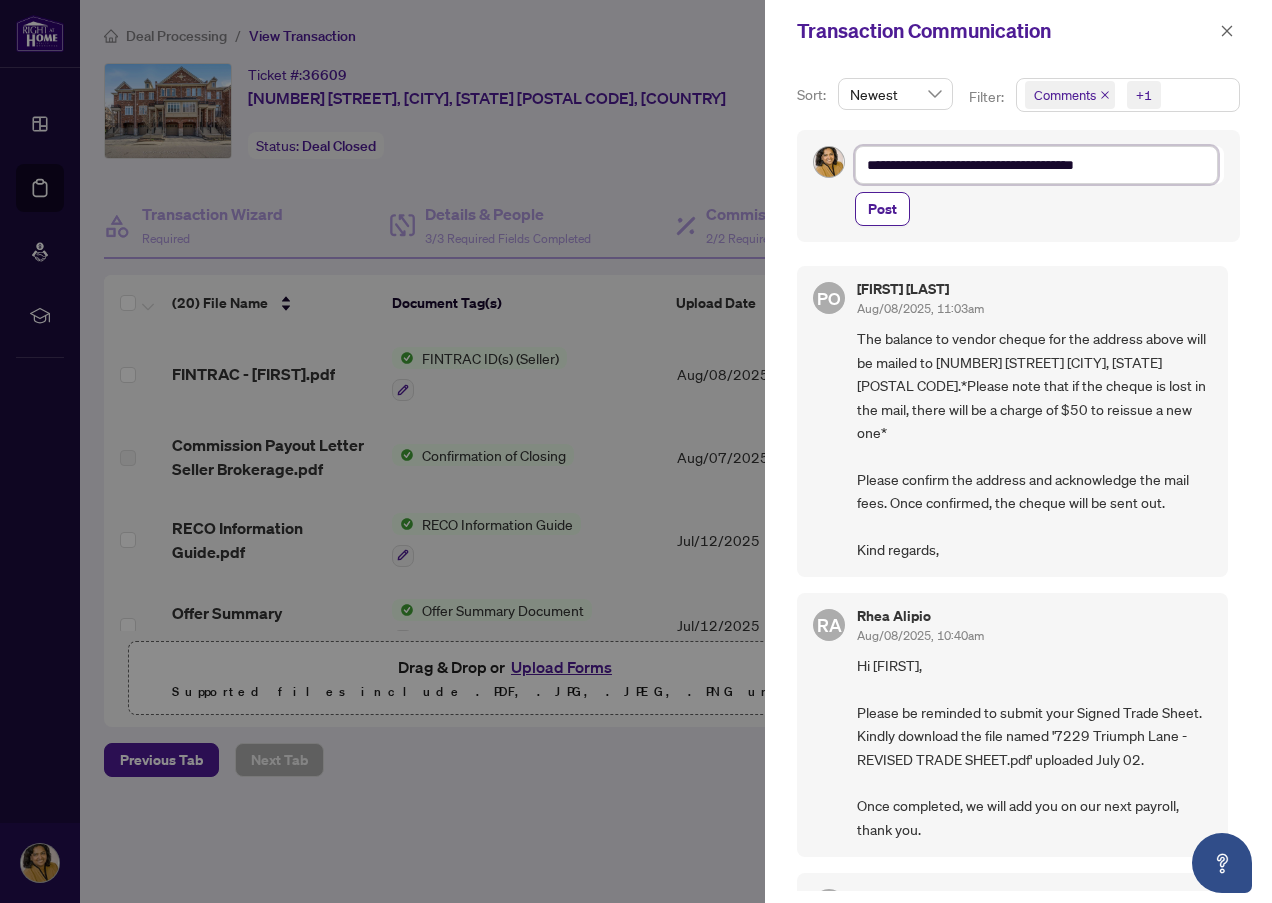 type on "**********" 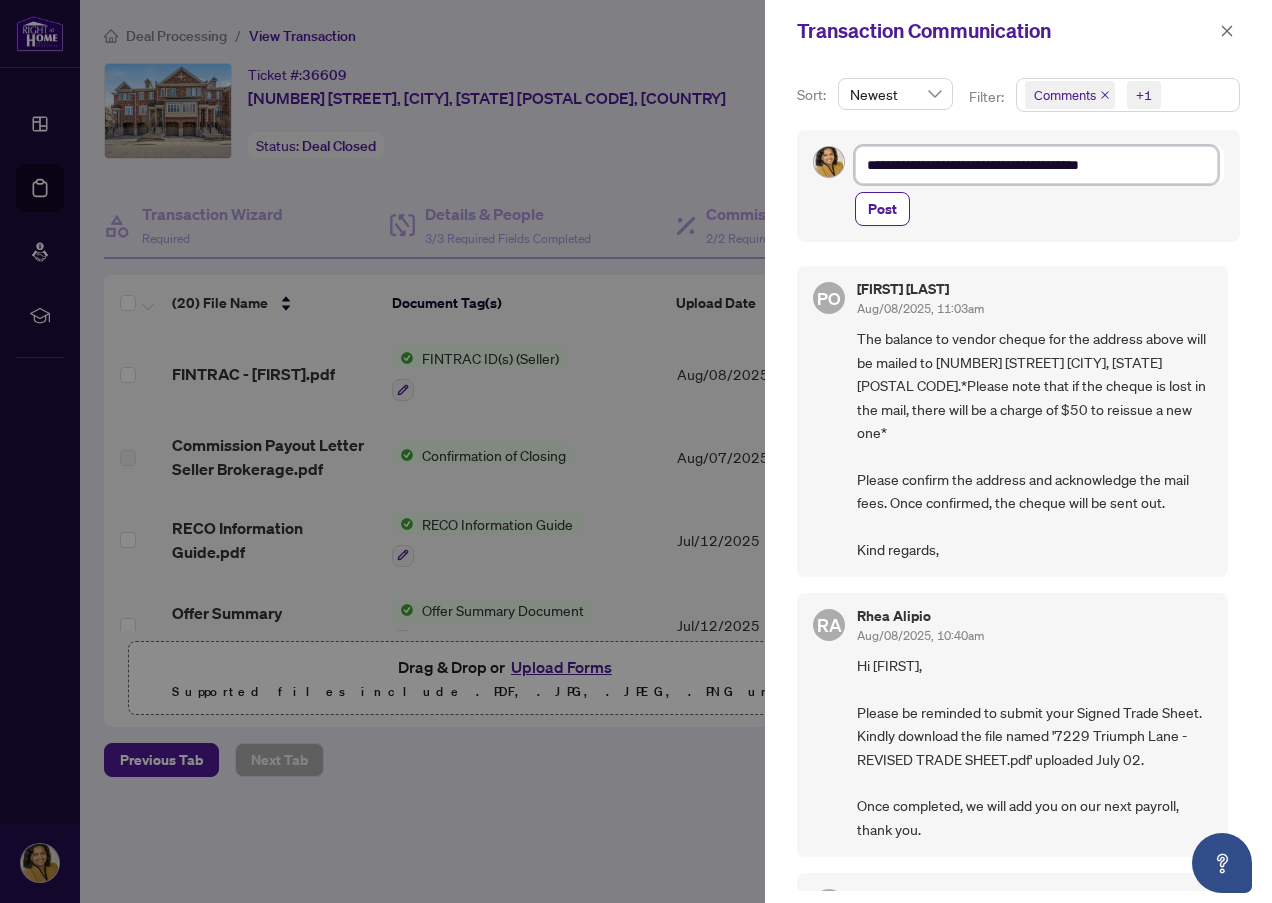 type on "**********" 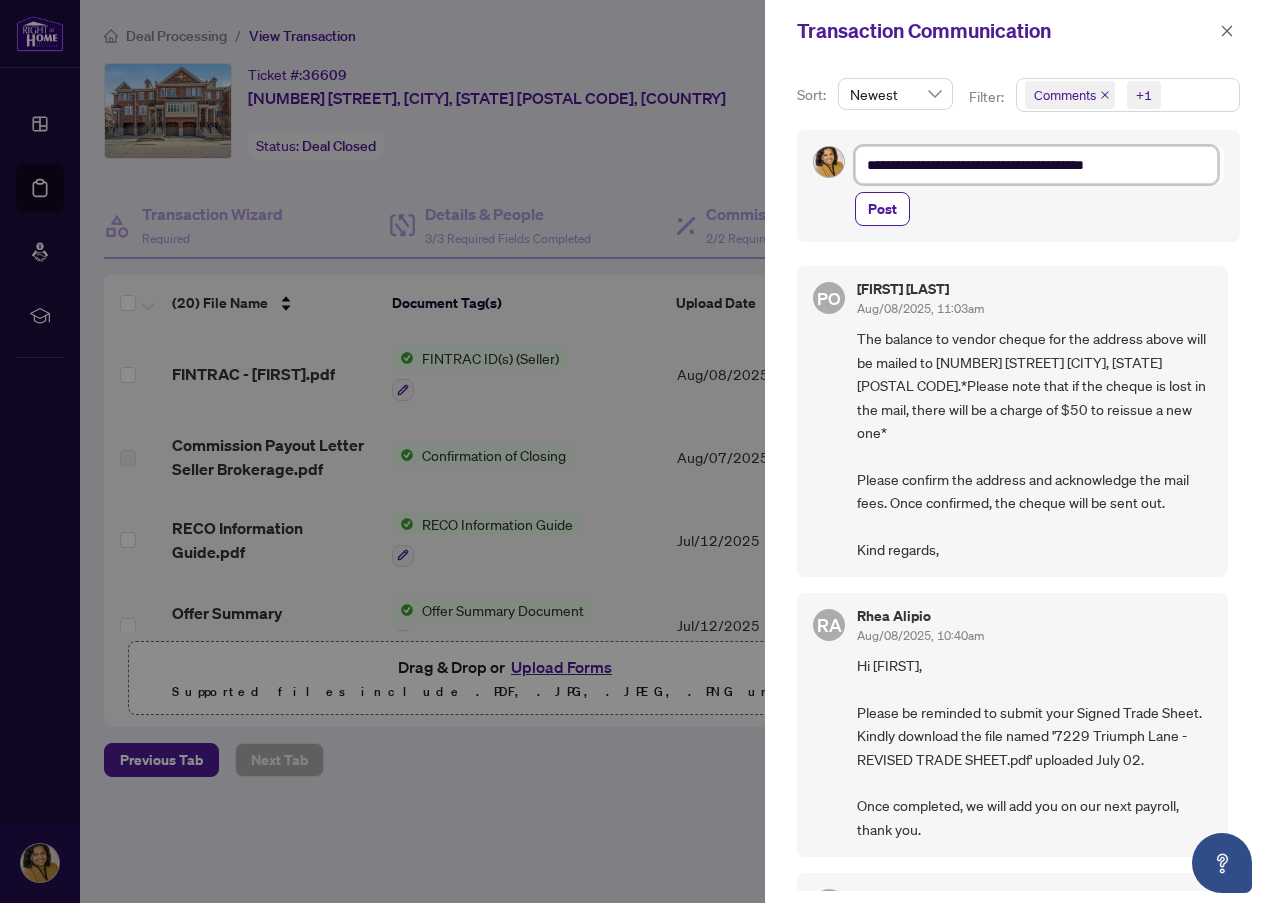 type on "**********" 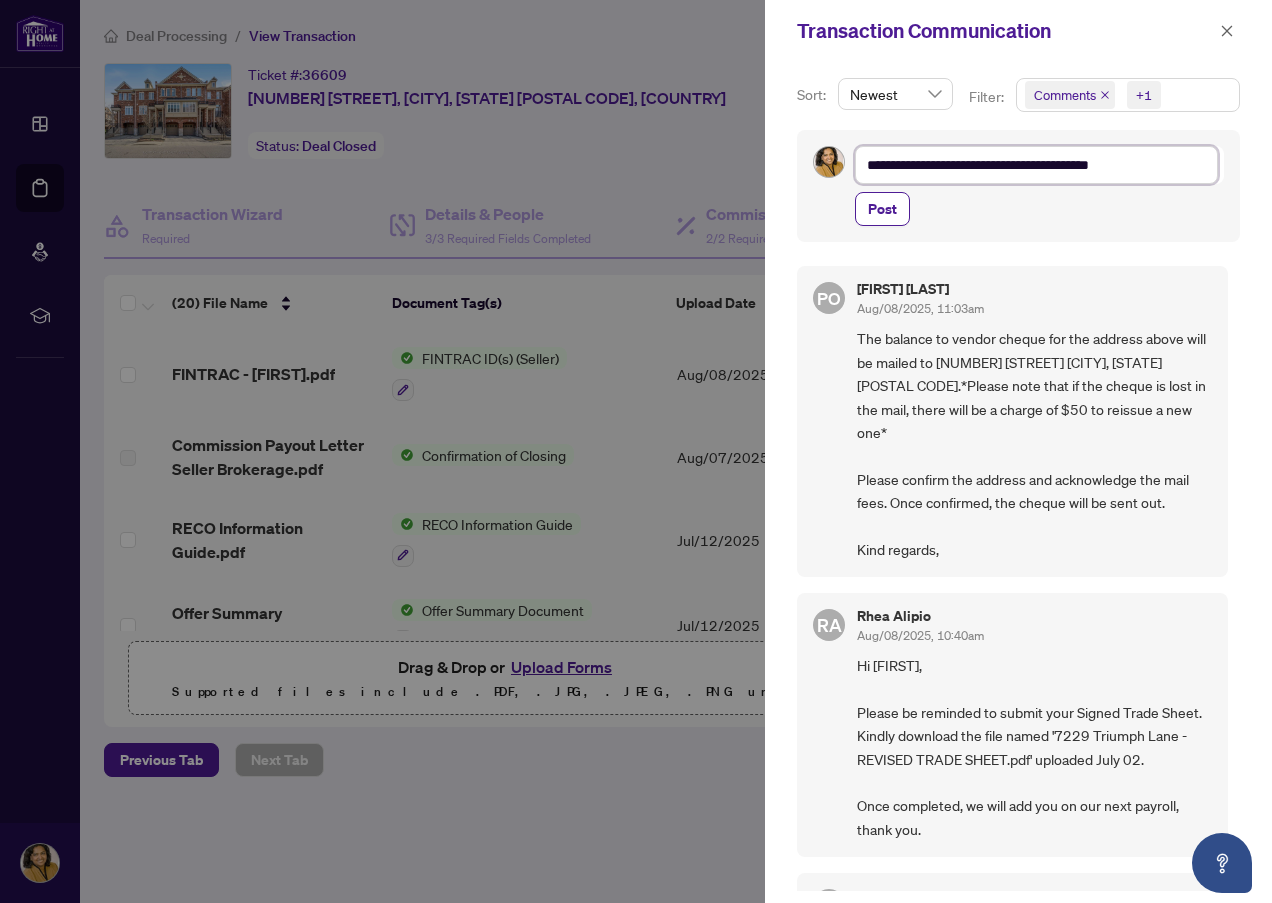 type on "**********" 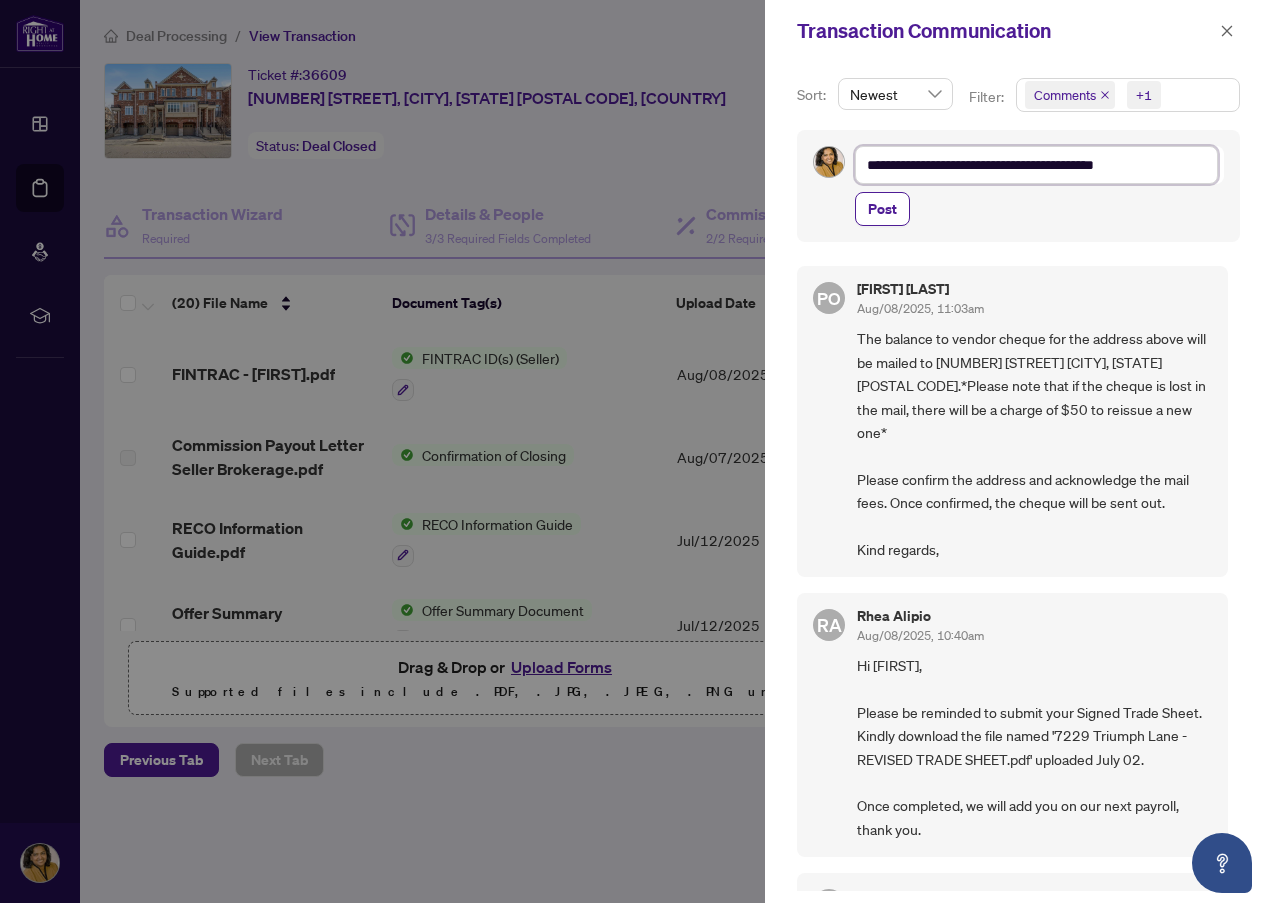 type on "**********" 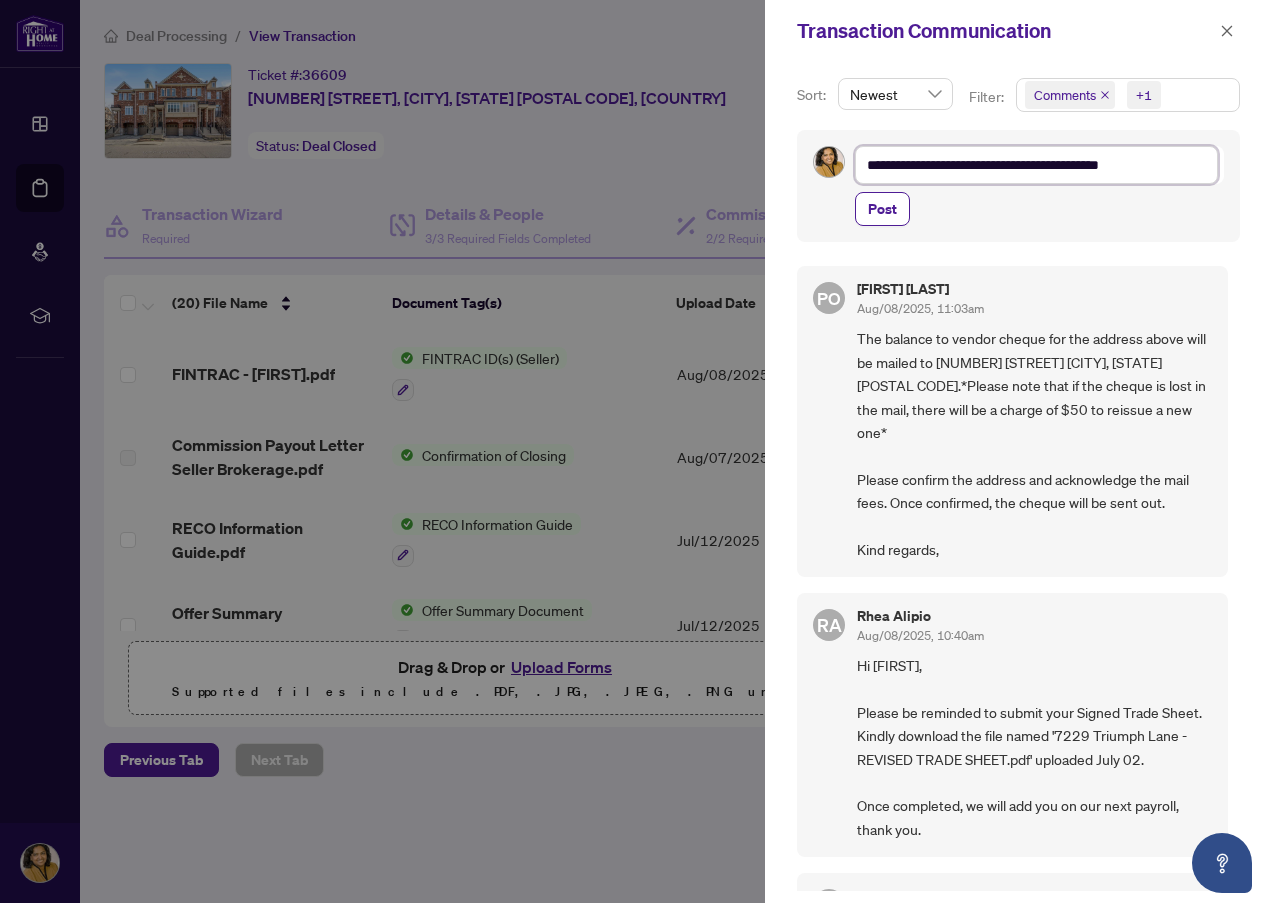 type on "**********" 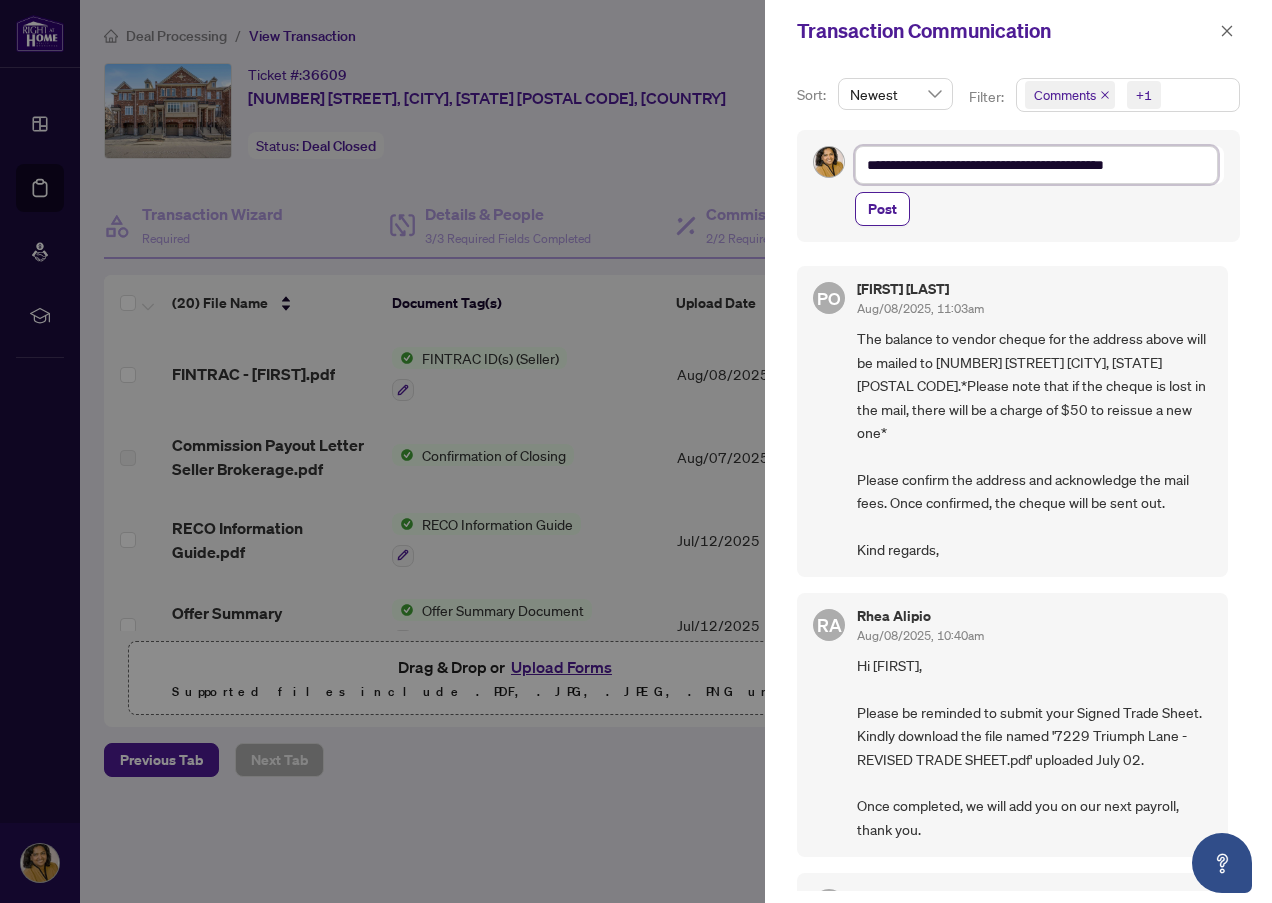 type on "**********" 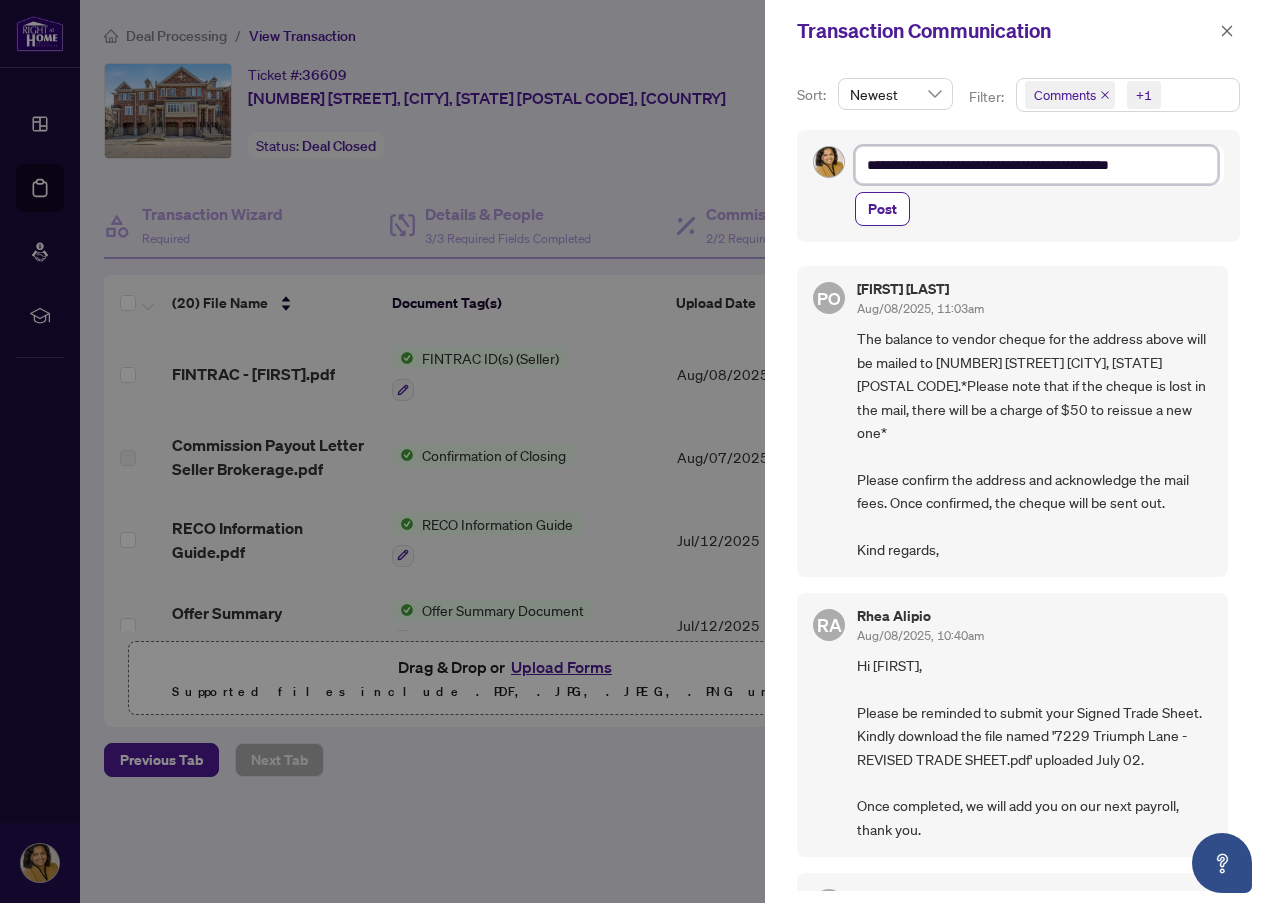 type on "**********" 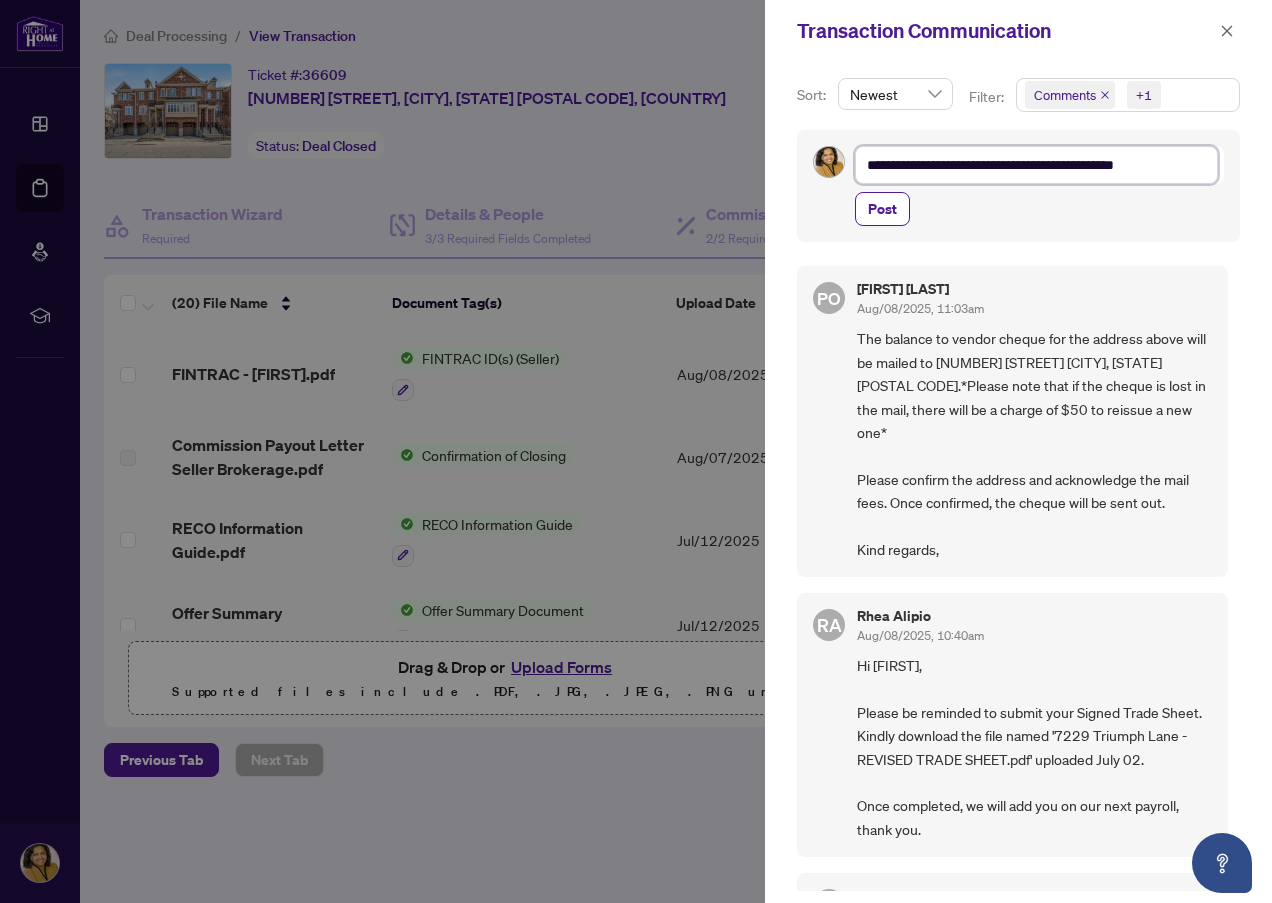 type on "**********" 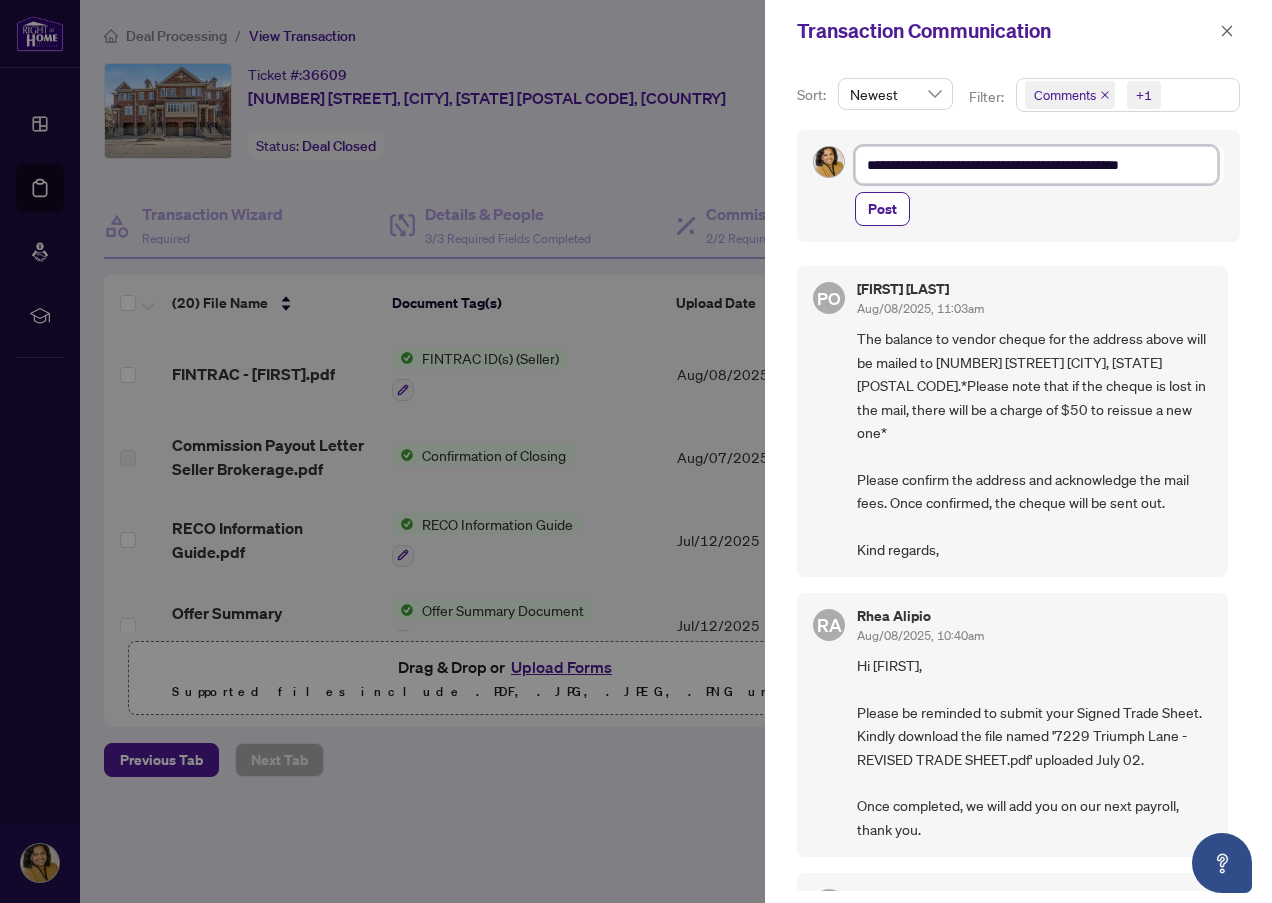 type on "**********" 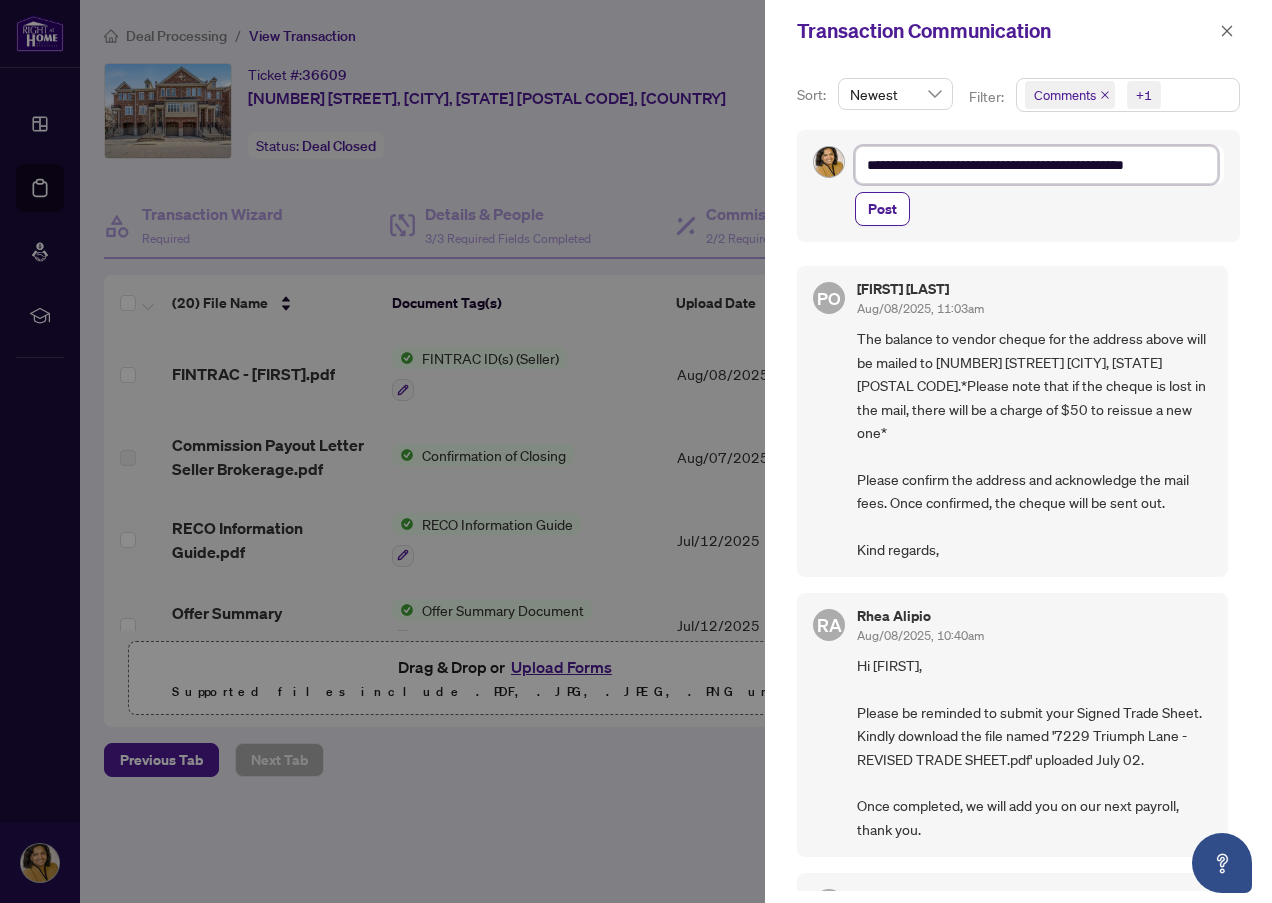 type on "**********" 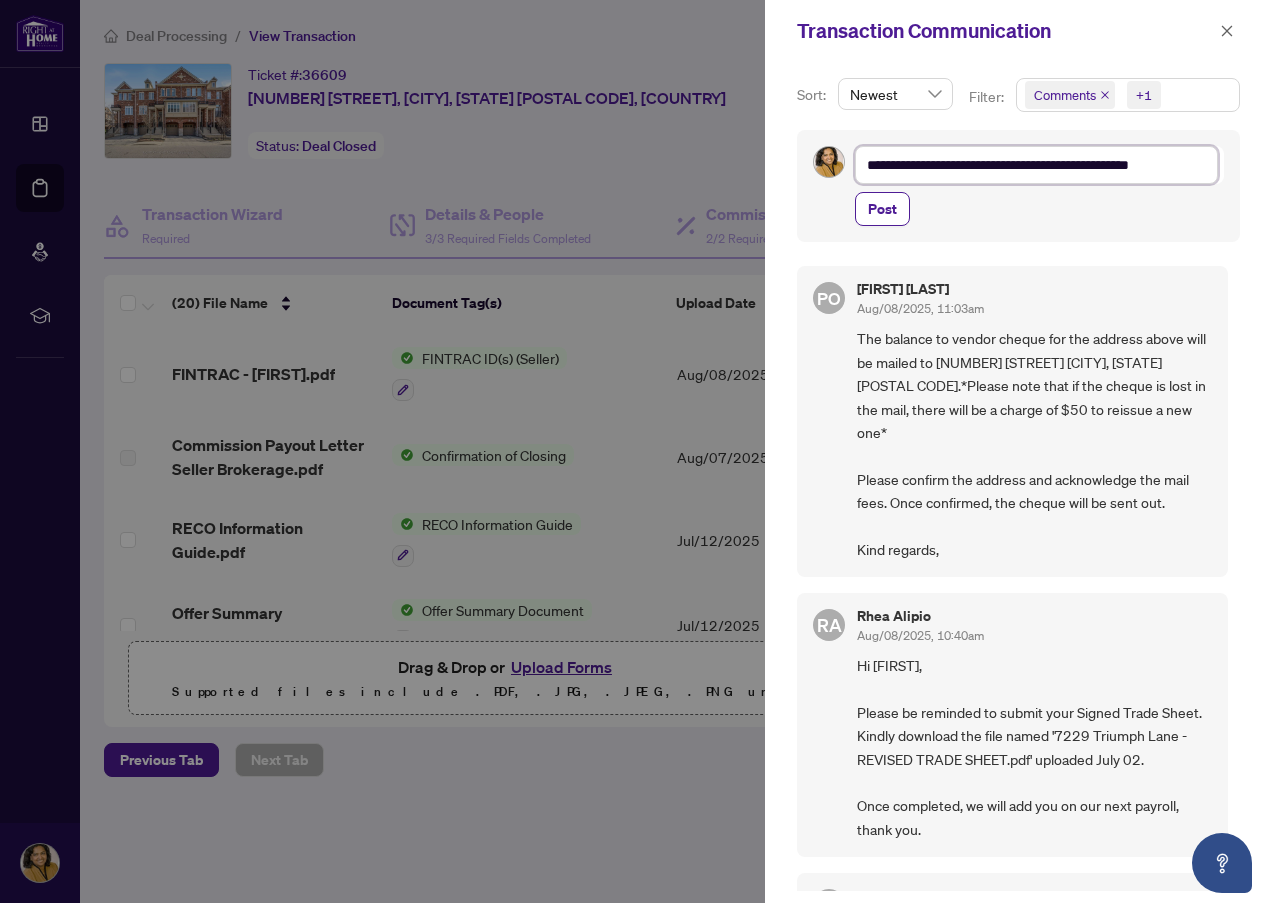 type on "**********" 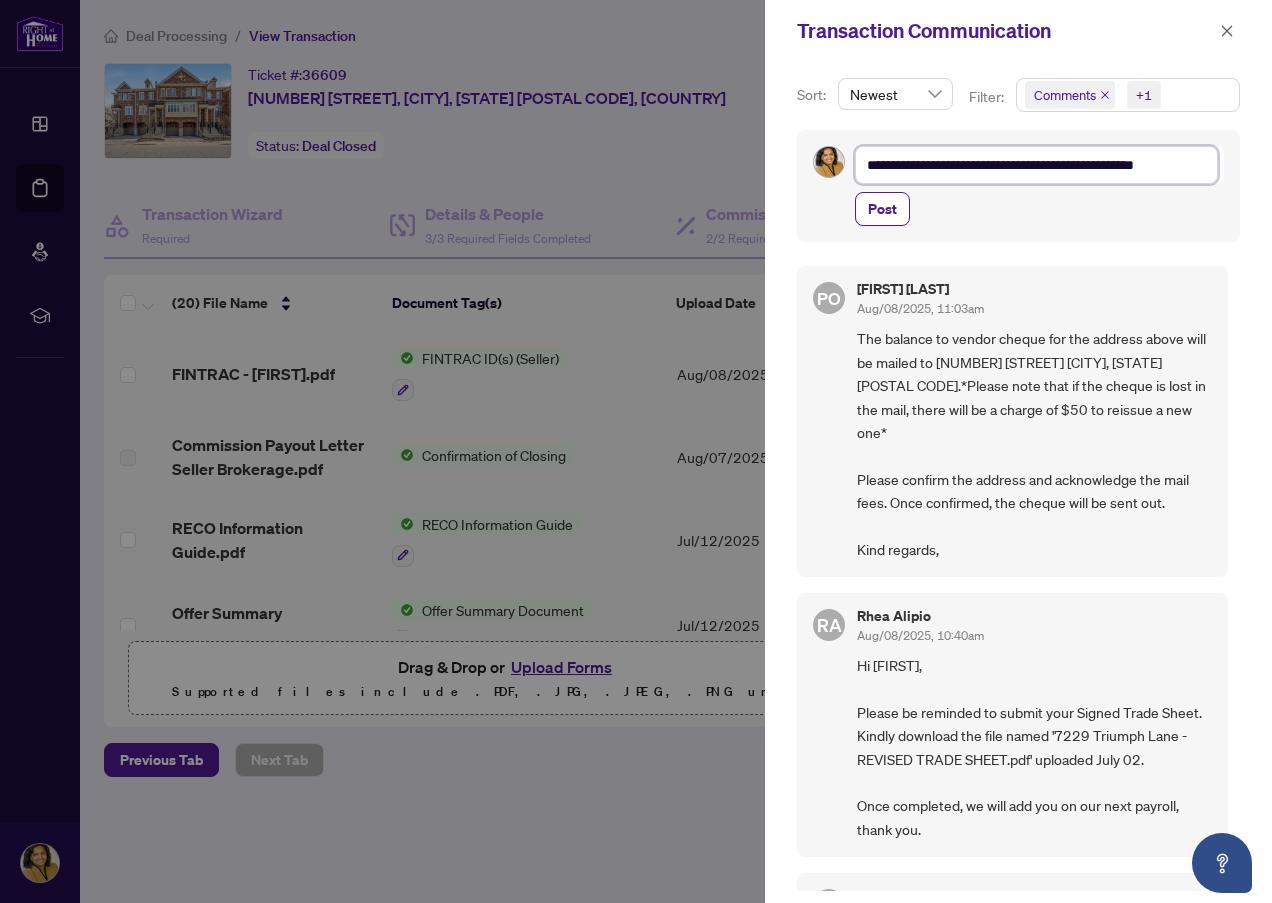 type on "**********" 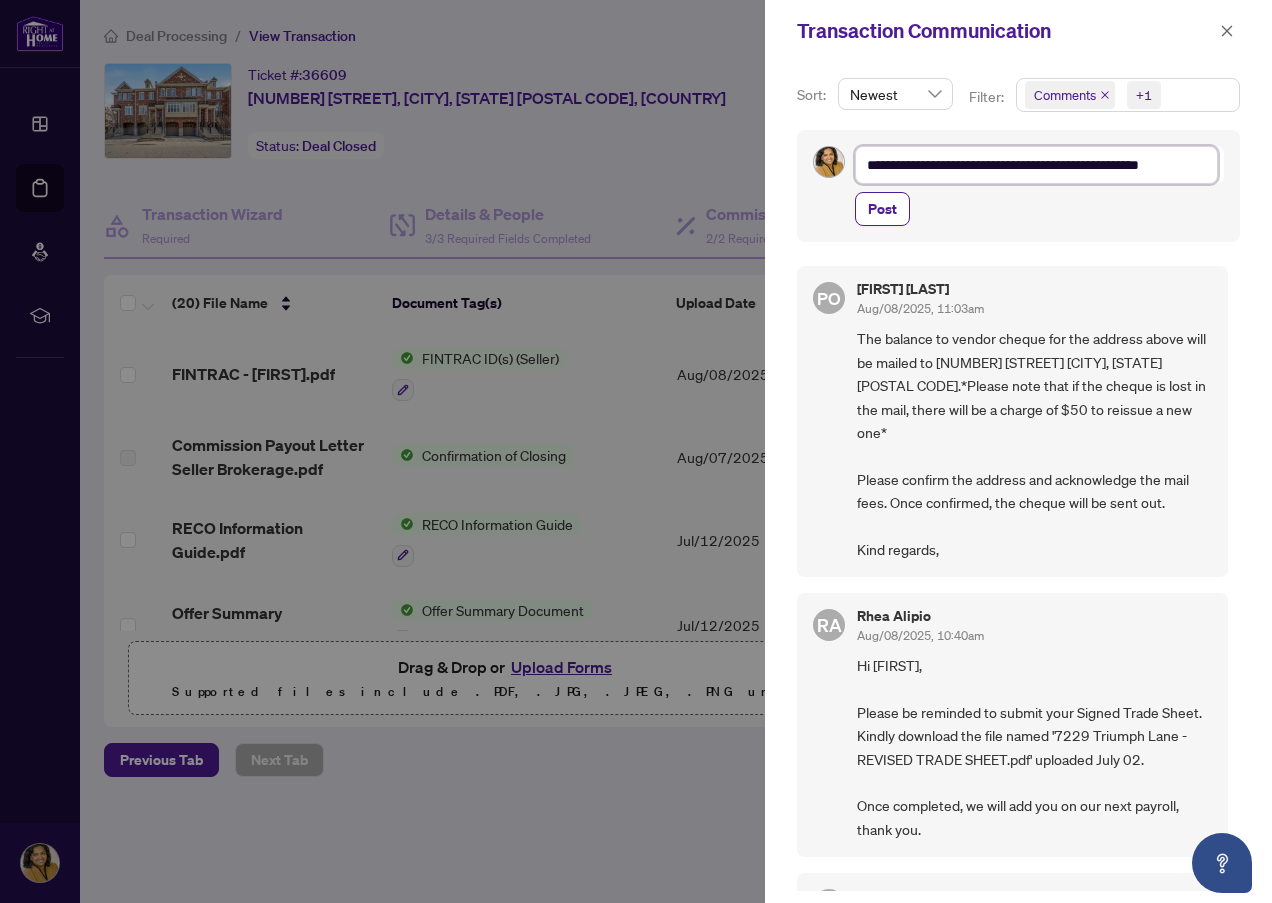 type on "**********" 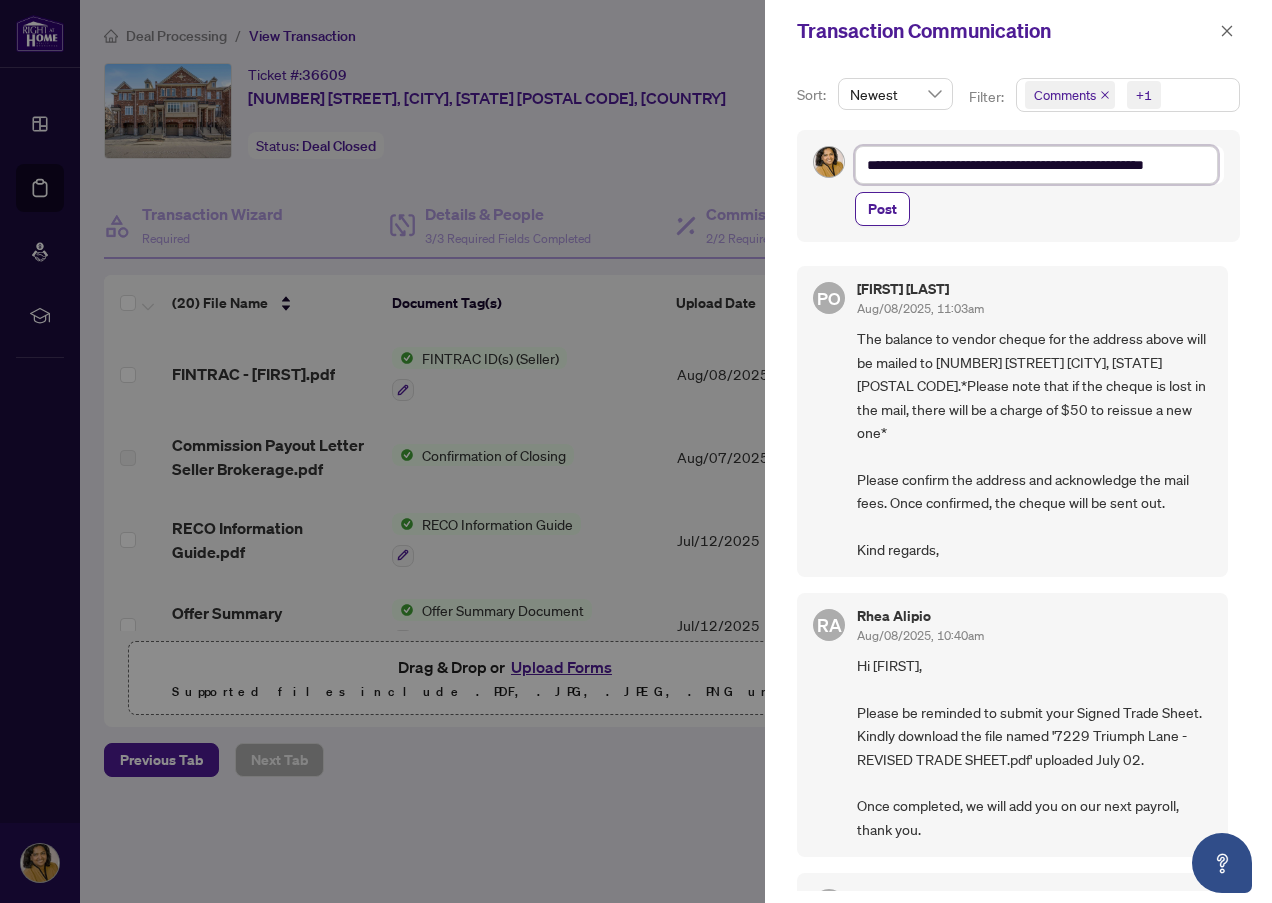 type on "**********" 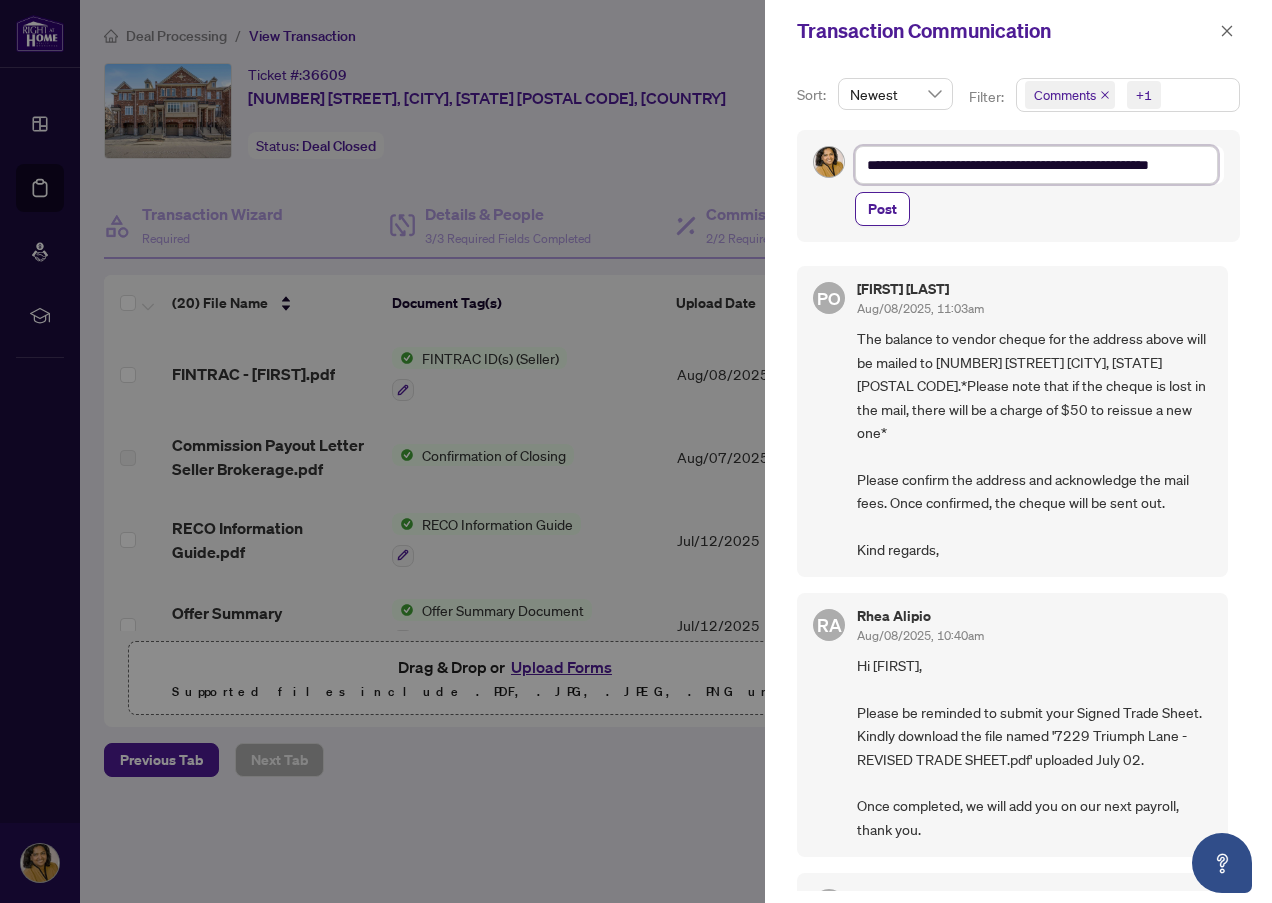 type on "**********" 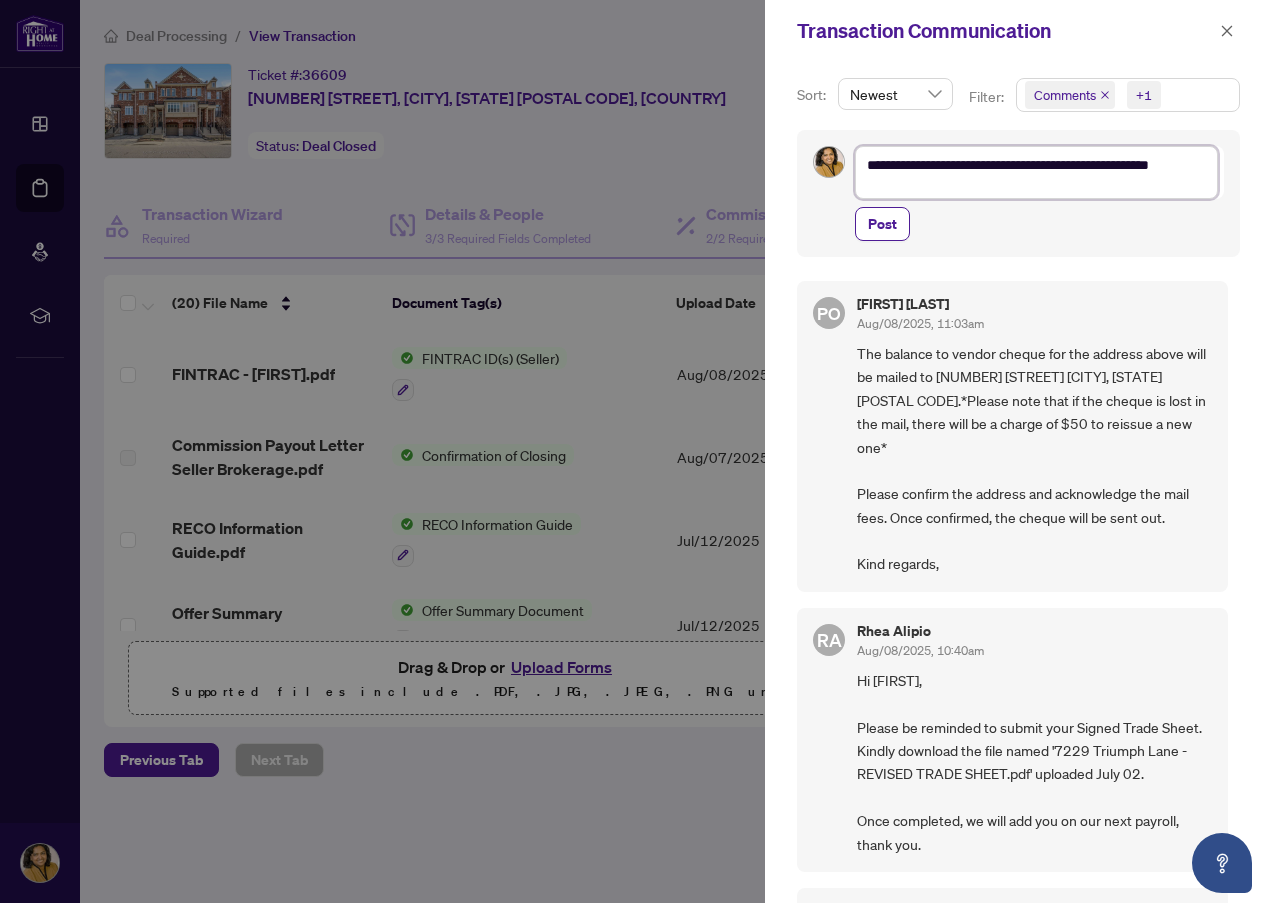 scroll, scrollTop: 1, scrollLeft: 0, axis: vertical 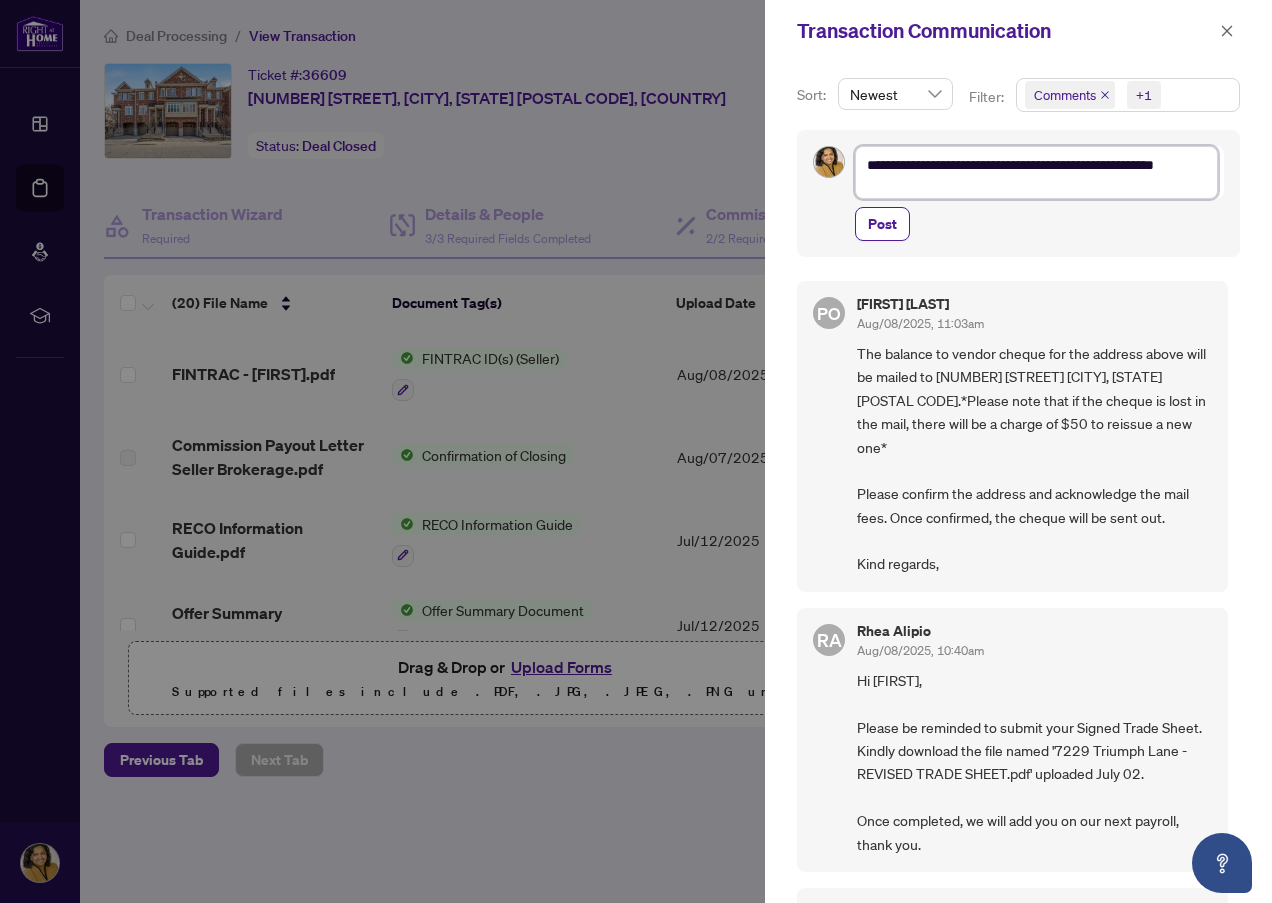 type on "**********" 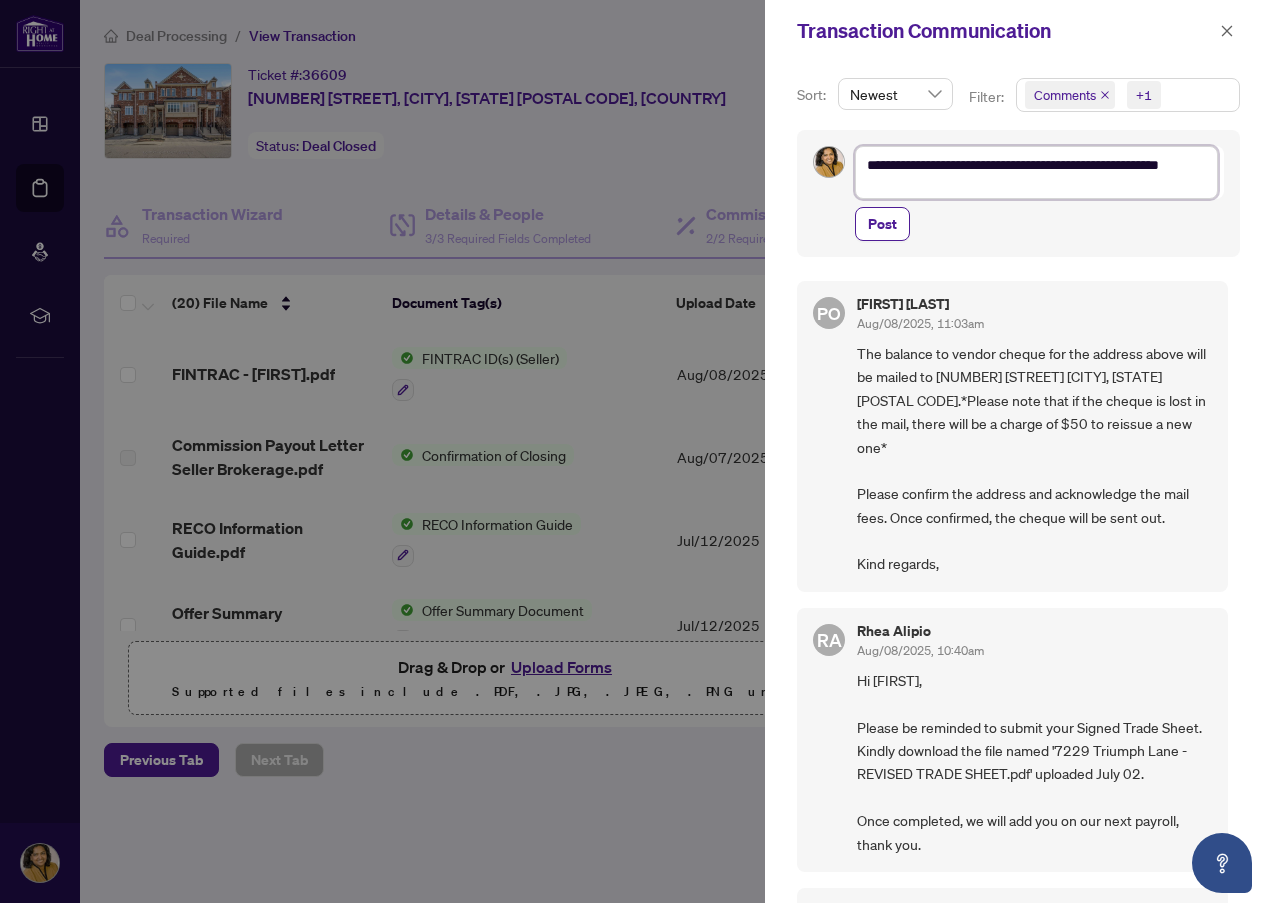 scroll, scrollTop: 0, scrollLeft: 0, axis: both 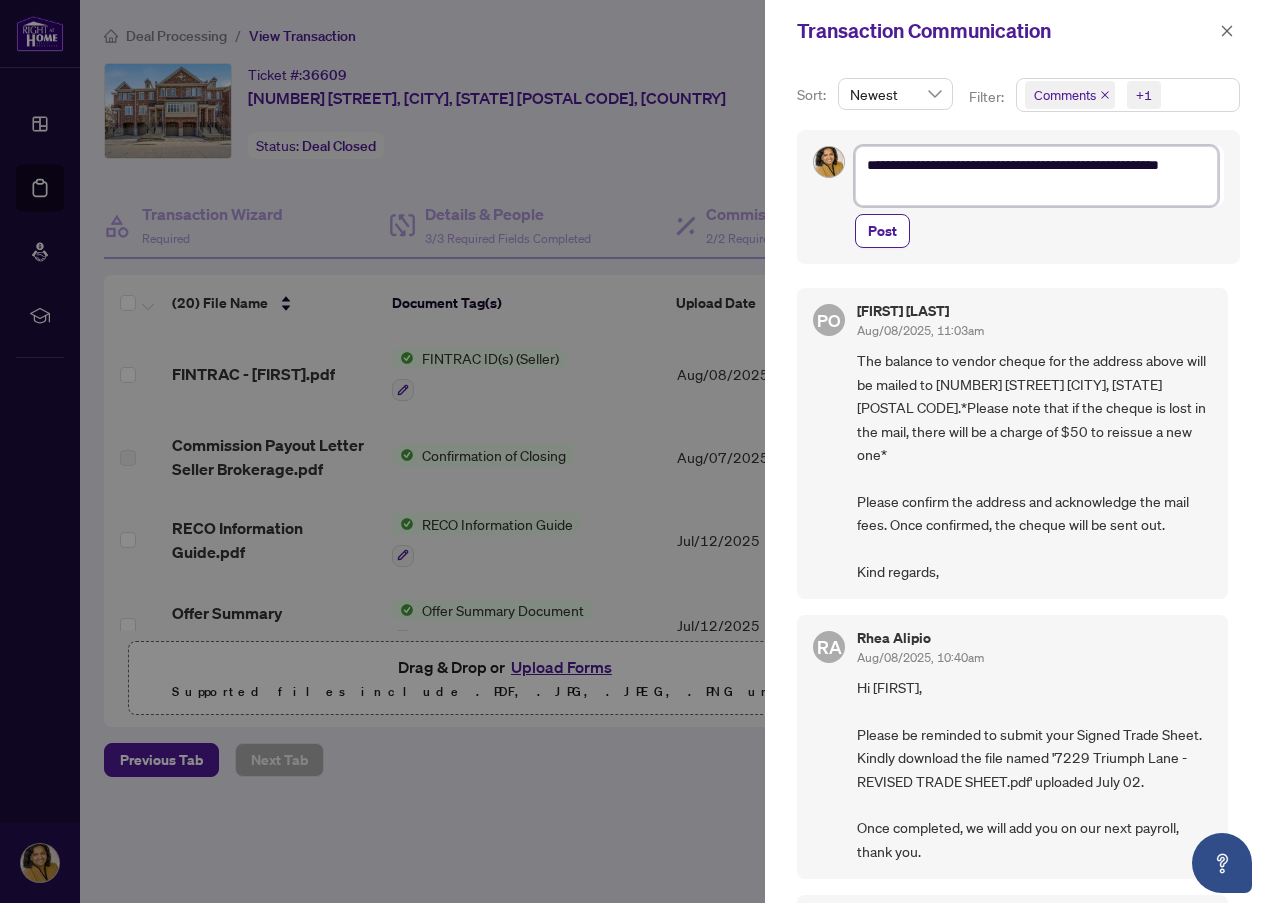 type on "**********" 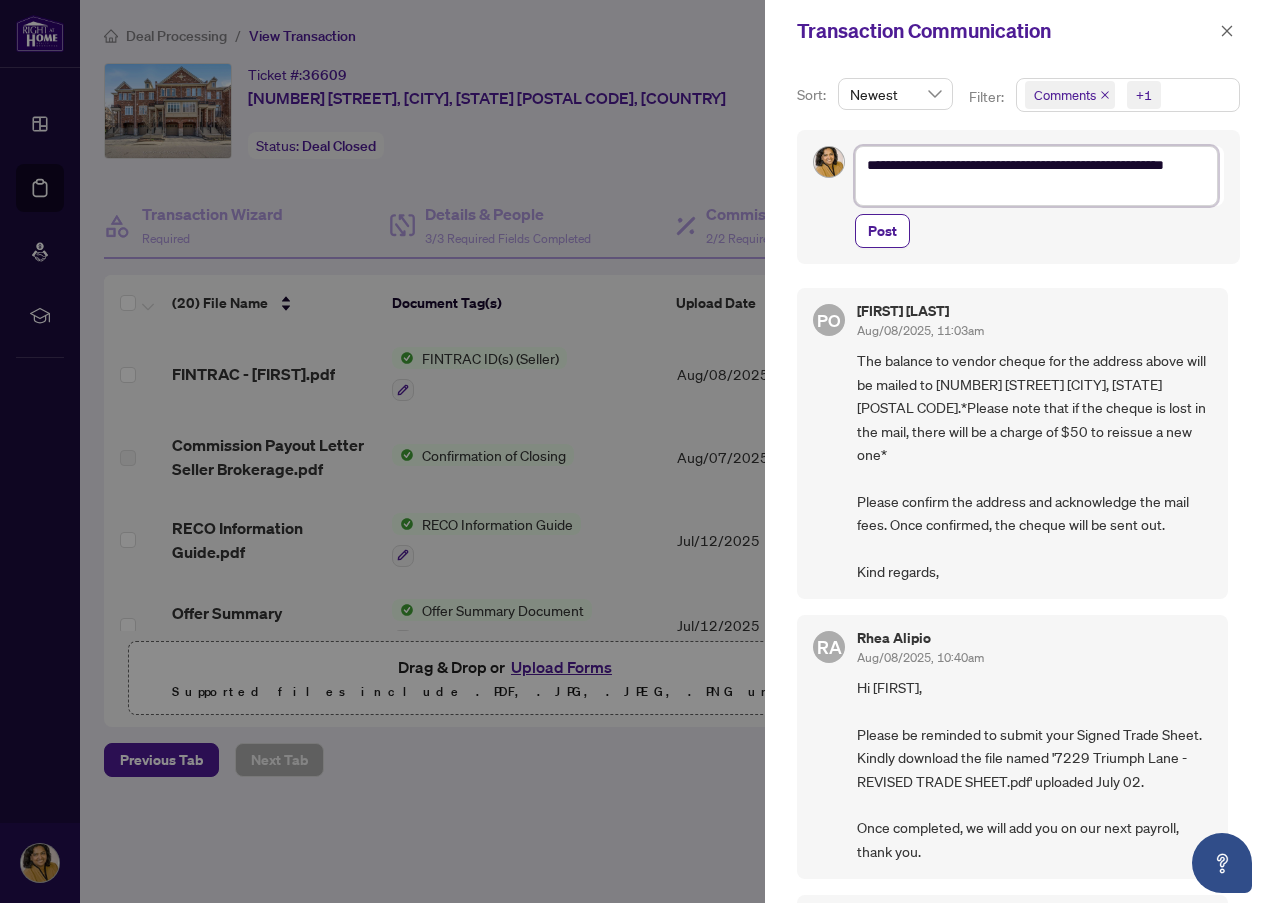type on "**********" 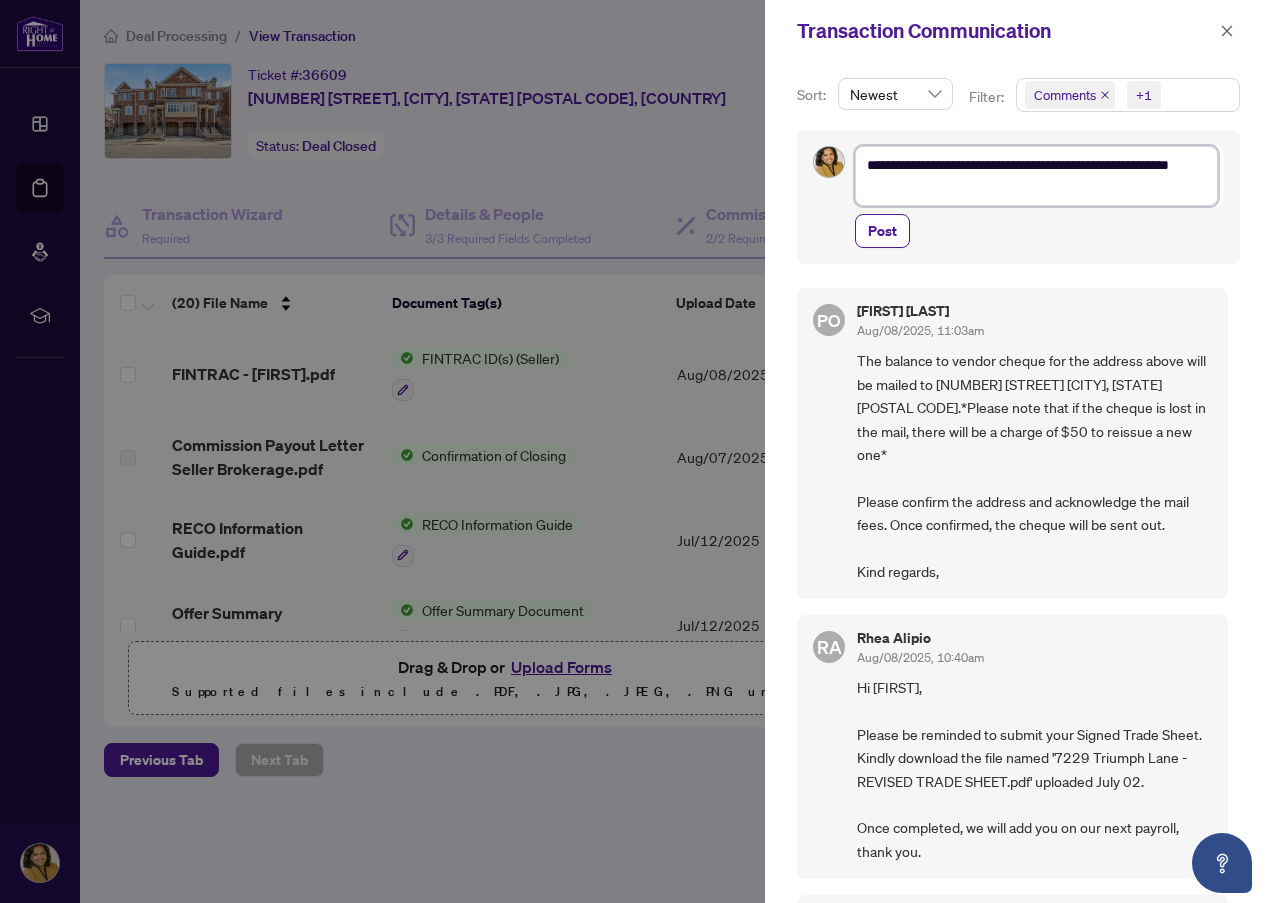 type on "**********" 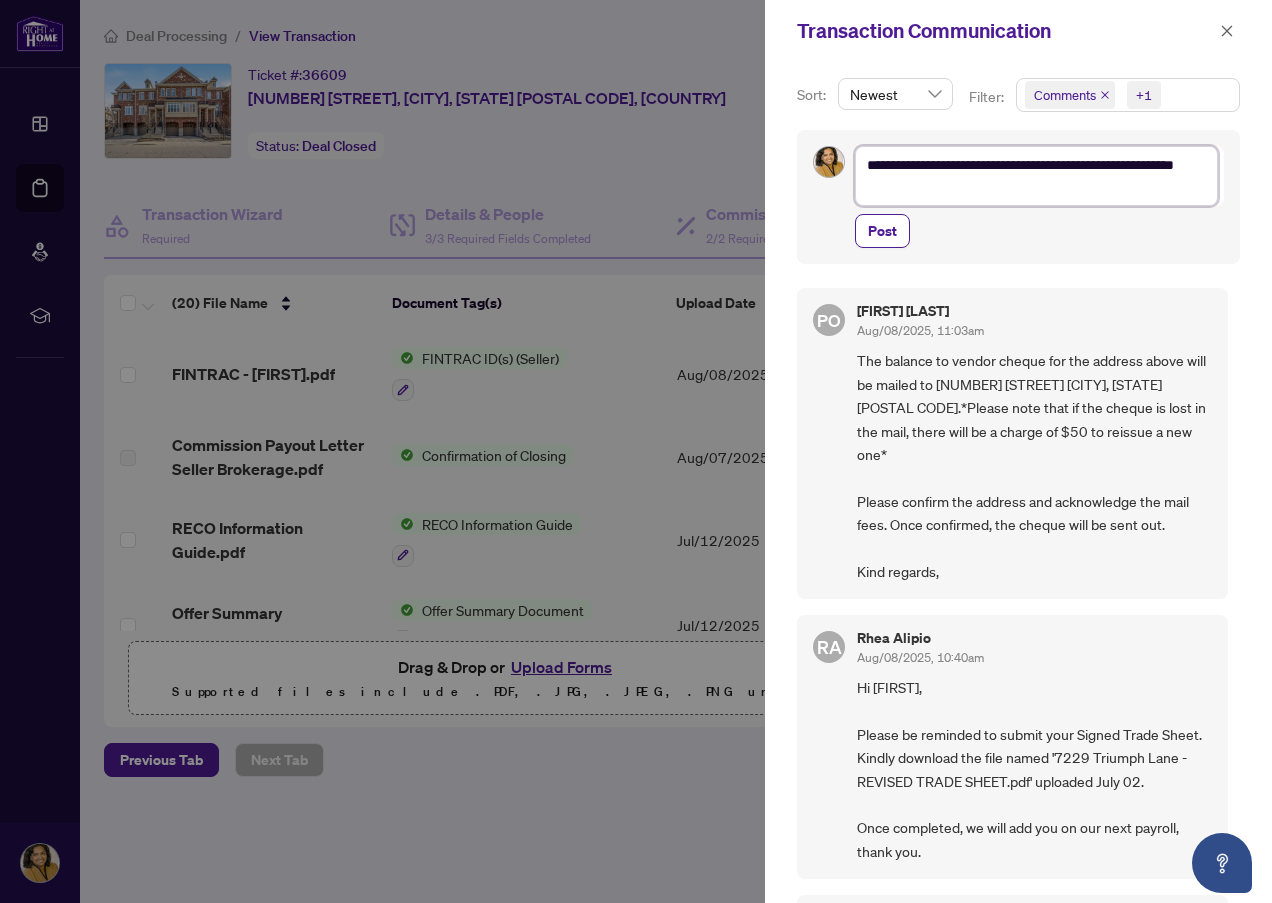 type on "**********" 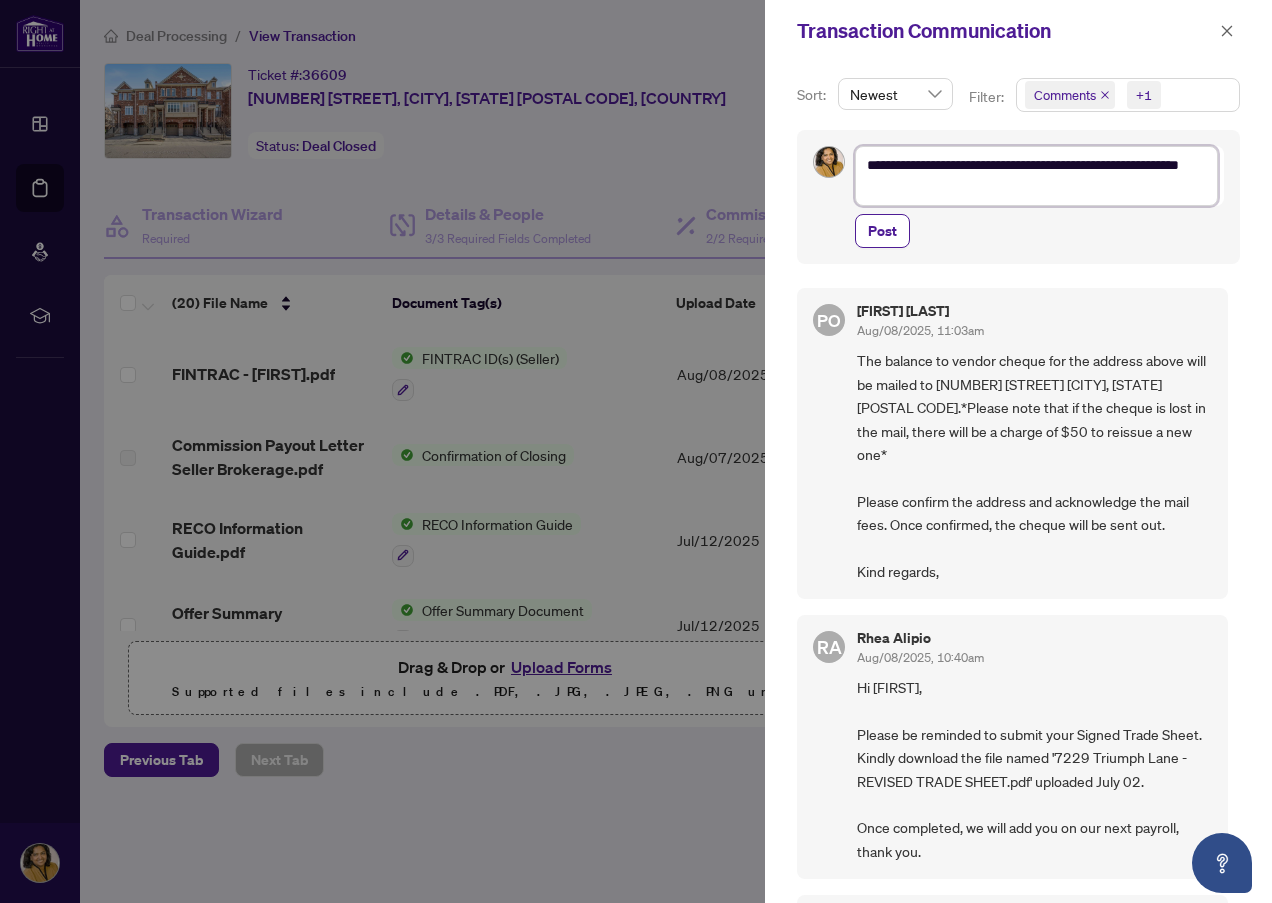type on "**********" 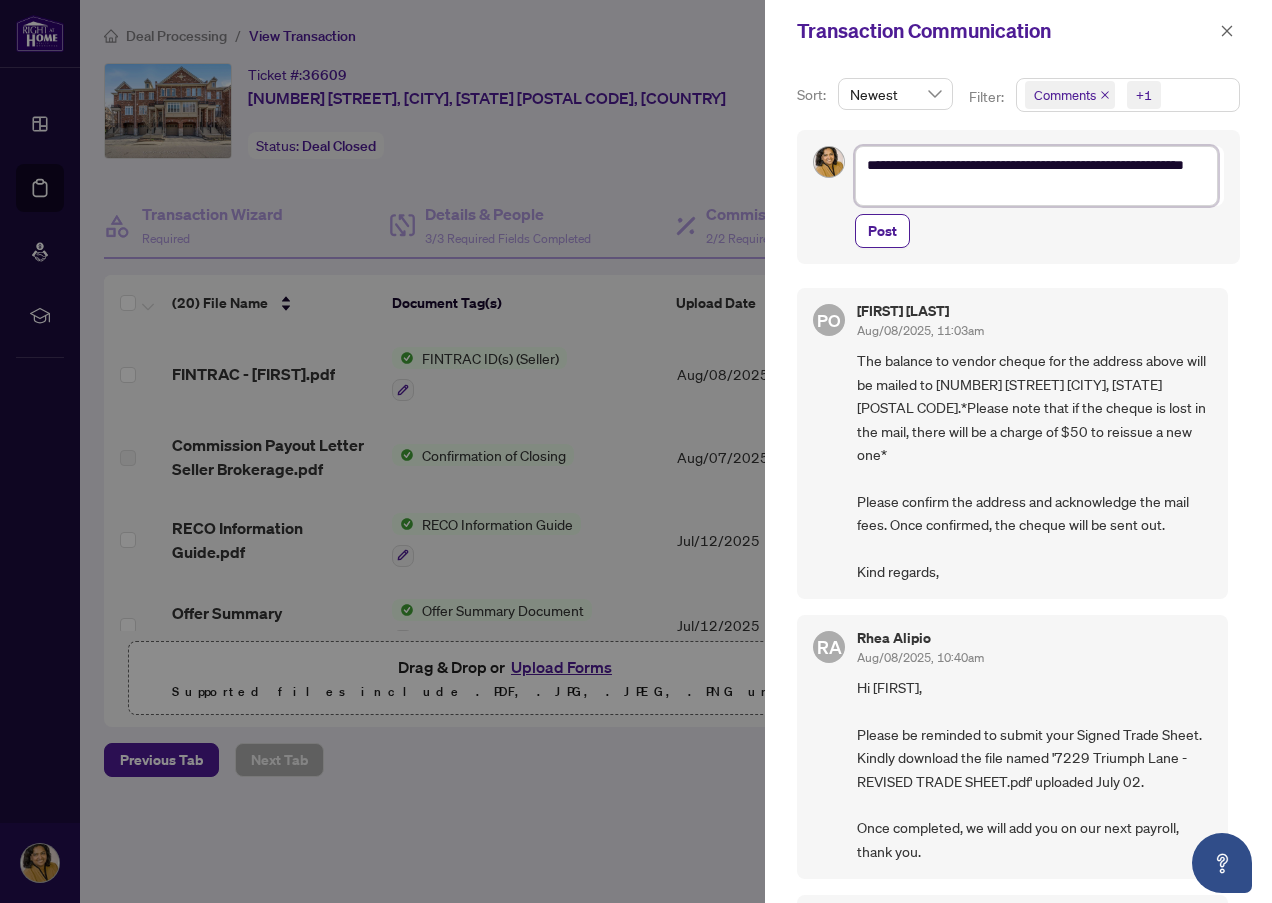 type on "**********" 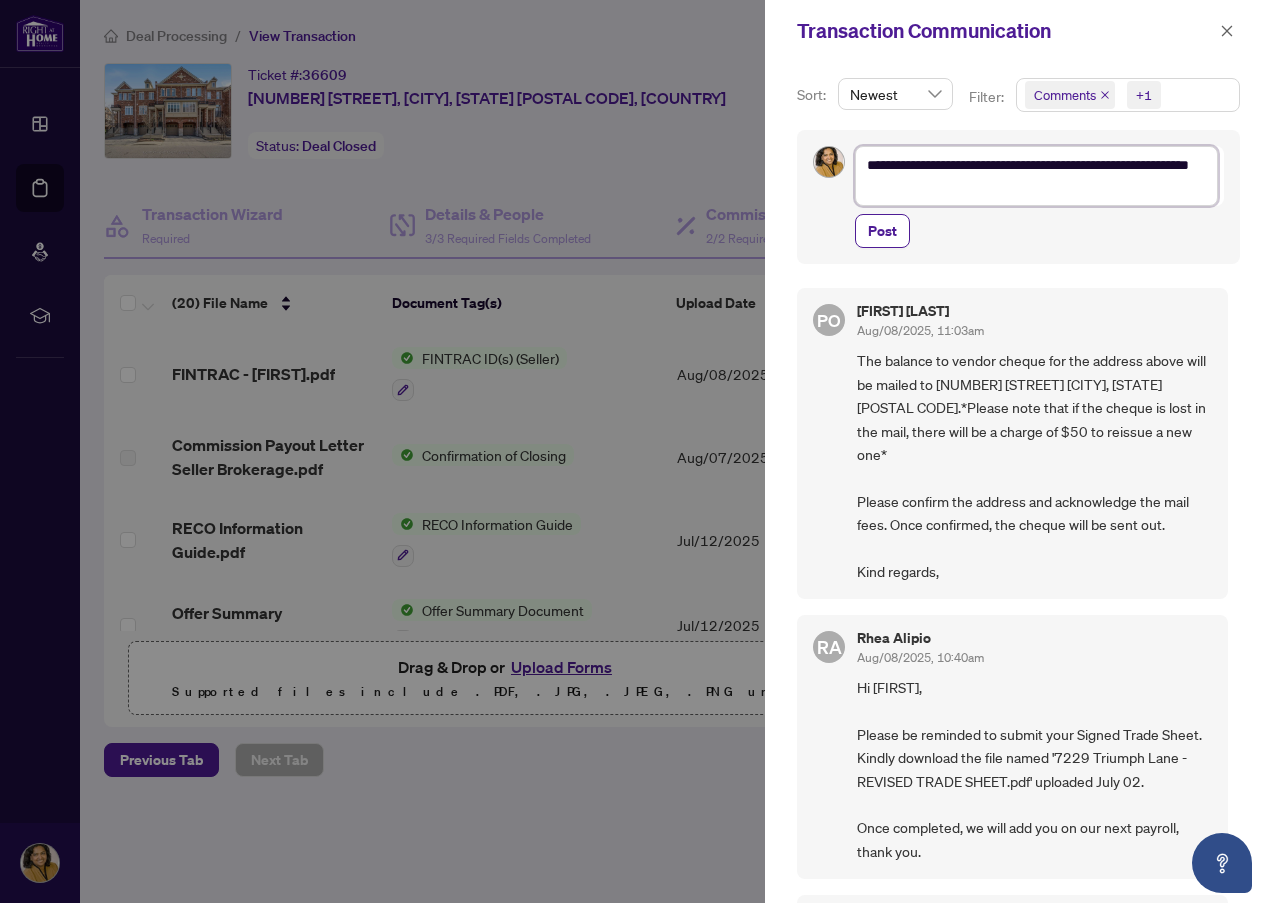type on "**********" 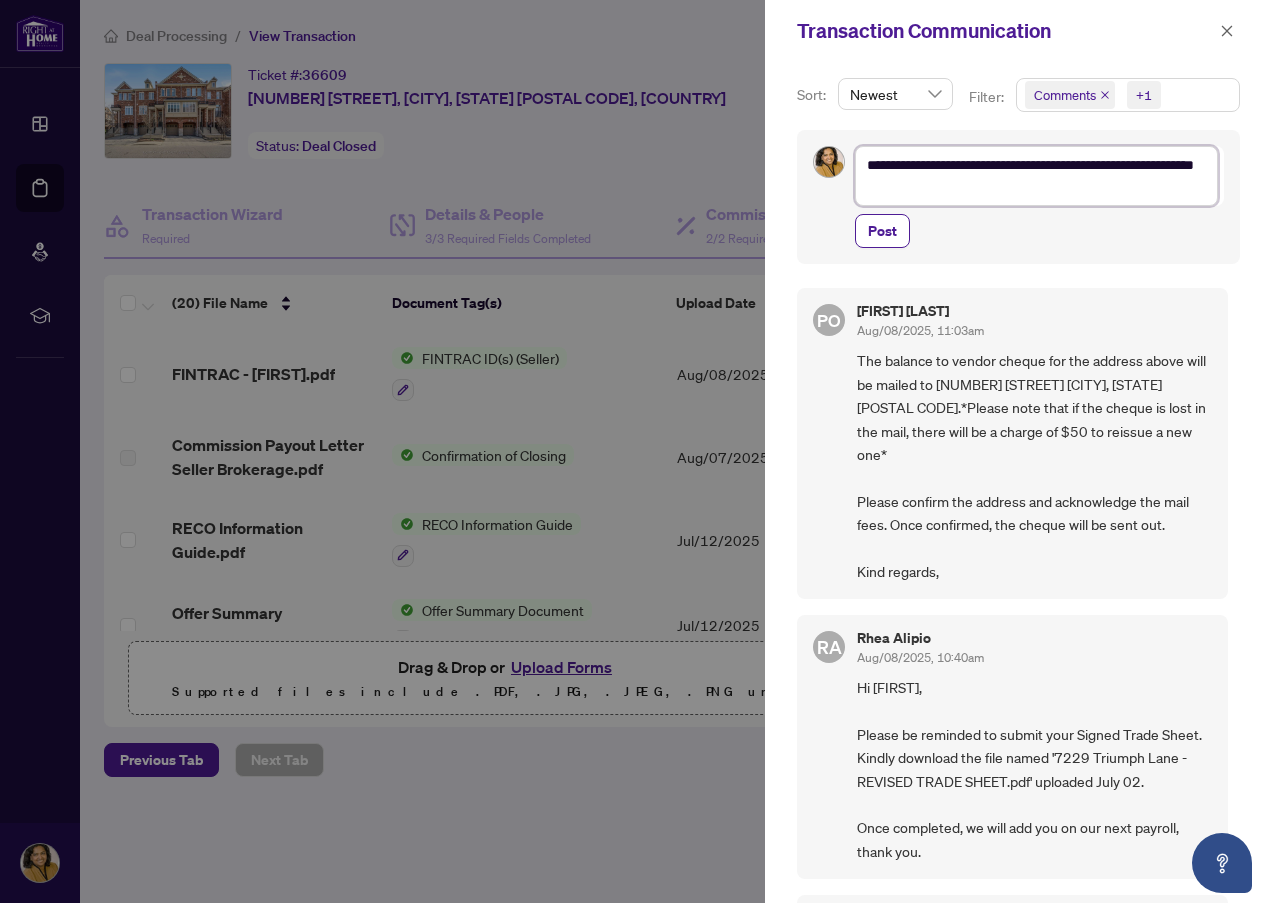 type on "**********" 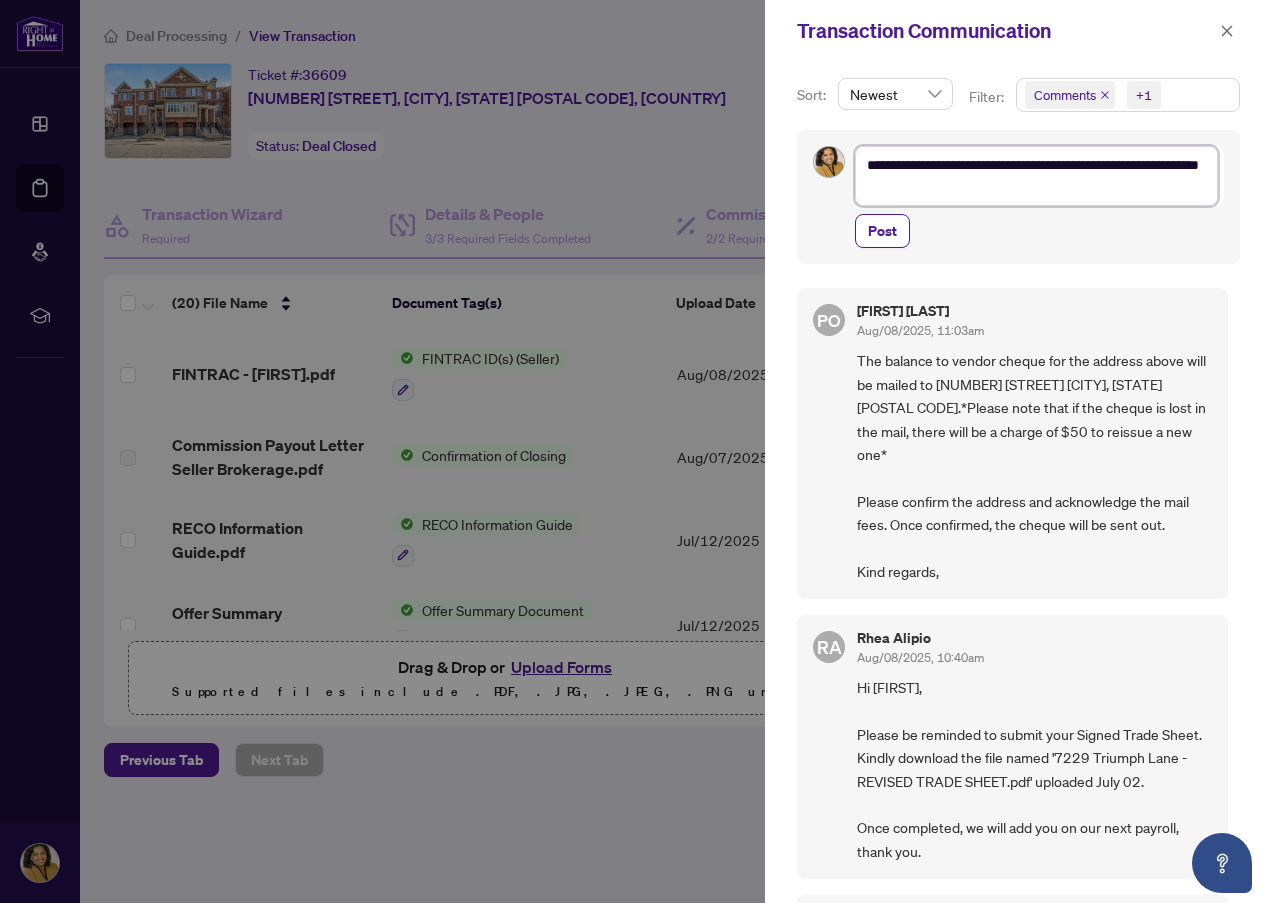 type on "**********" 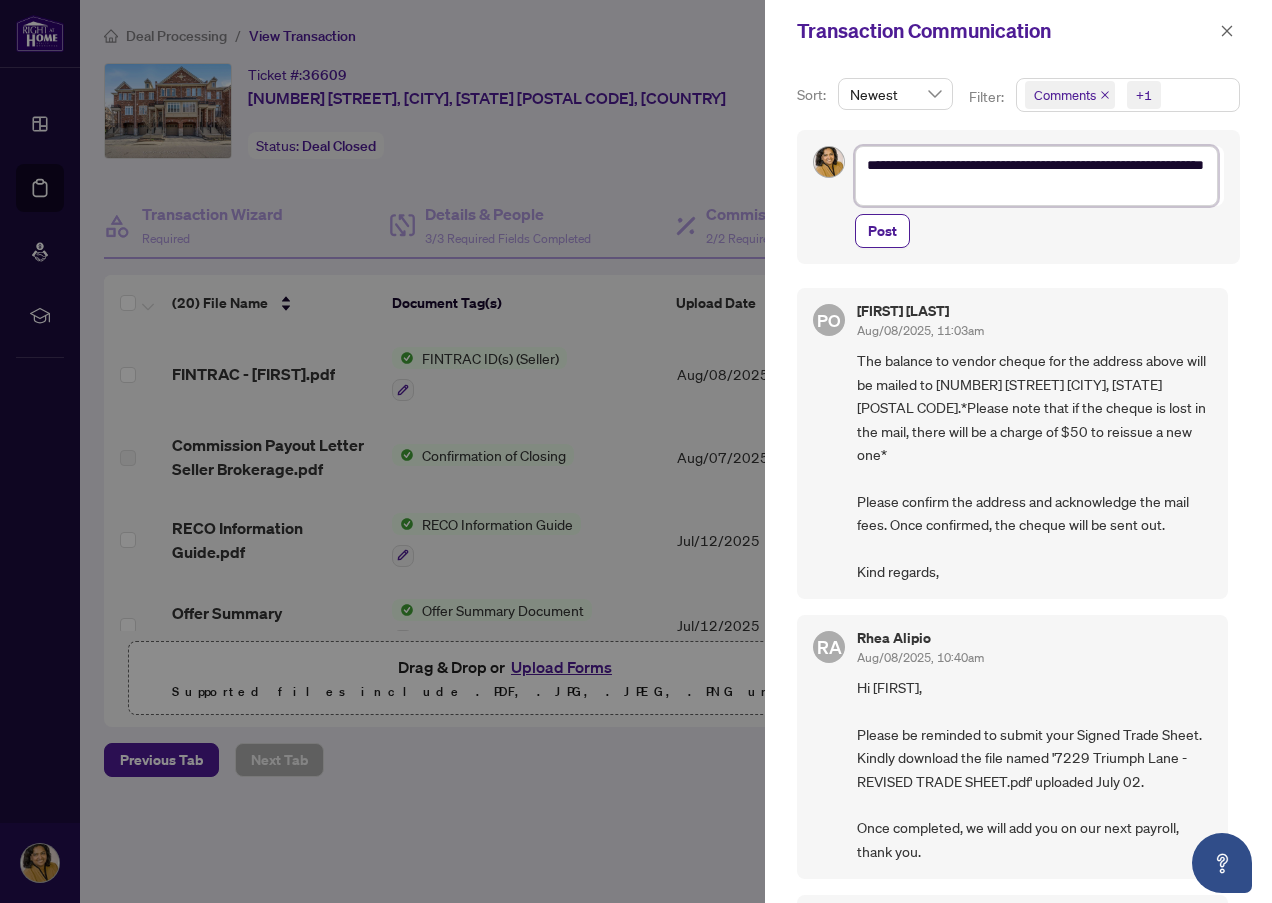 type on "**********" 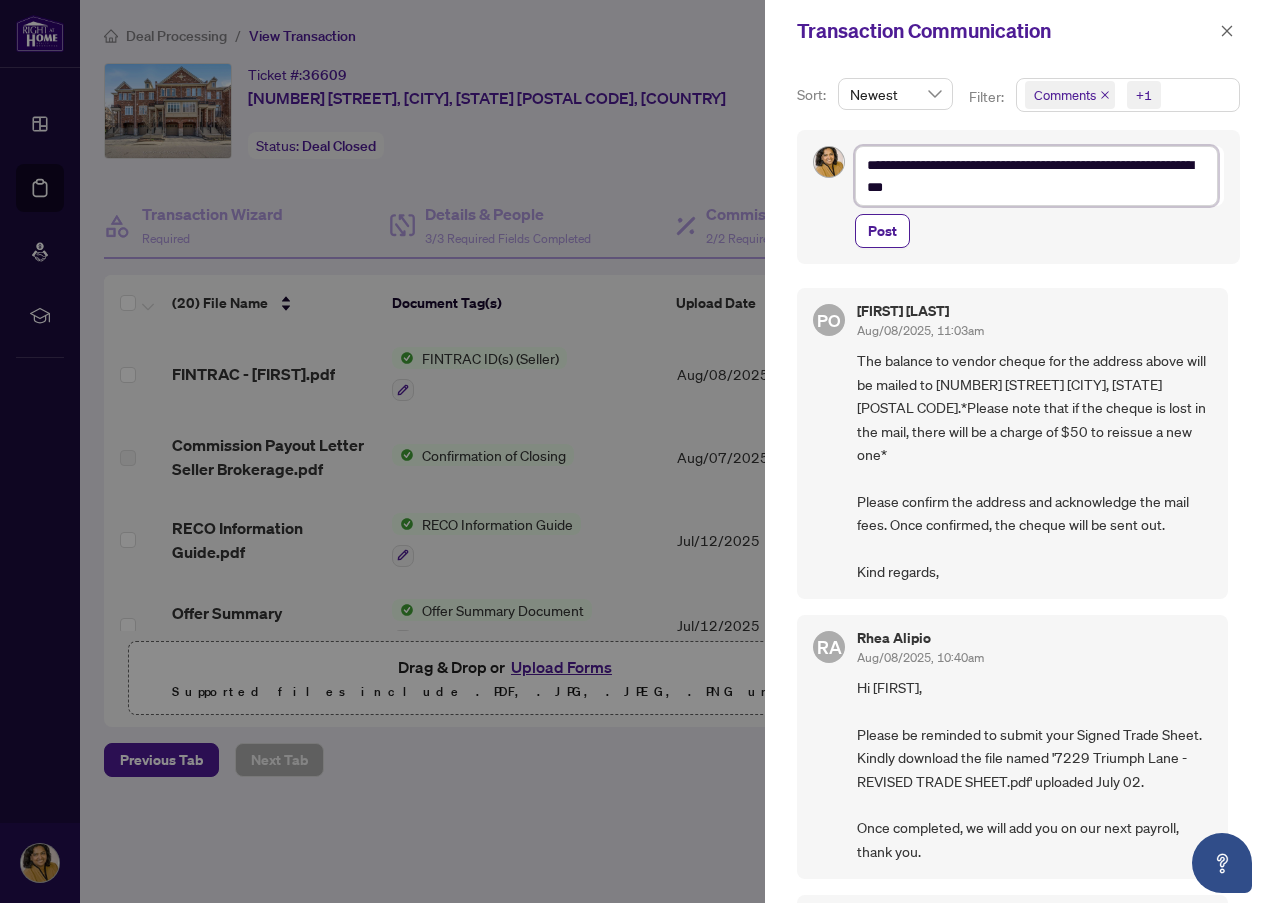 type on "**********" 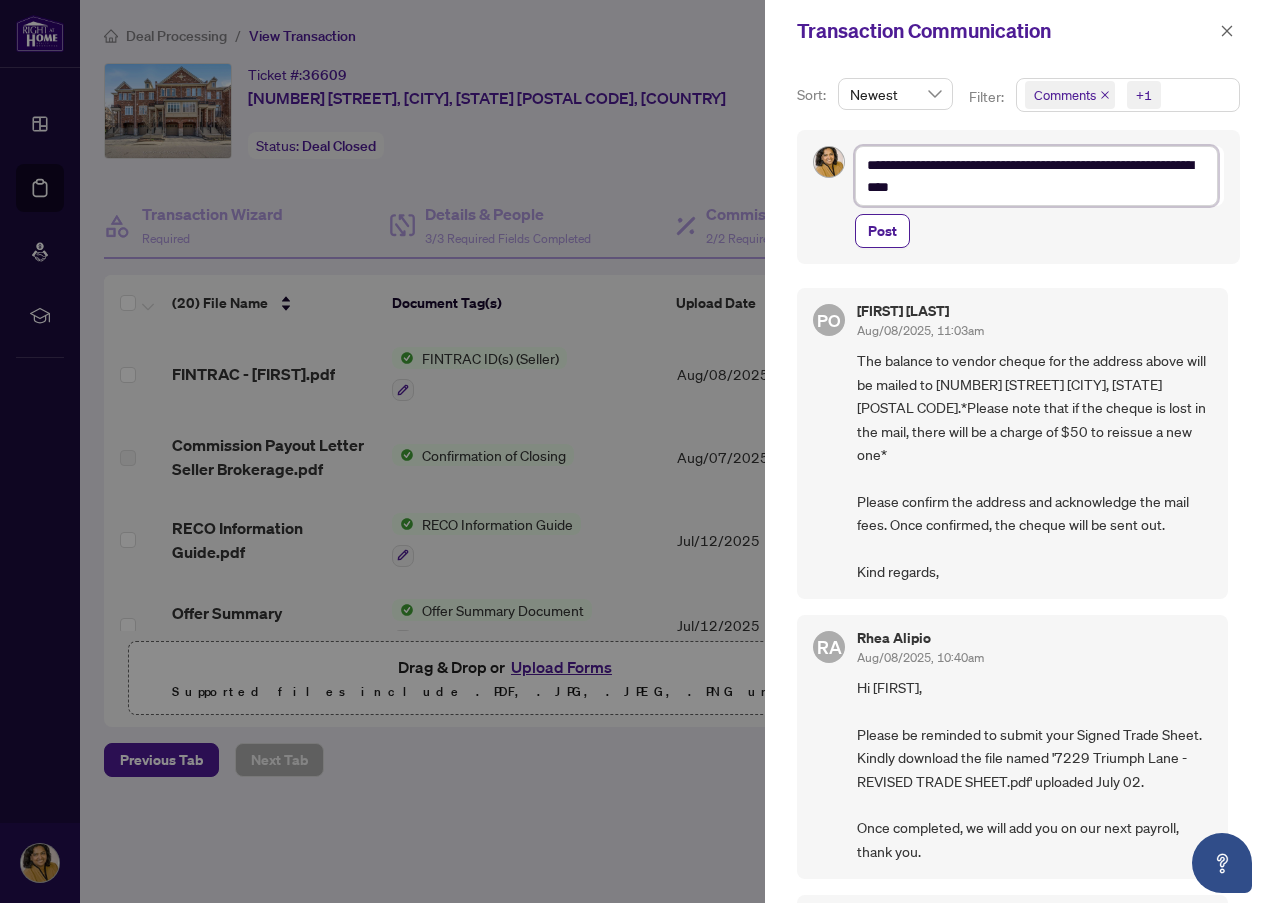 type on "**********" 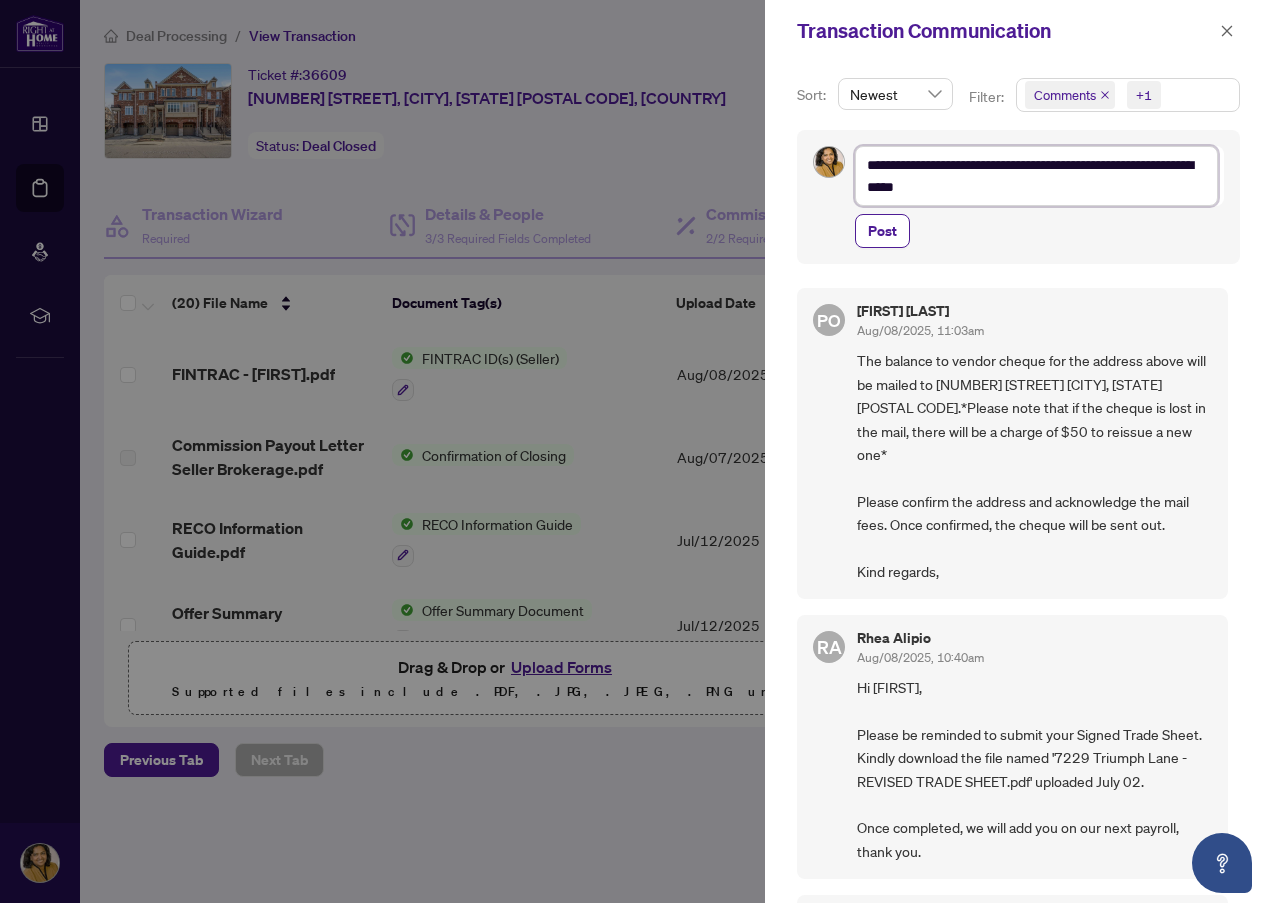 type on "**********" 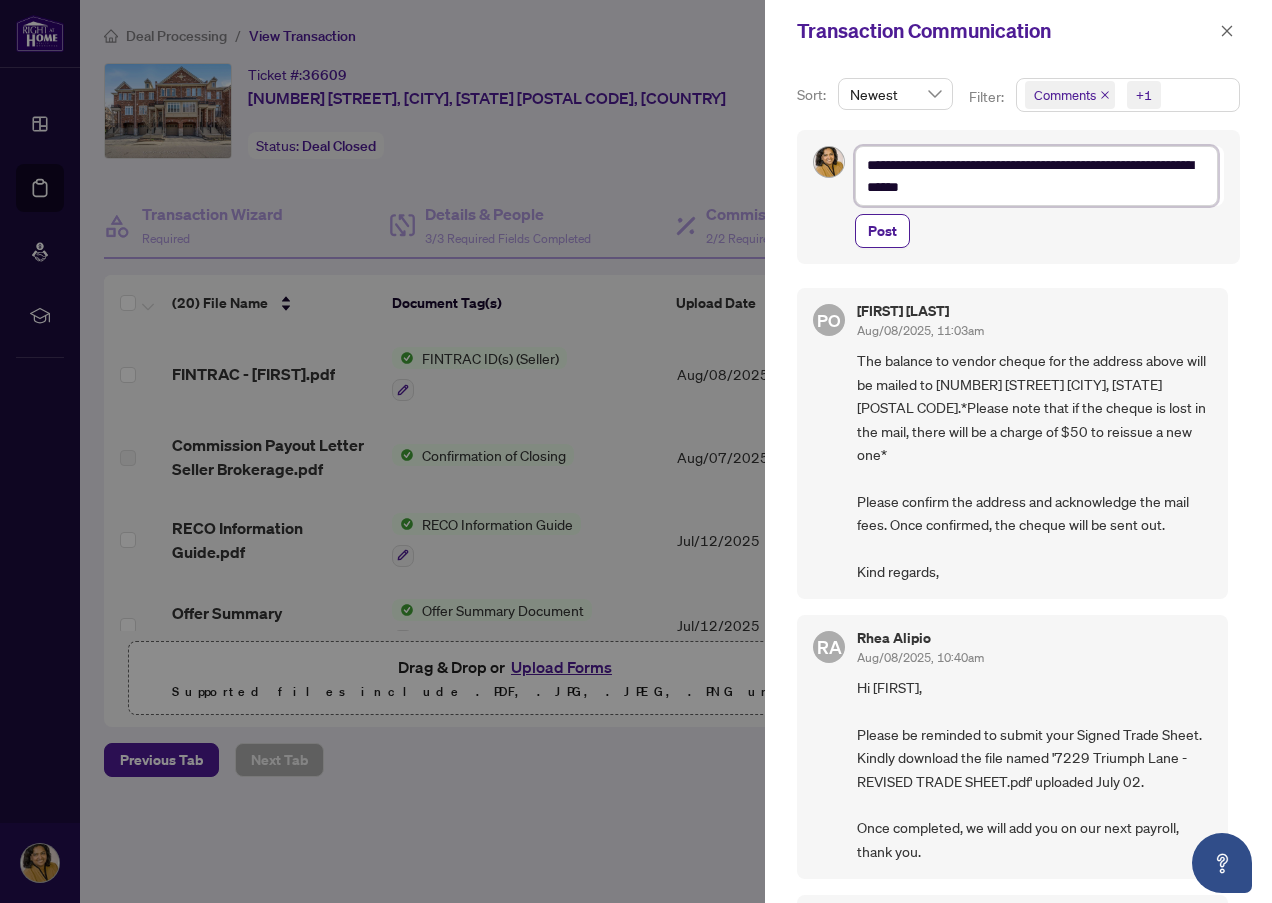 type on "**********" 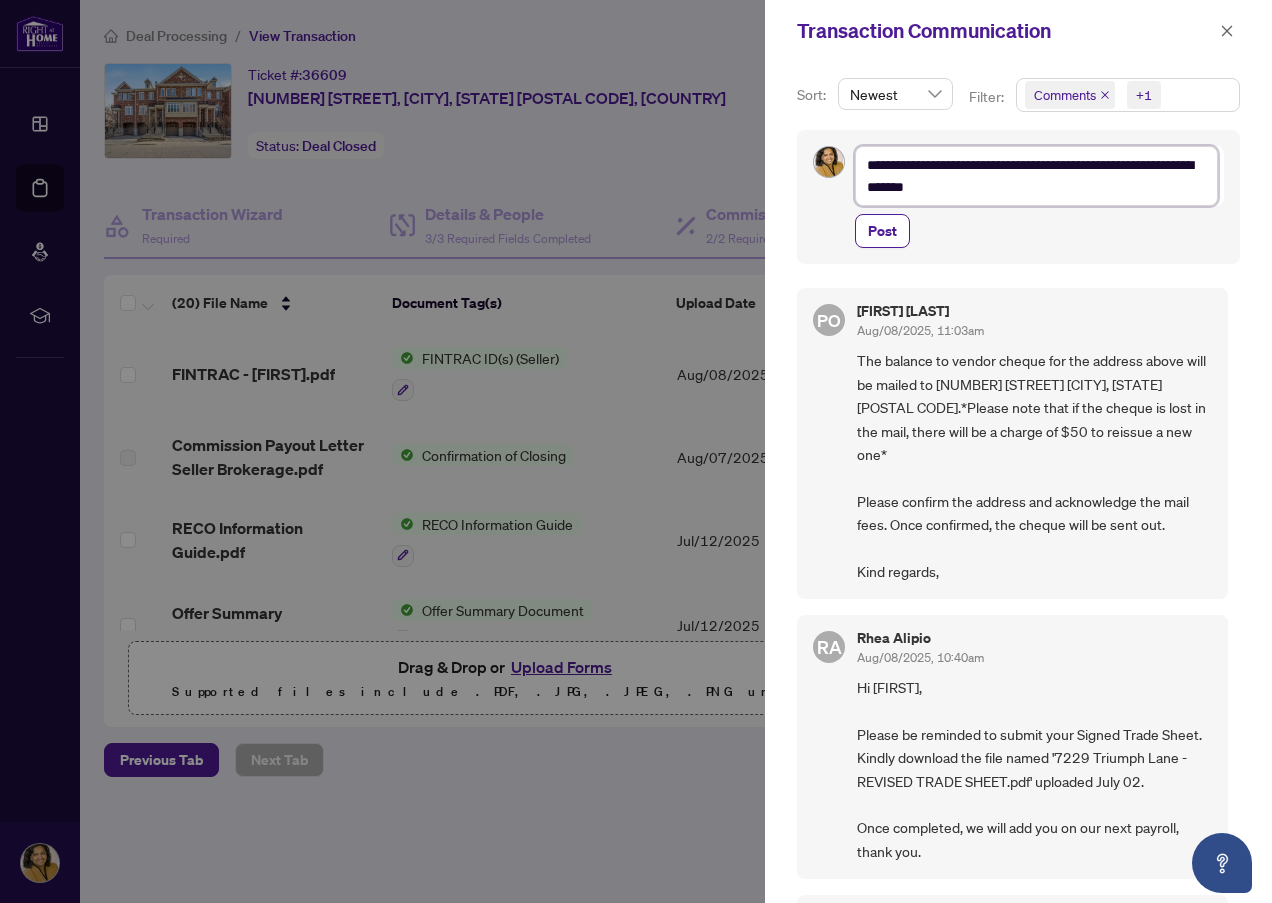 type on "**********" 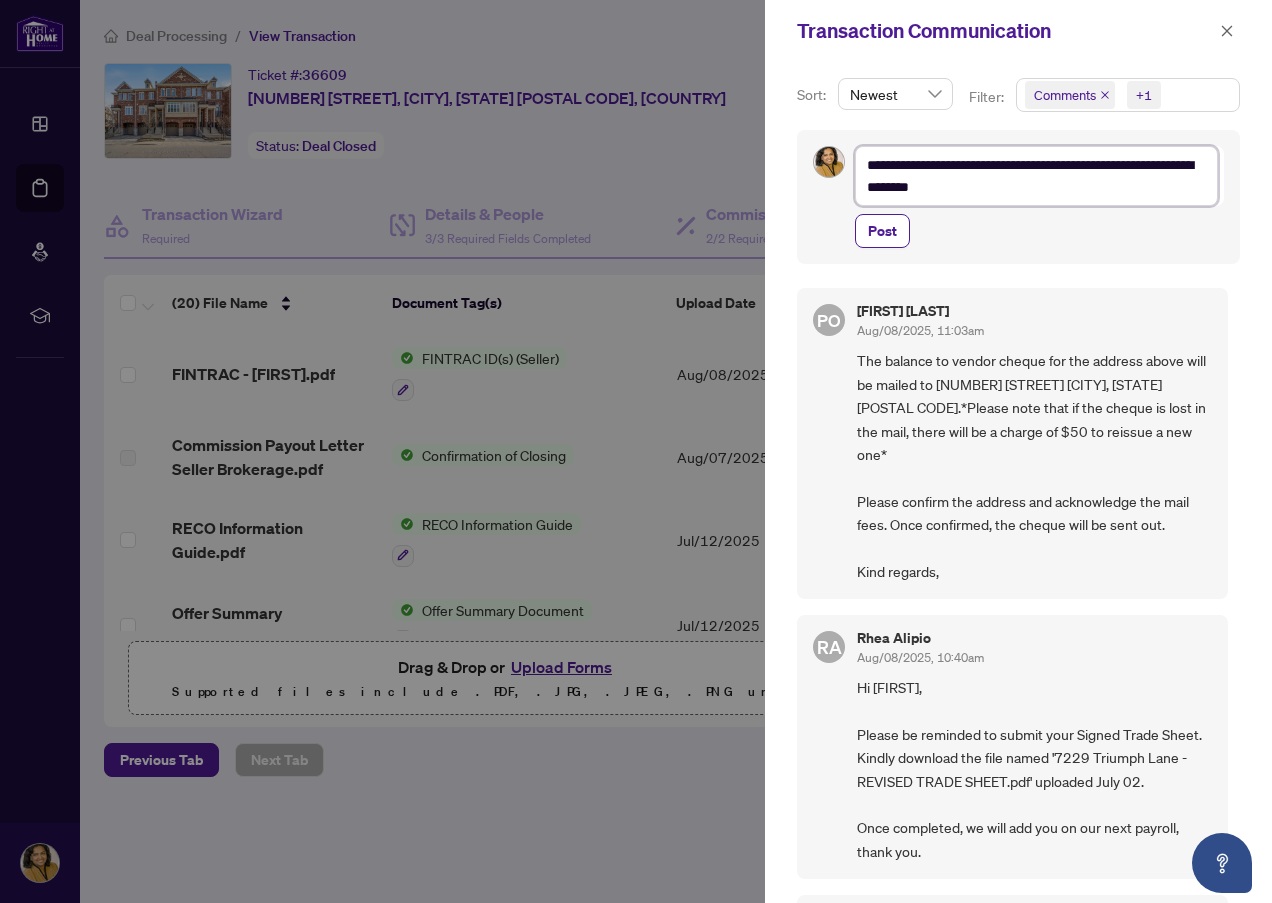 type on "**********" 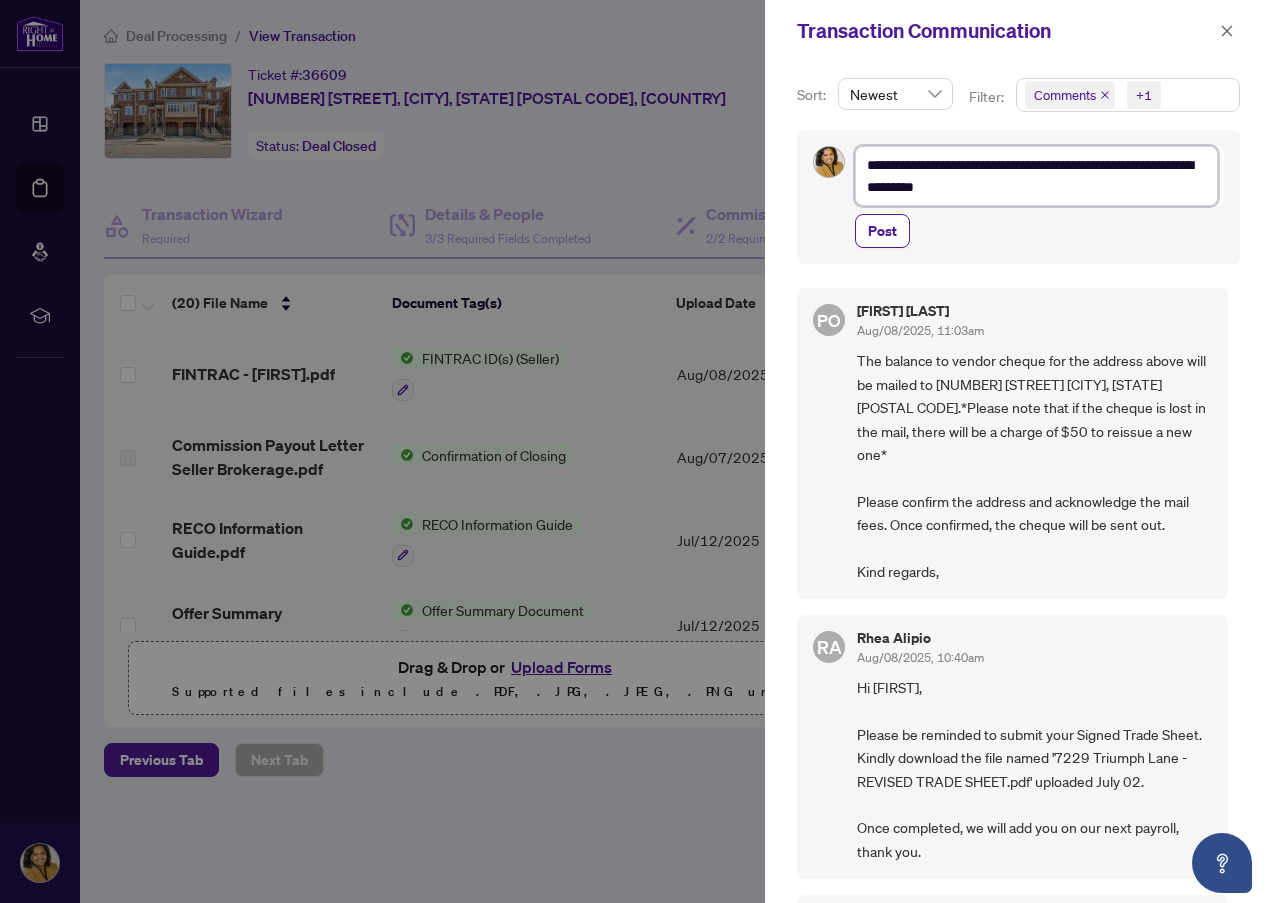 type on "**********" 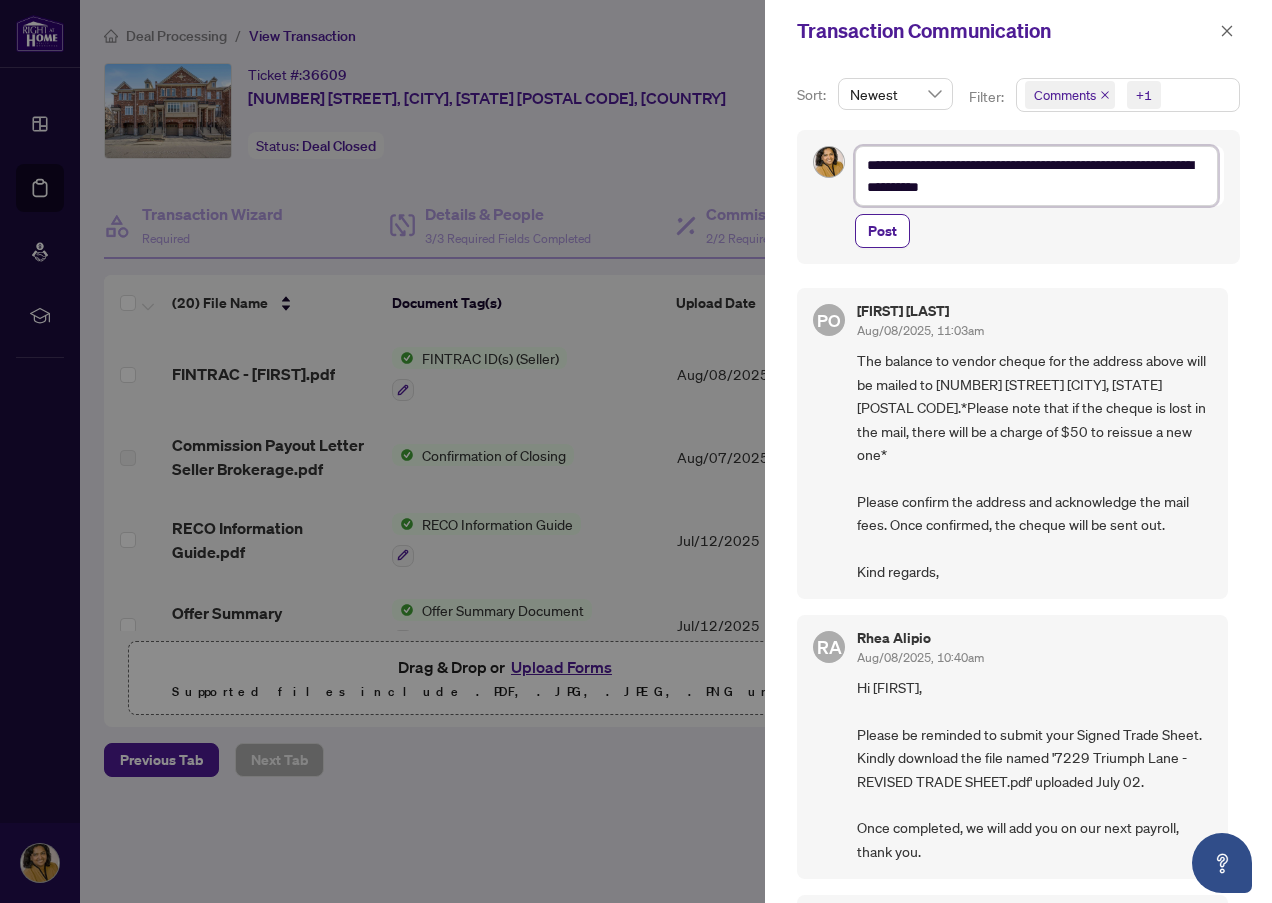 type on "**********" 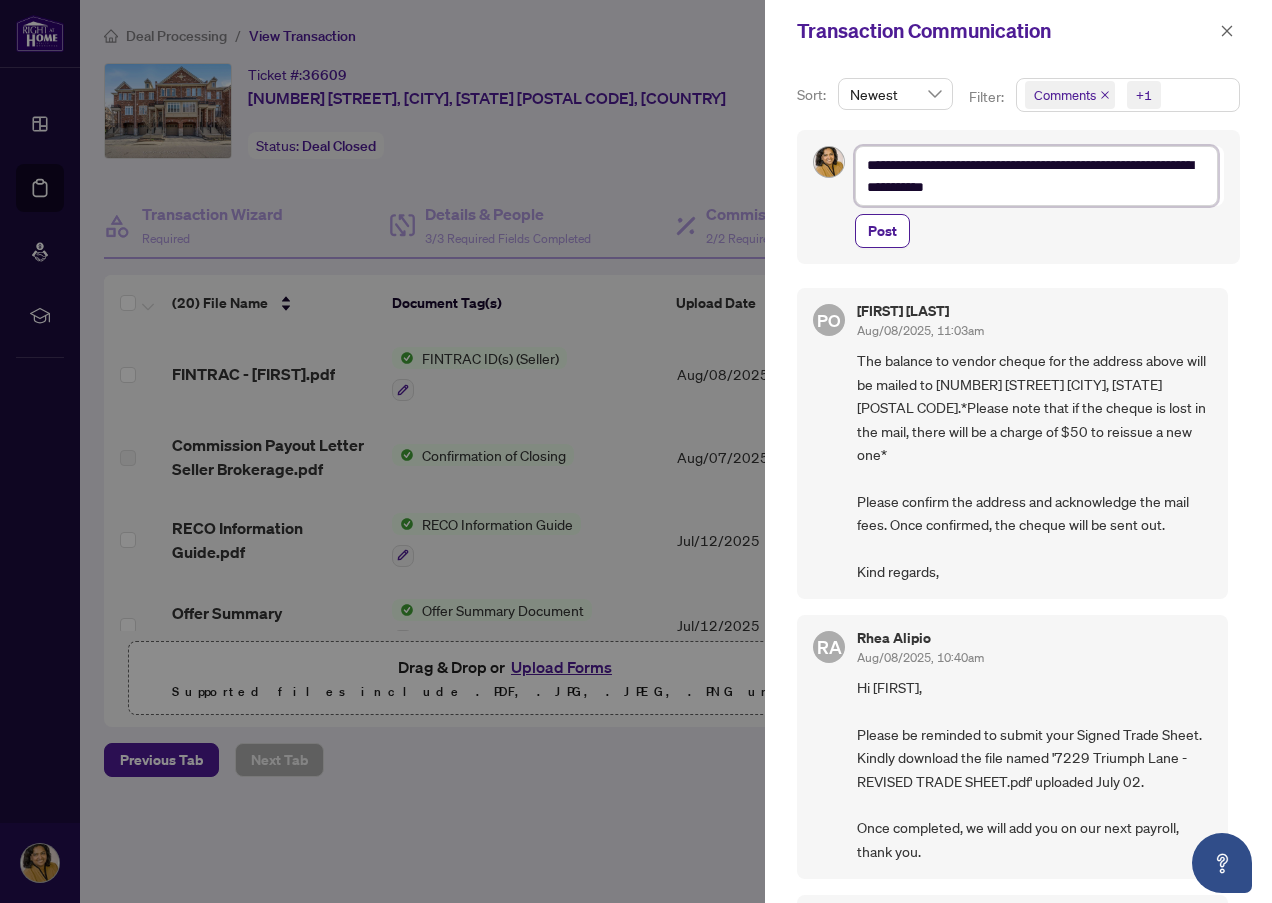 type on "**********" 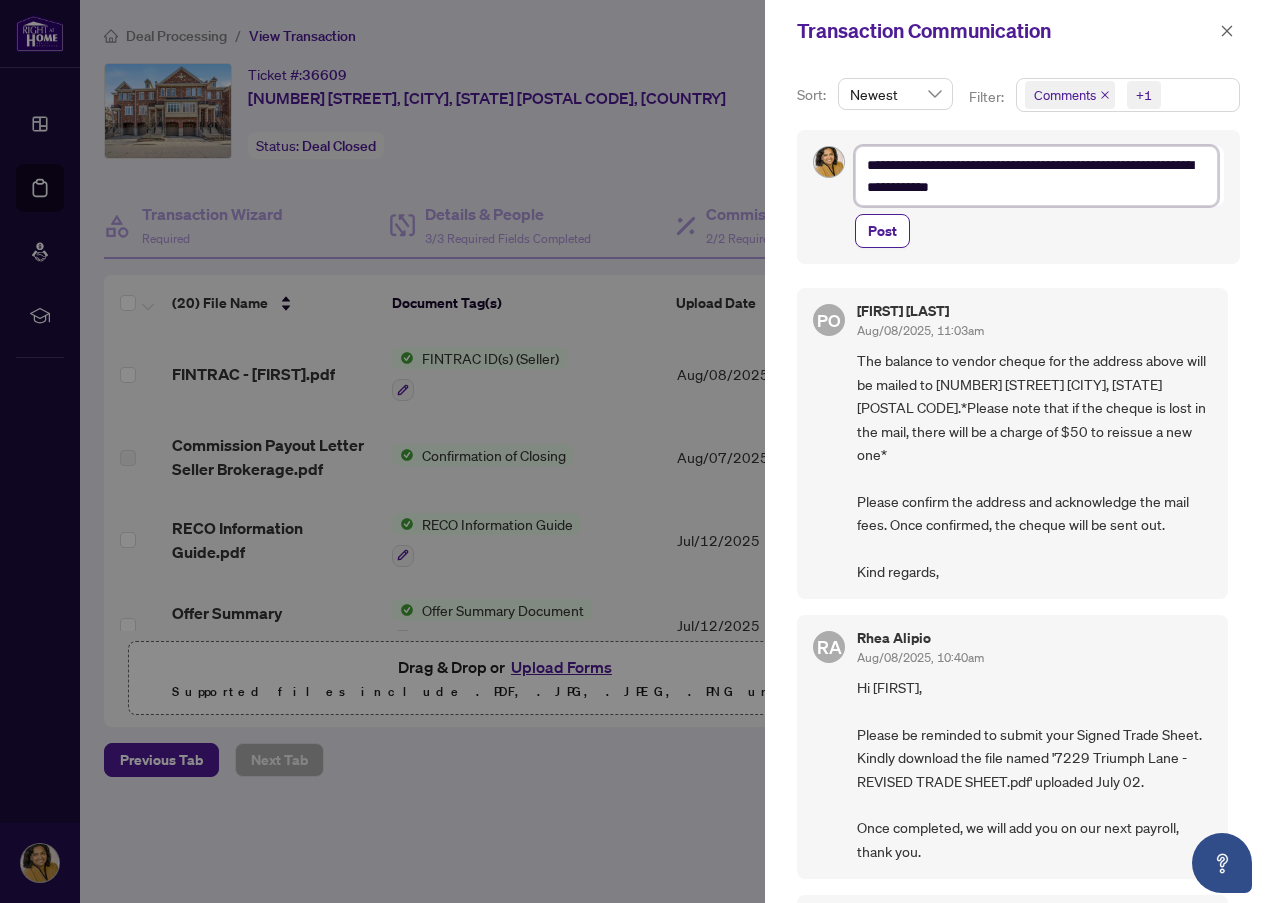 type on "**********" 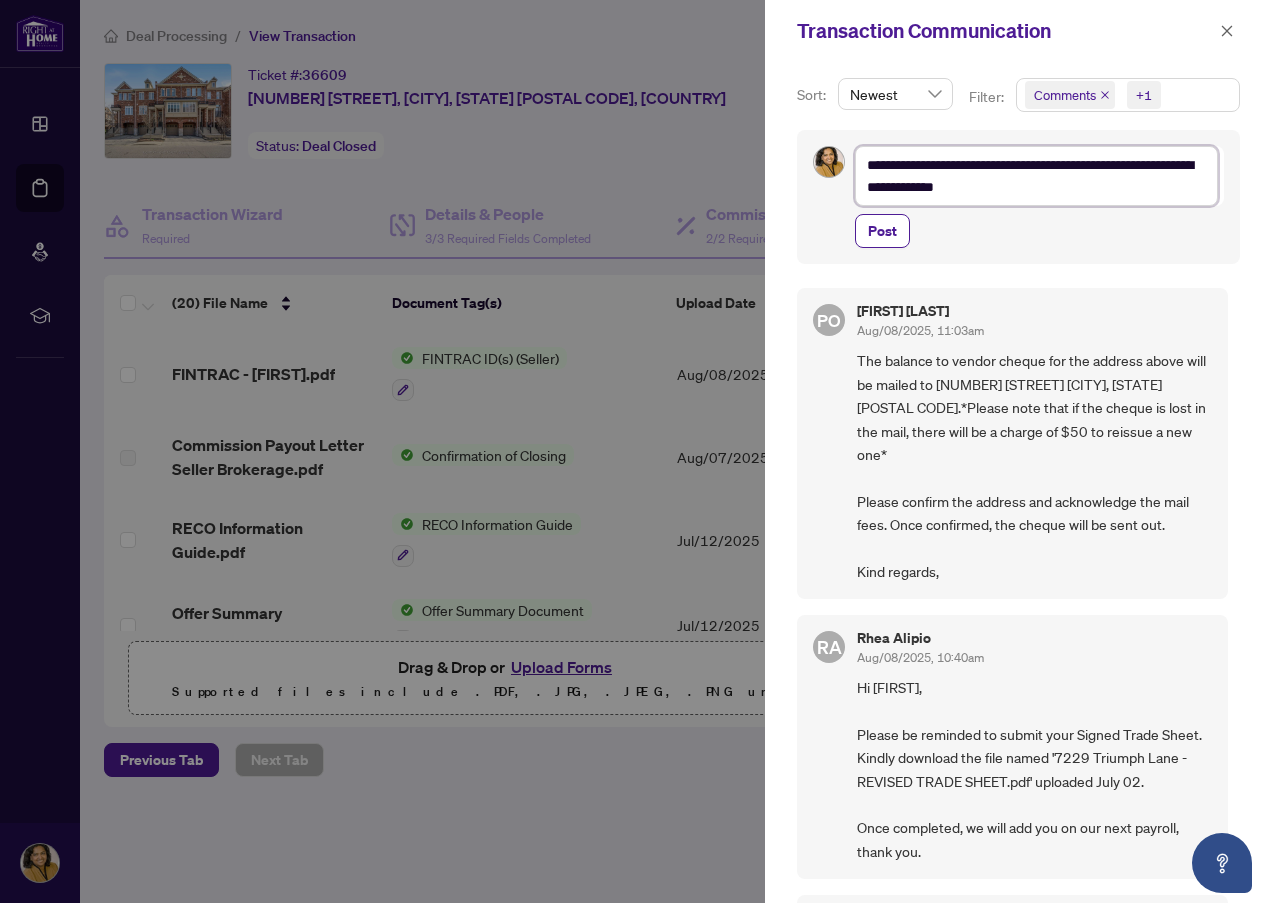 type on "**********" 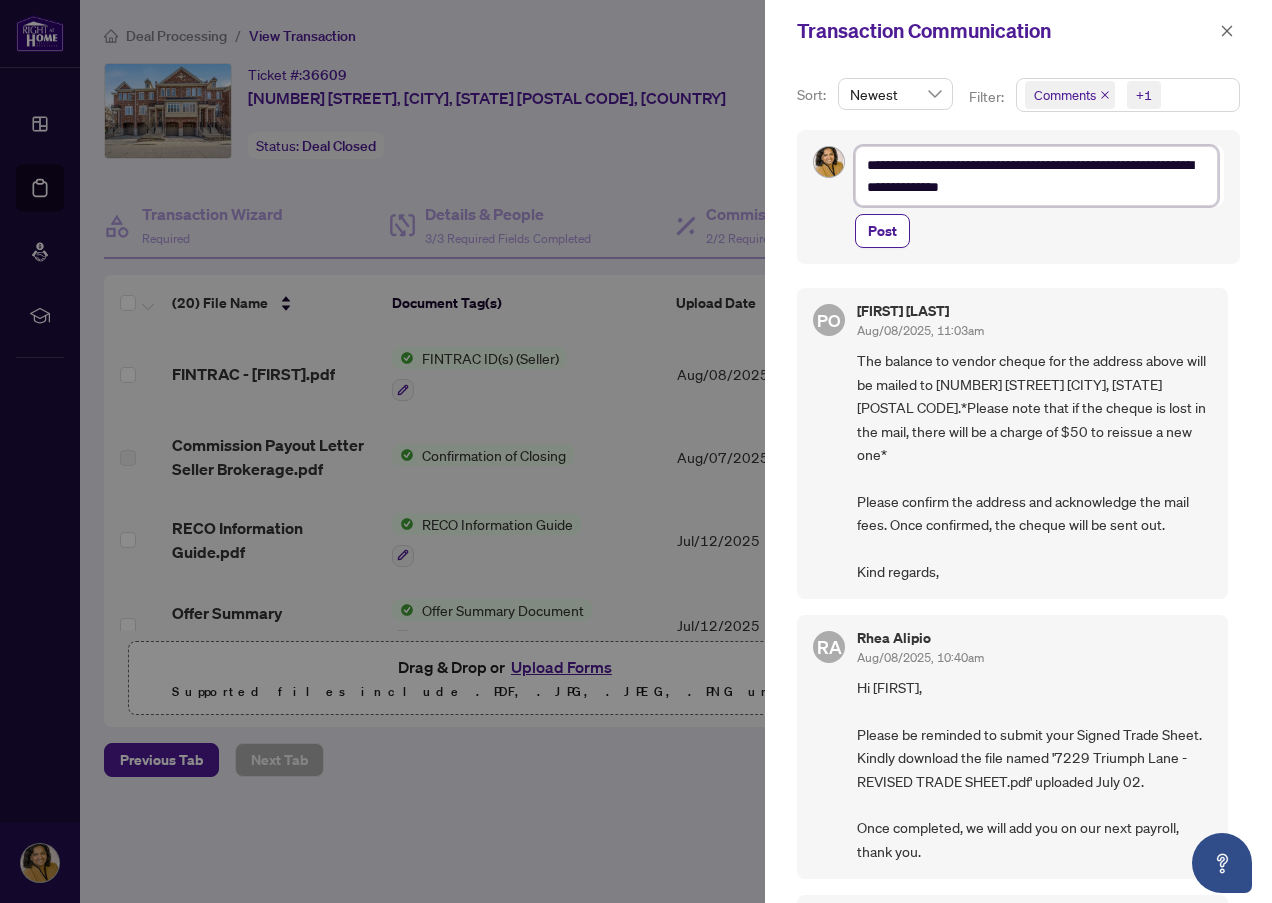 type on "**********" 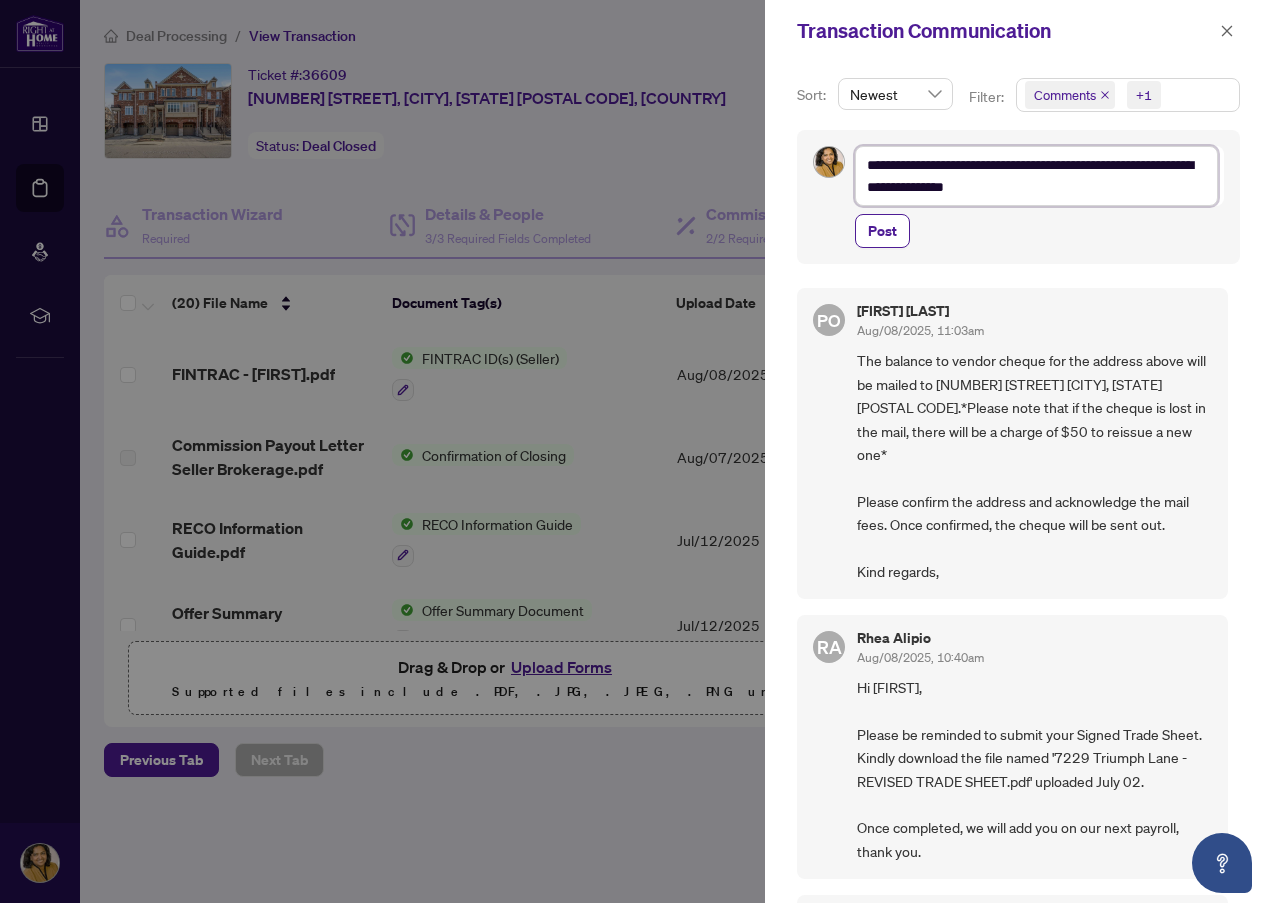 type on "**********" 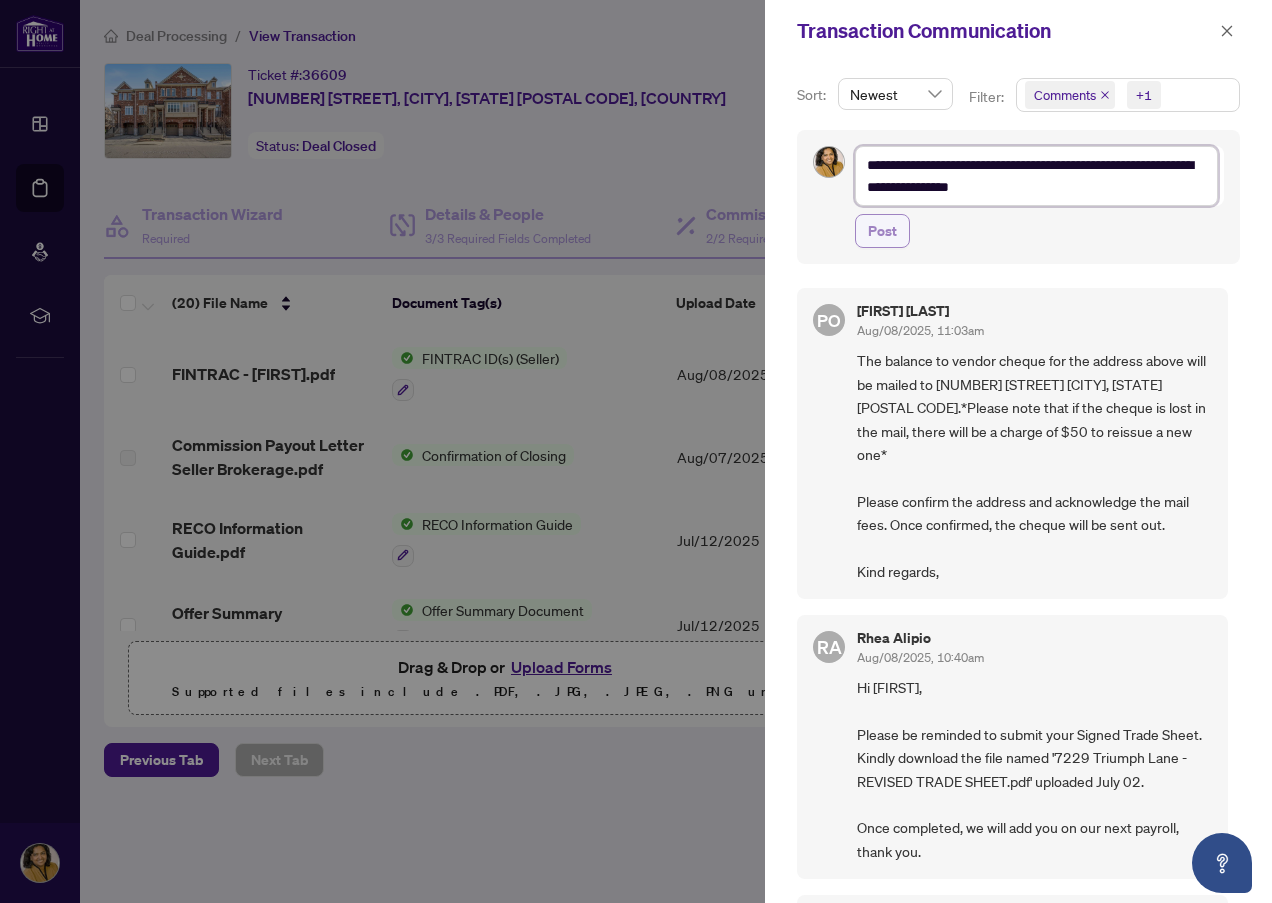 type on "**********" 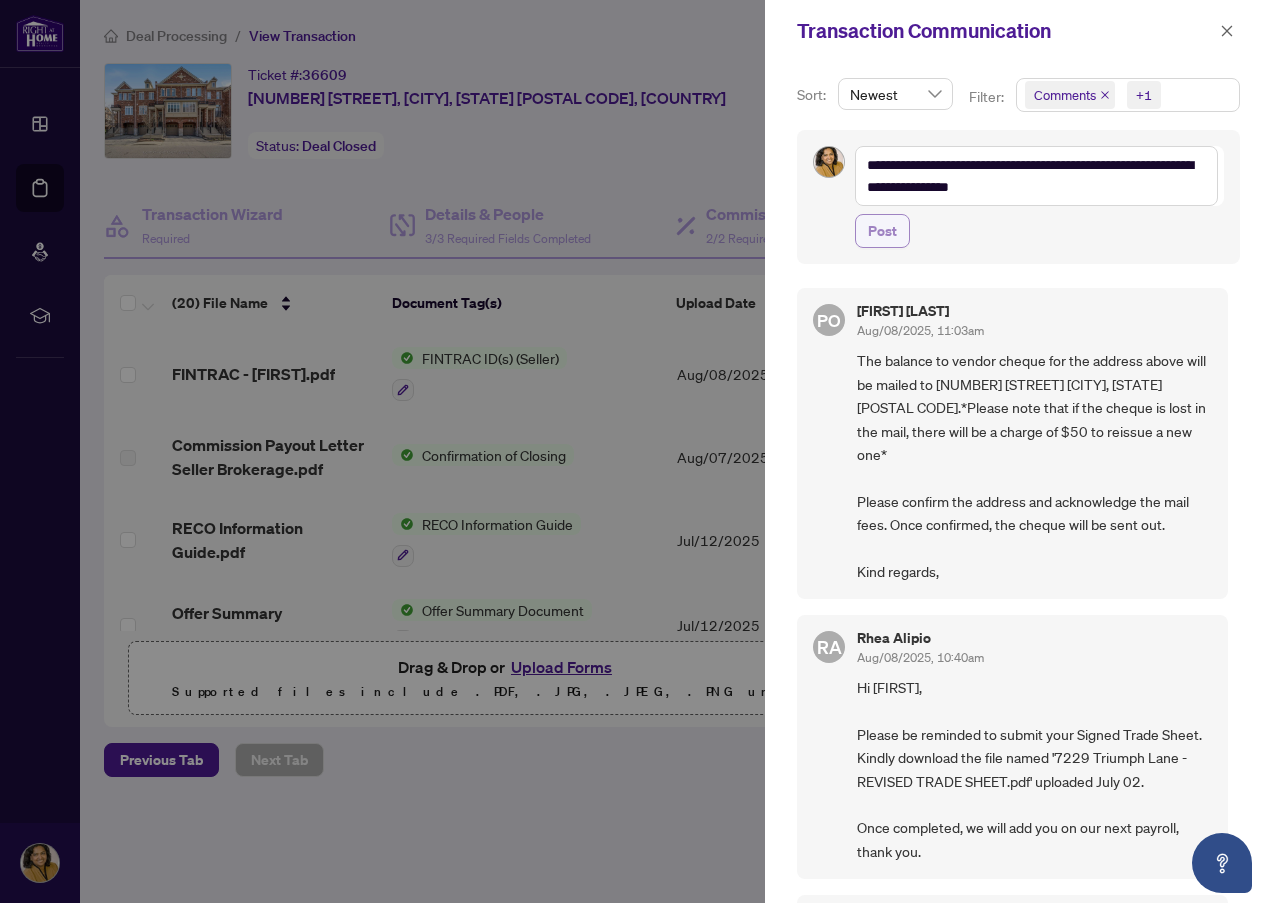 click on "Post" at bounding box center [882, 231] 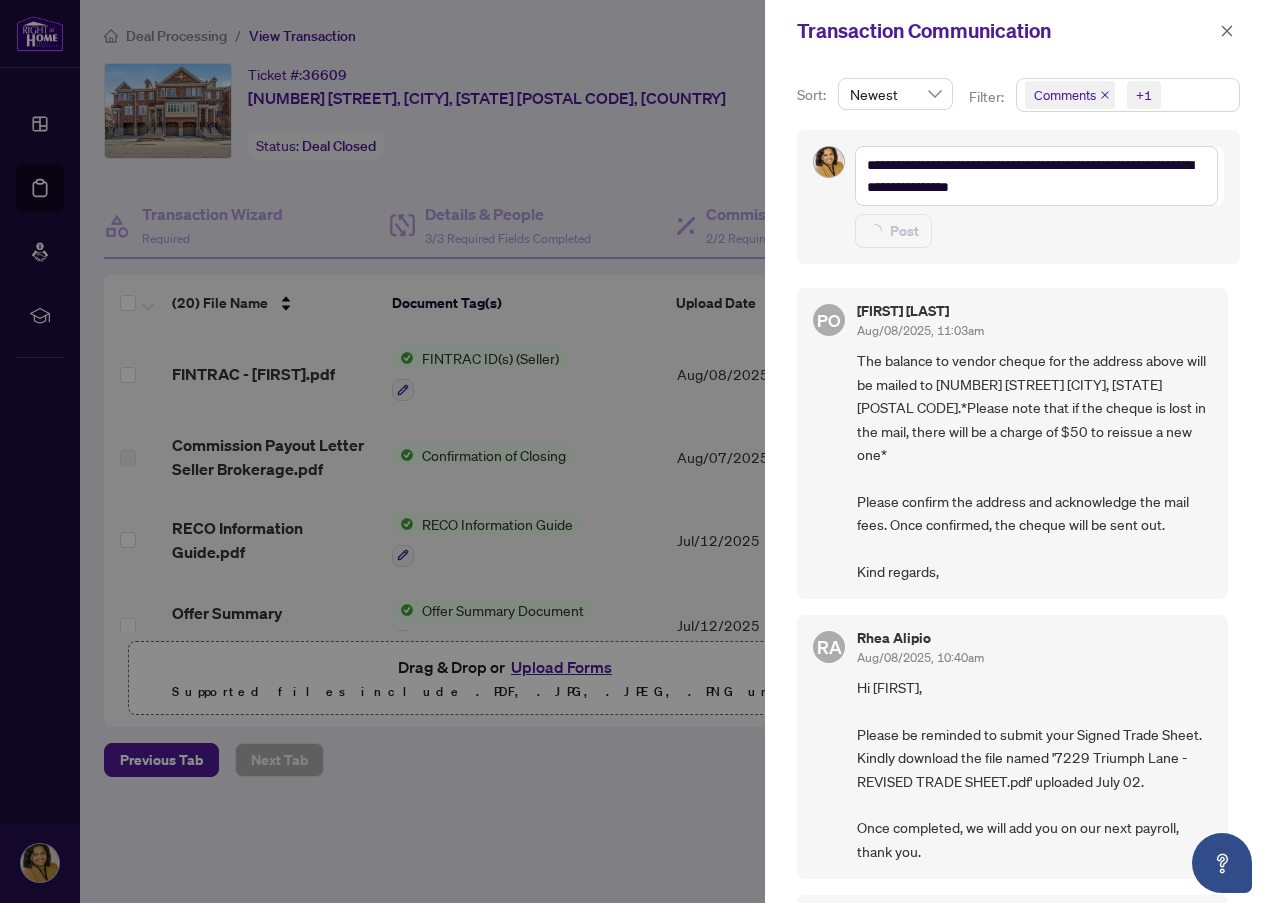 type 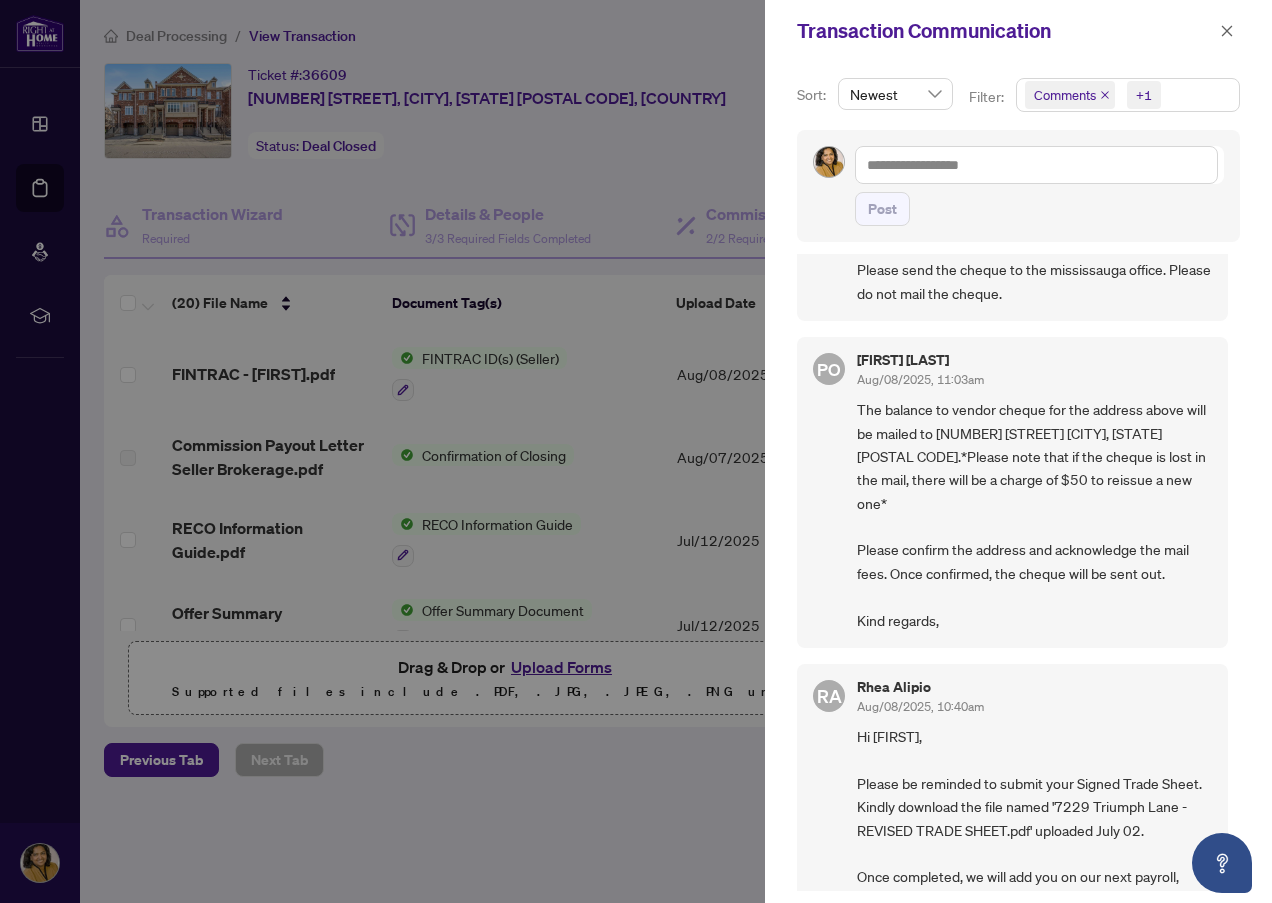 scroll, scrollTop: 100, scrollLeft: 0, axis: vertical 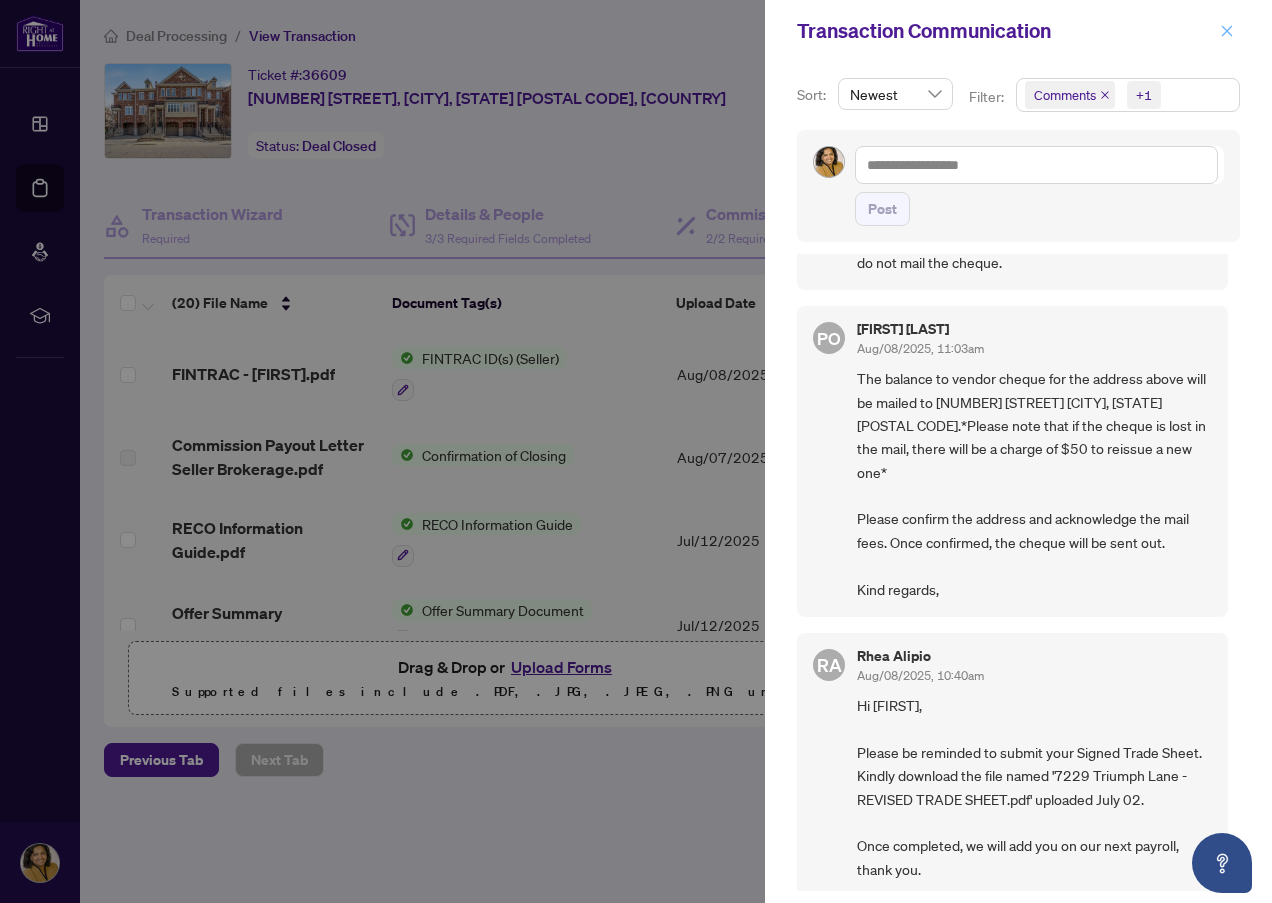 click 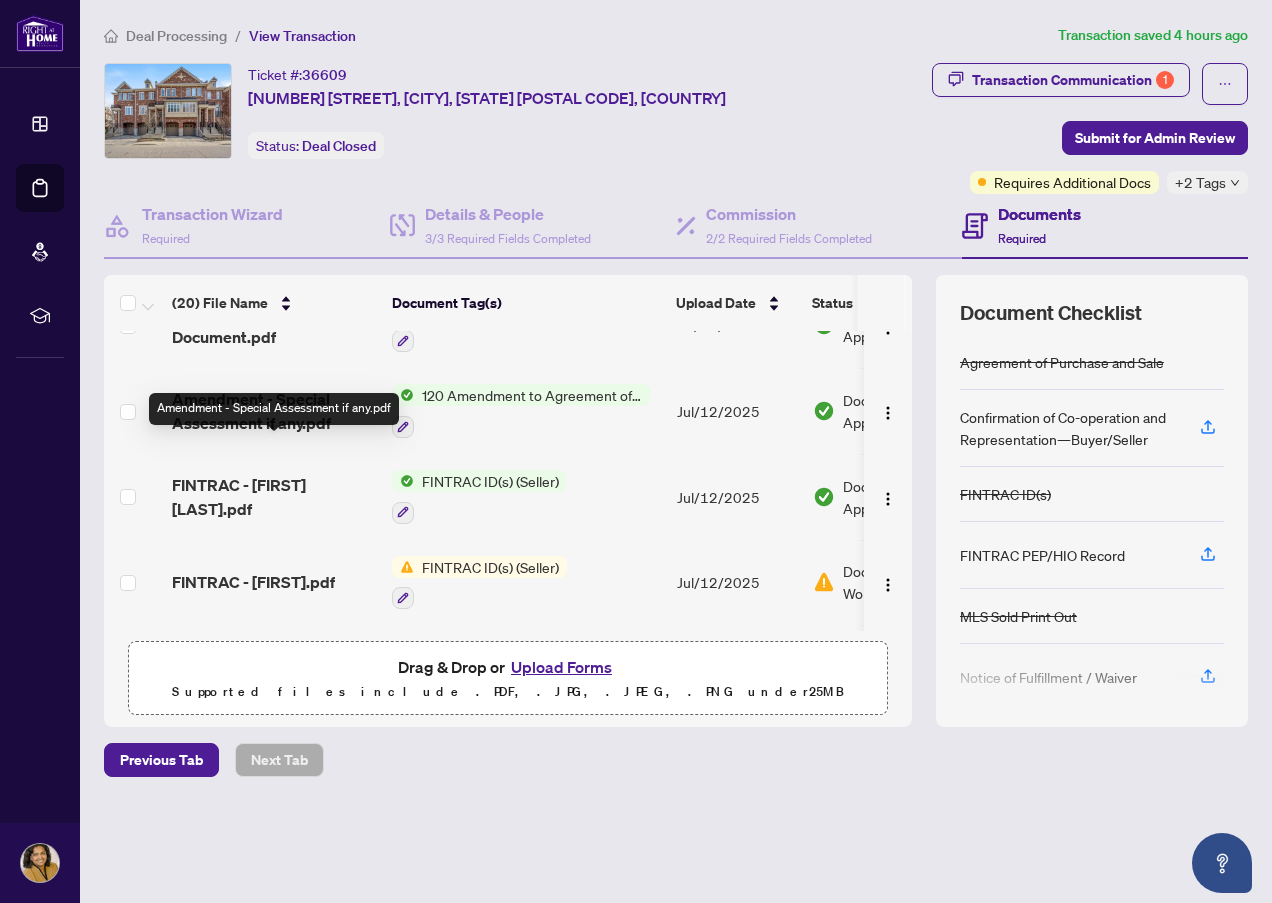 scroll, scrollTop: 0, scrollLeft: 0, axis: both 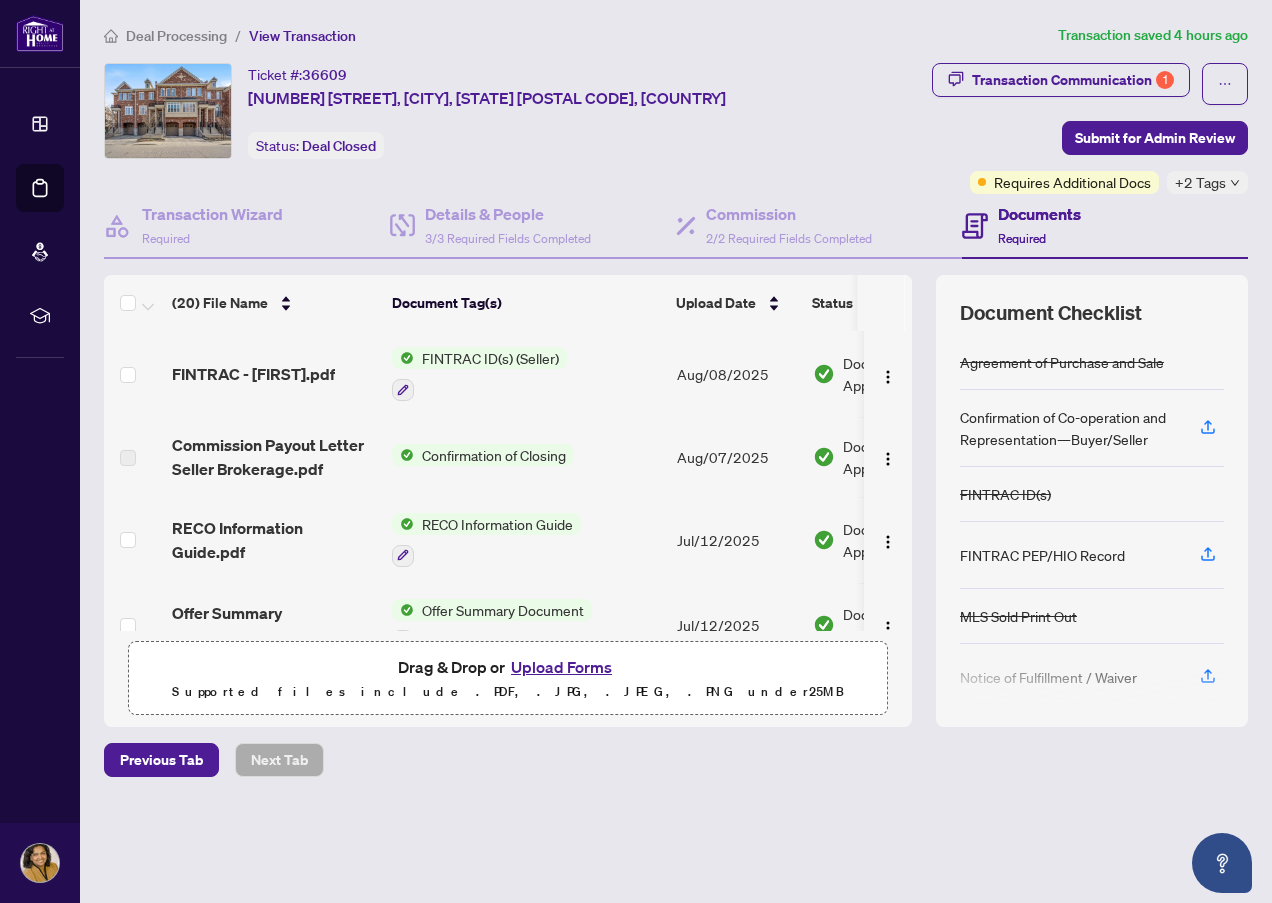 click on "Deal Processing" at bounding box center (176, 36) 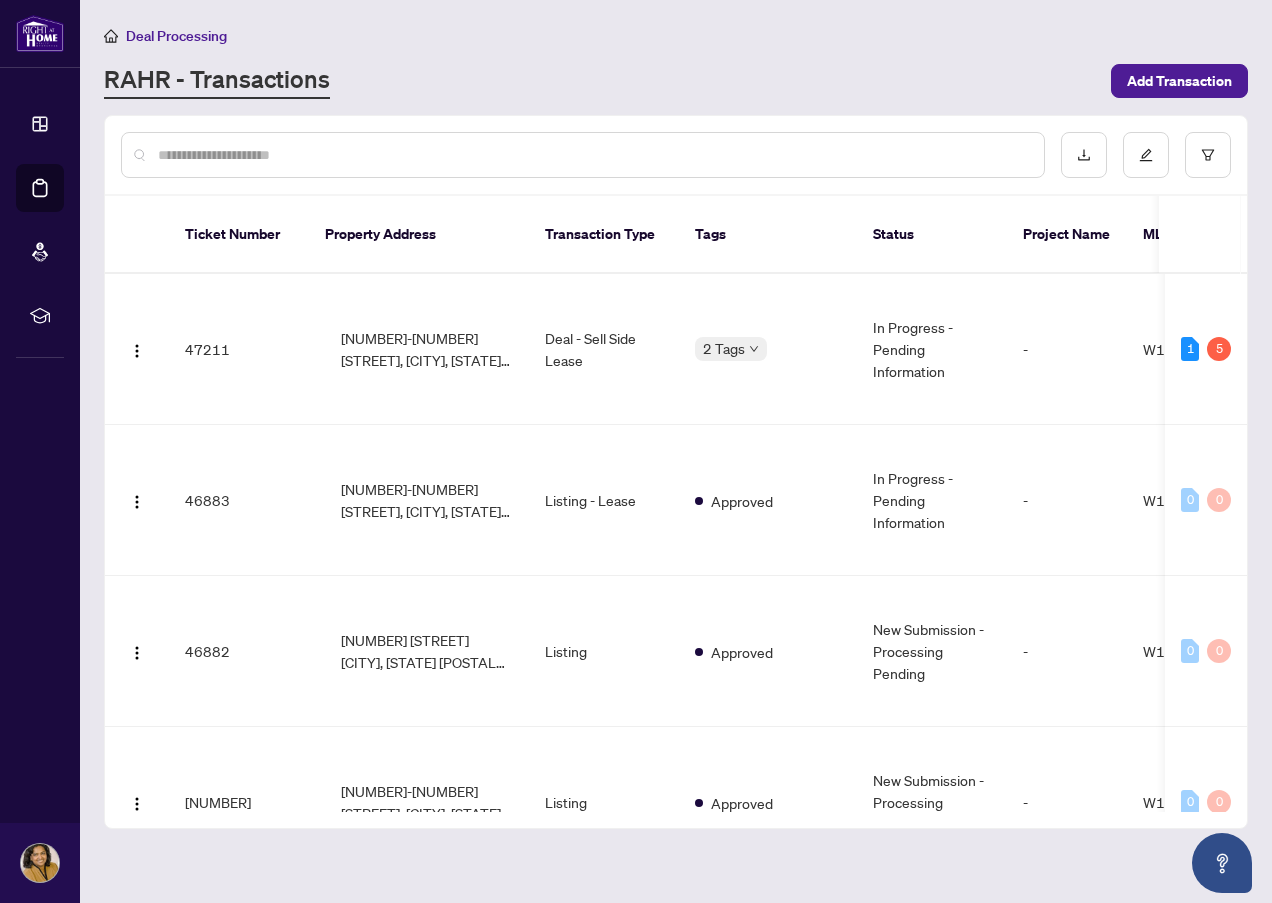 click at bounding box center [593, 155] 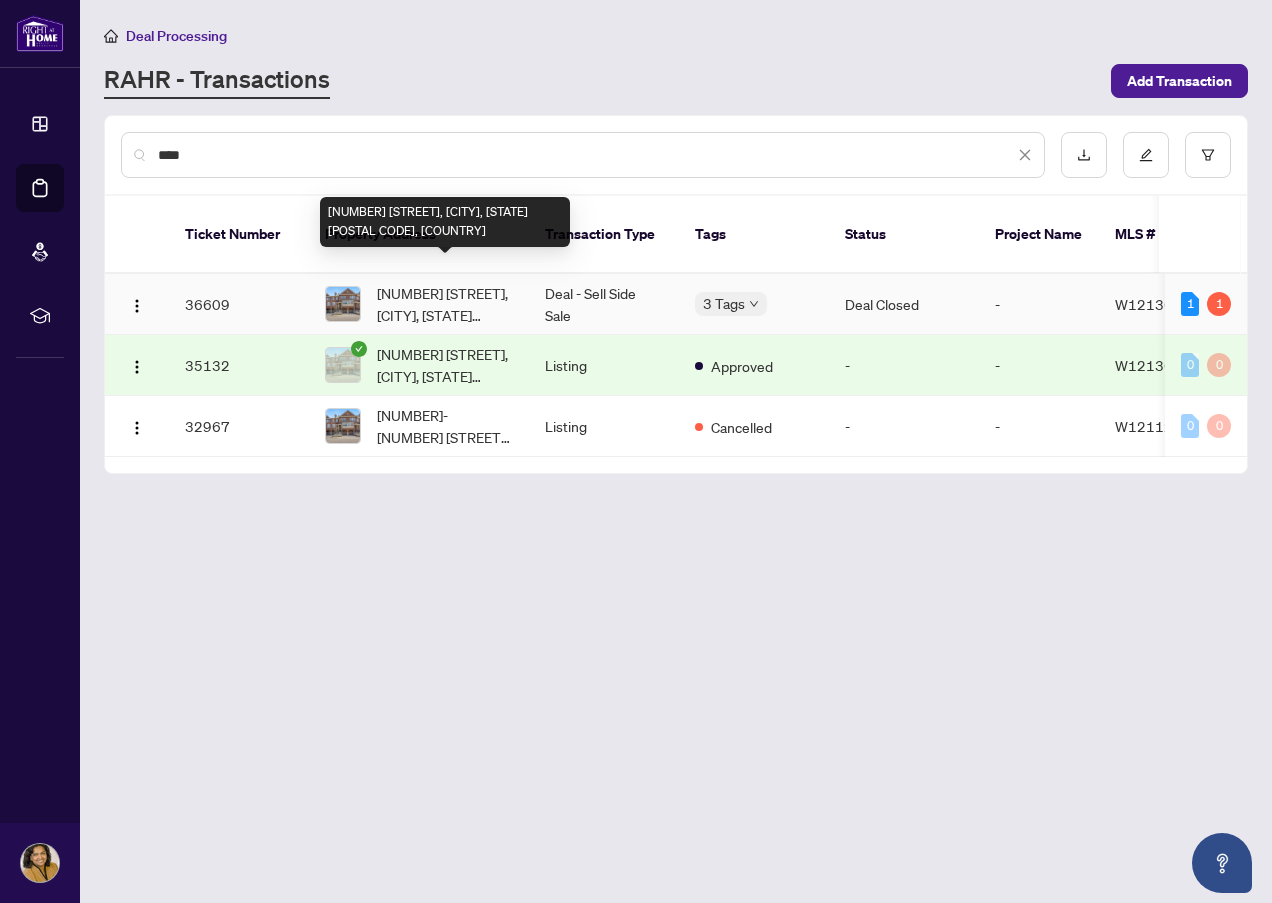 type on "****" 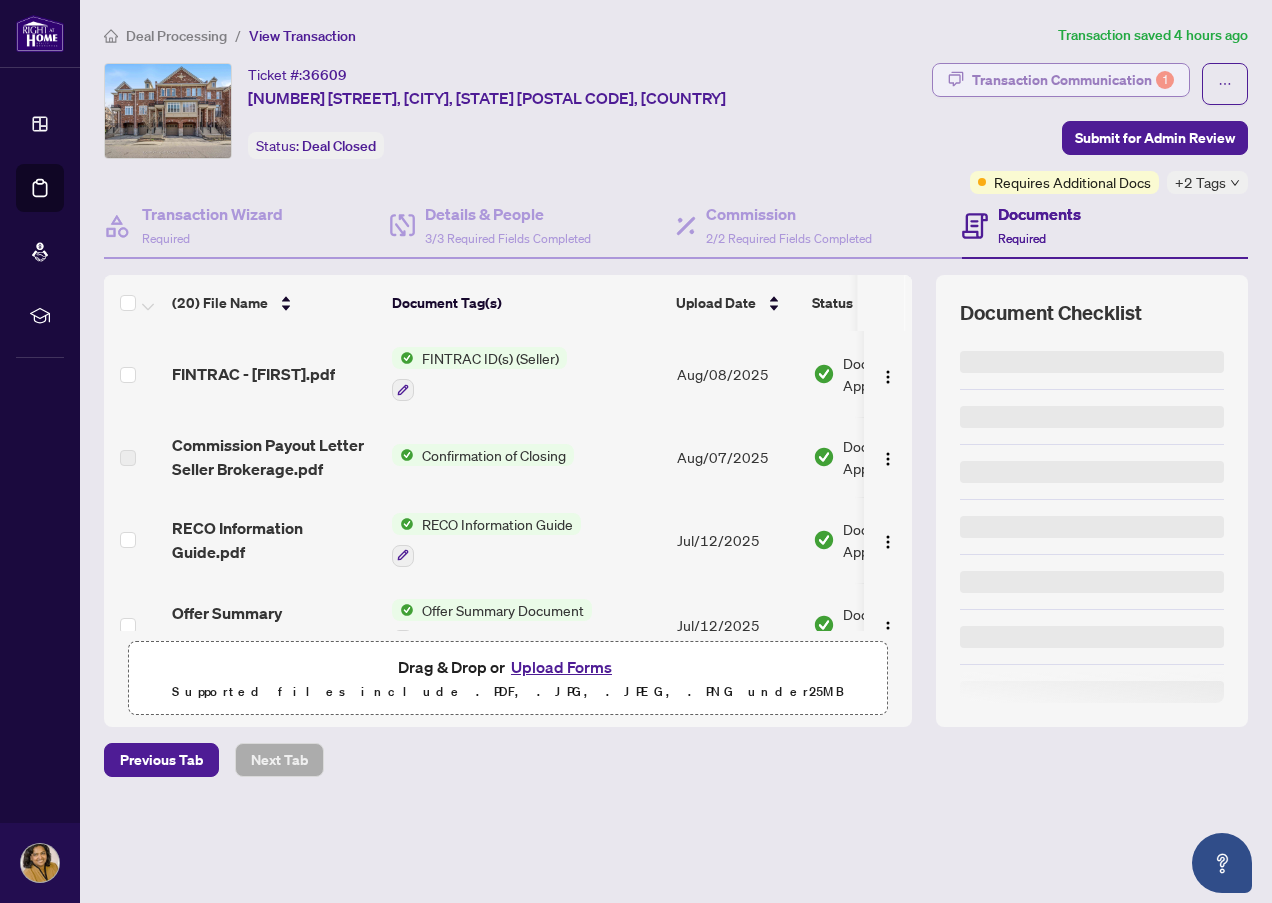 click on "Transaction Communication 1" at bounding box center [1073, 80] 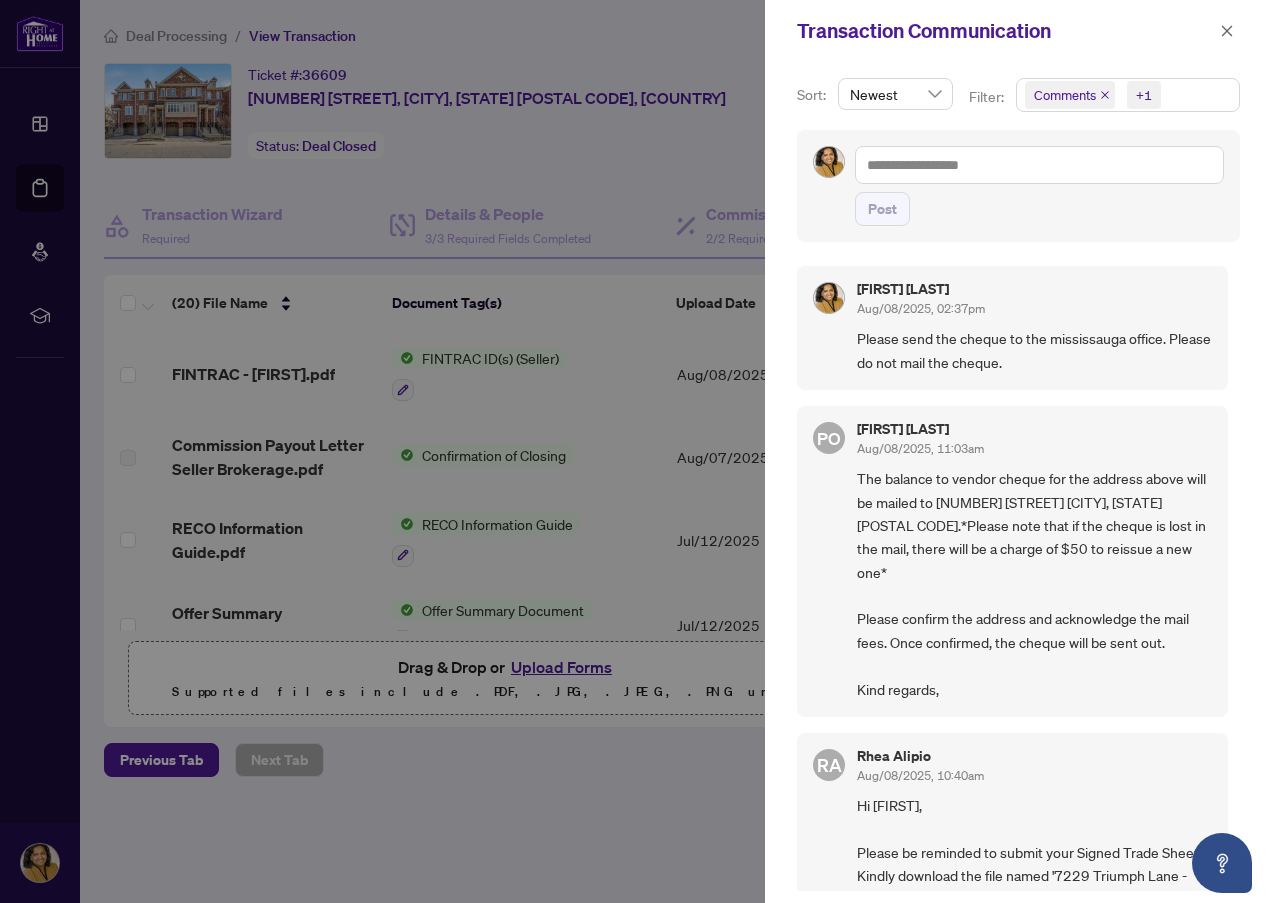 click on "Transaction Communication" at bounding box center [1005, 31] 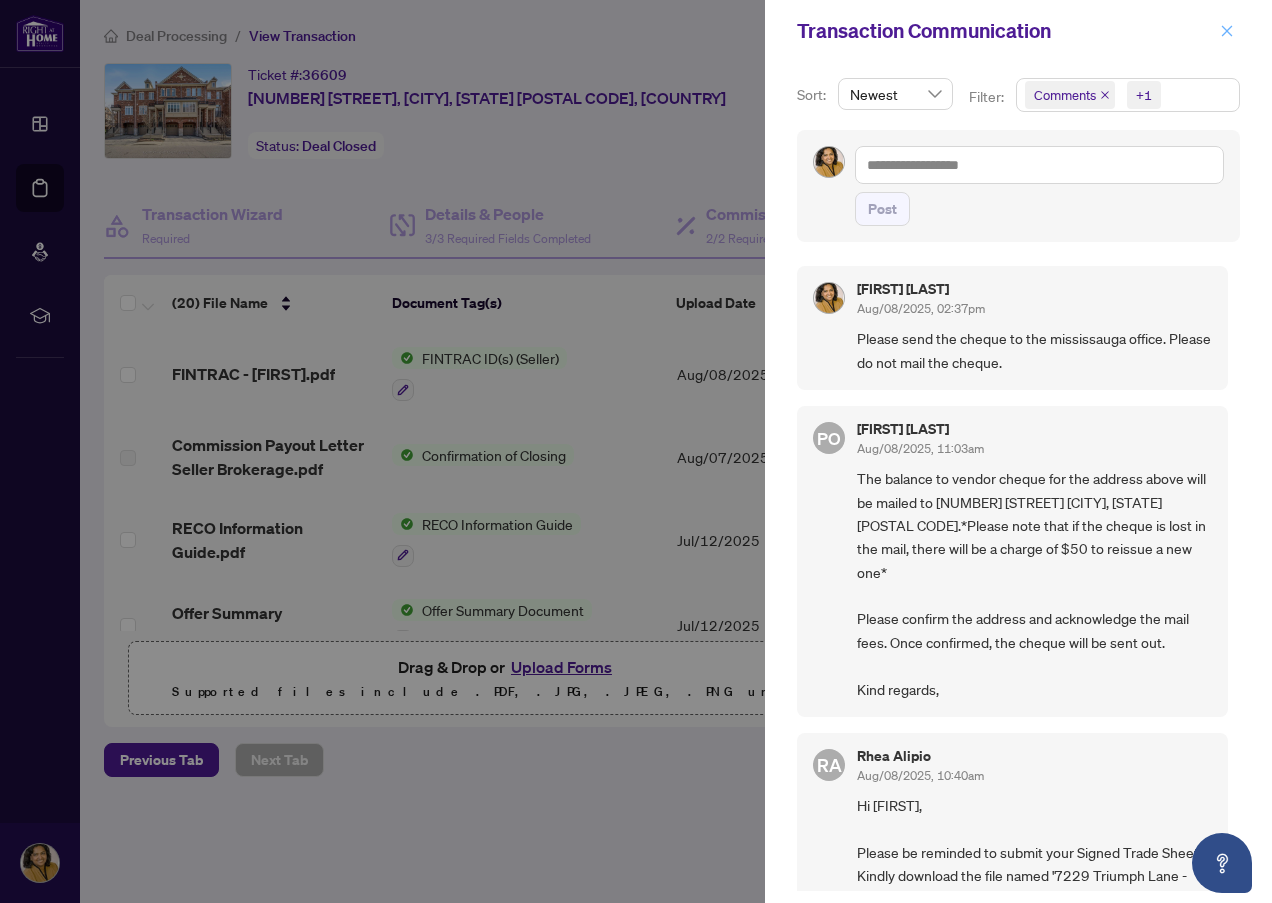 click at bounding box center [1227, 31] 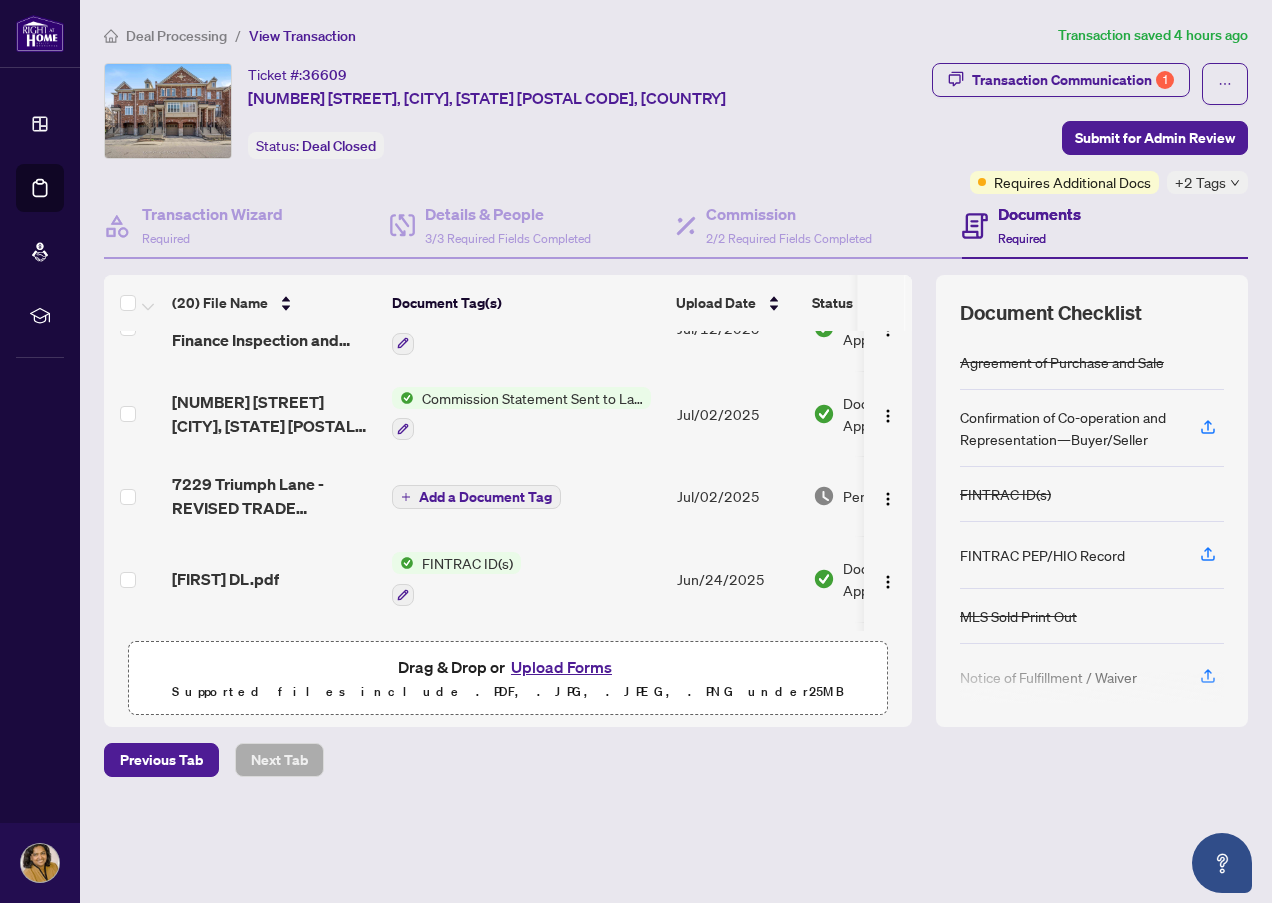 scroll, scrollTop: 700, scrollLeft: 0, axis: vertical 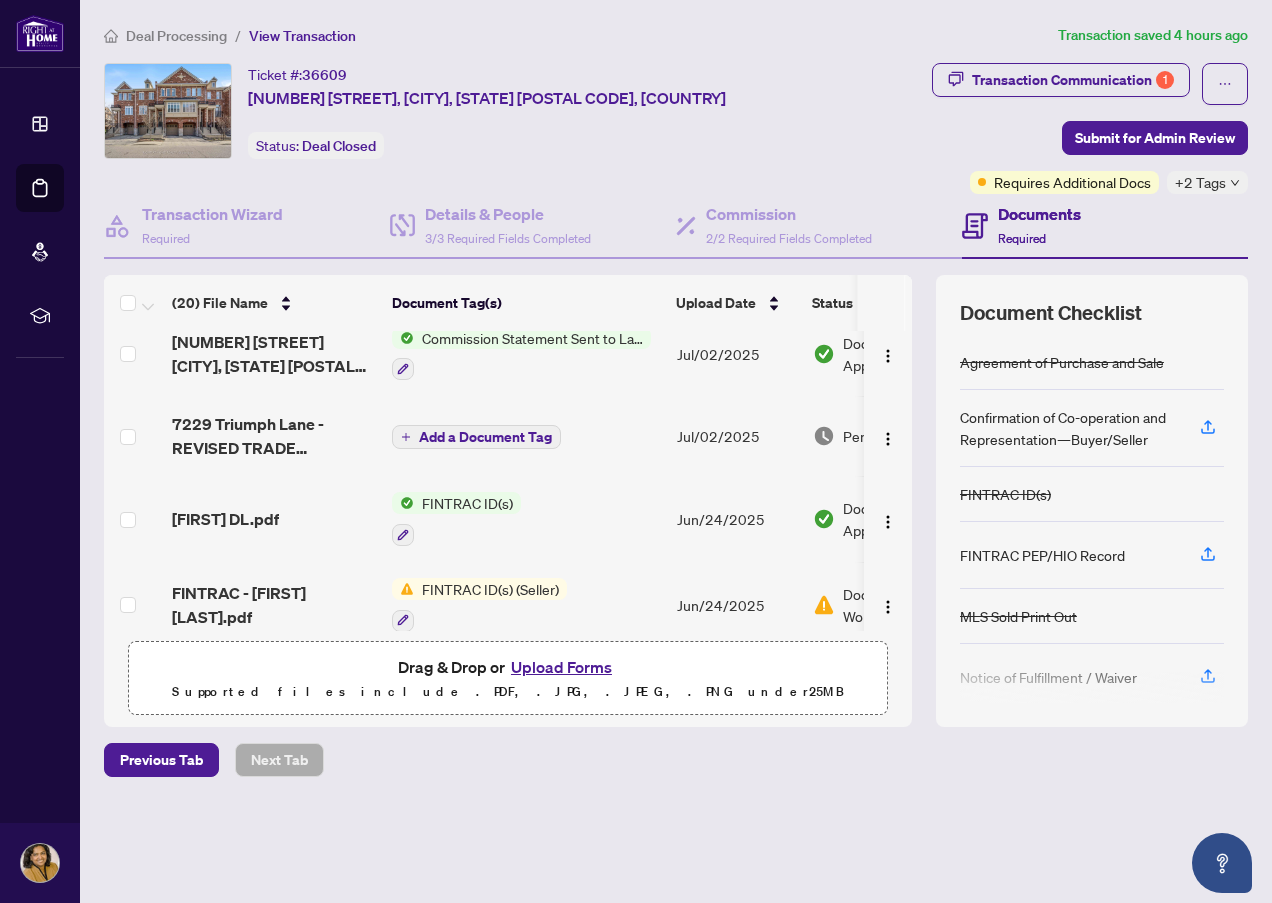 click on "Add a Document Tag" at bounding box center [476, 437] 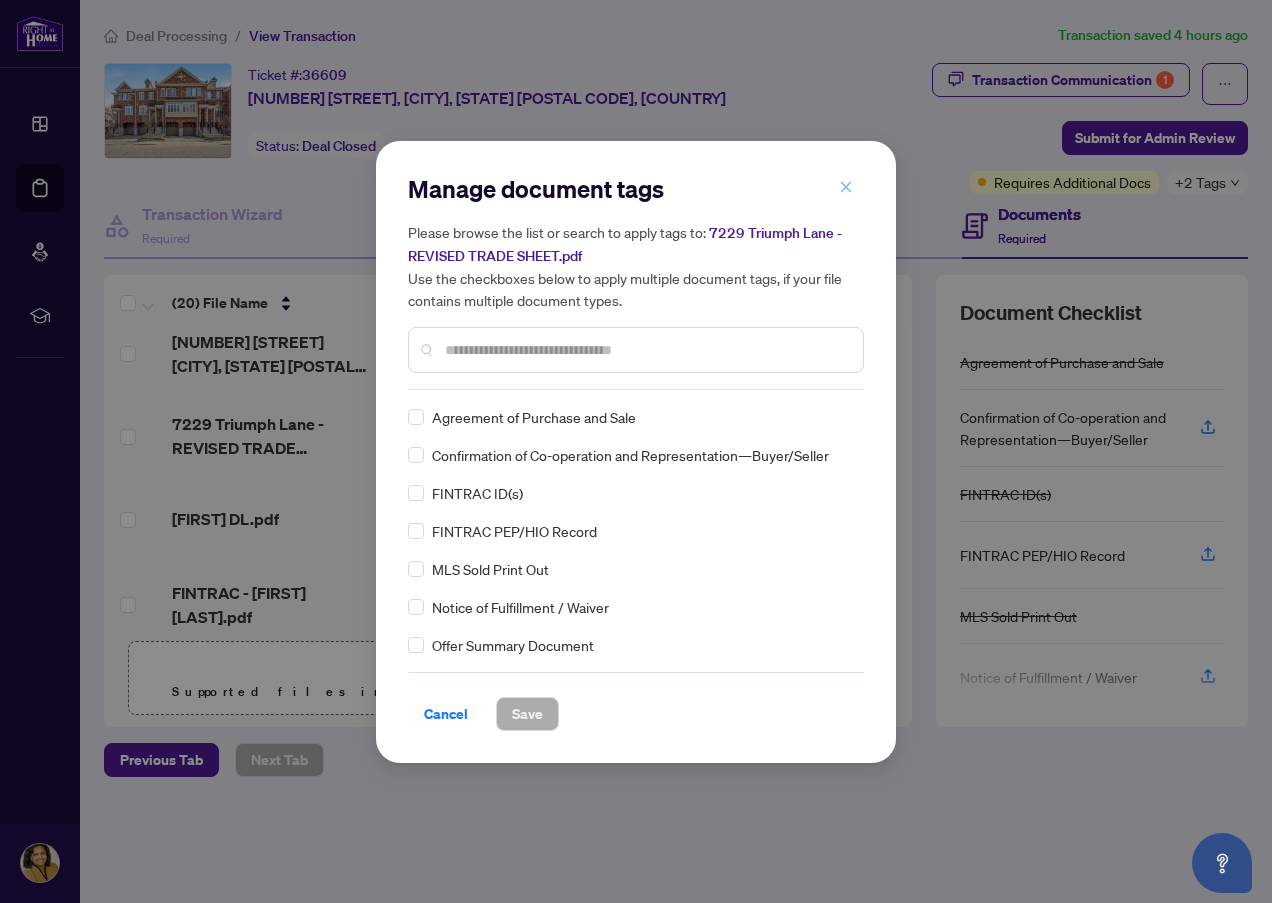 click at bounding box center (846, 188) 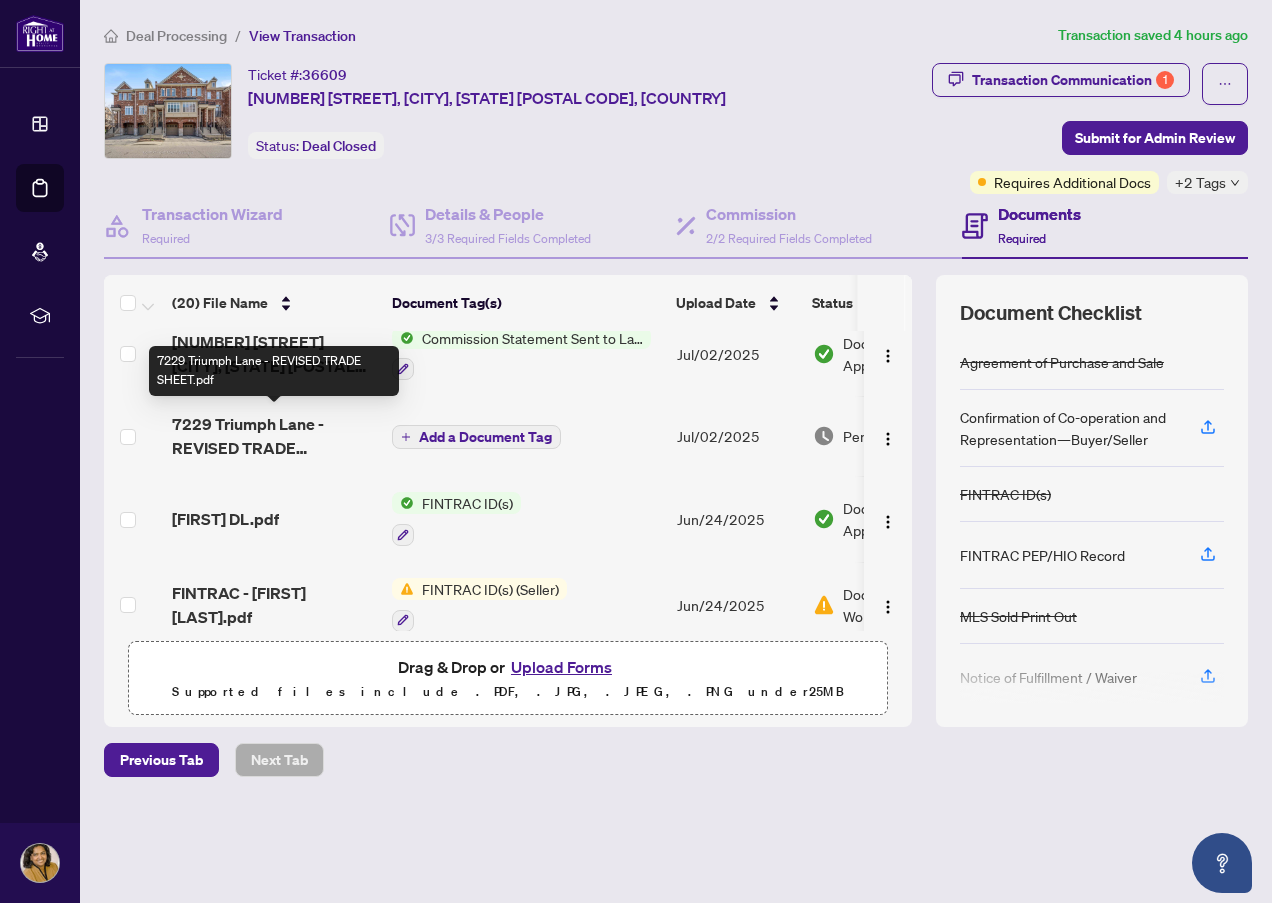 click on "7229 Triumph Lane - REVISED TRADE SHEET.pdf" at bounding box center [274, 436] 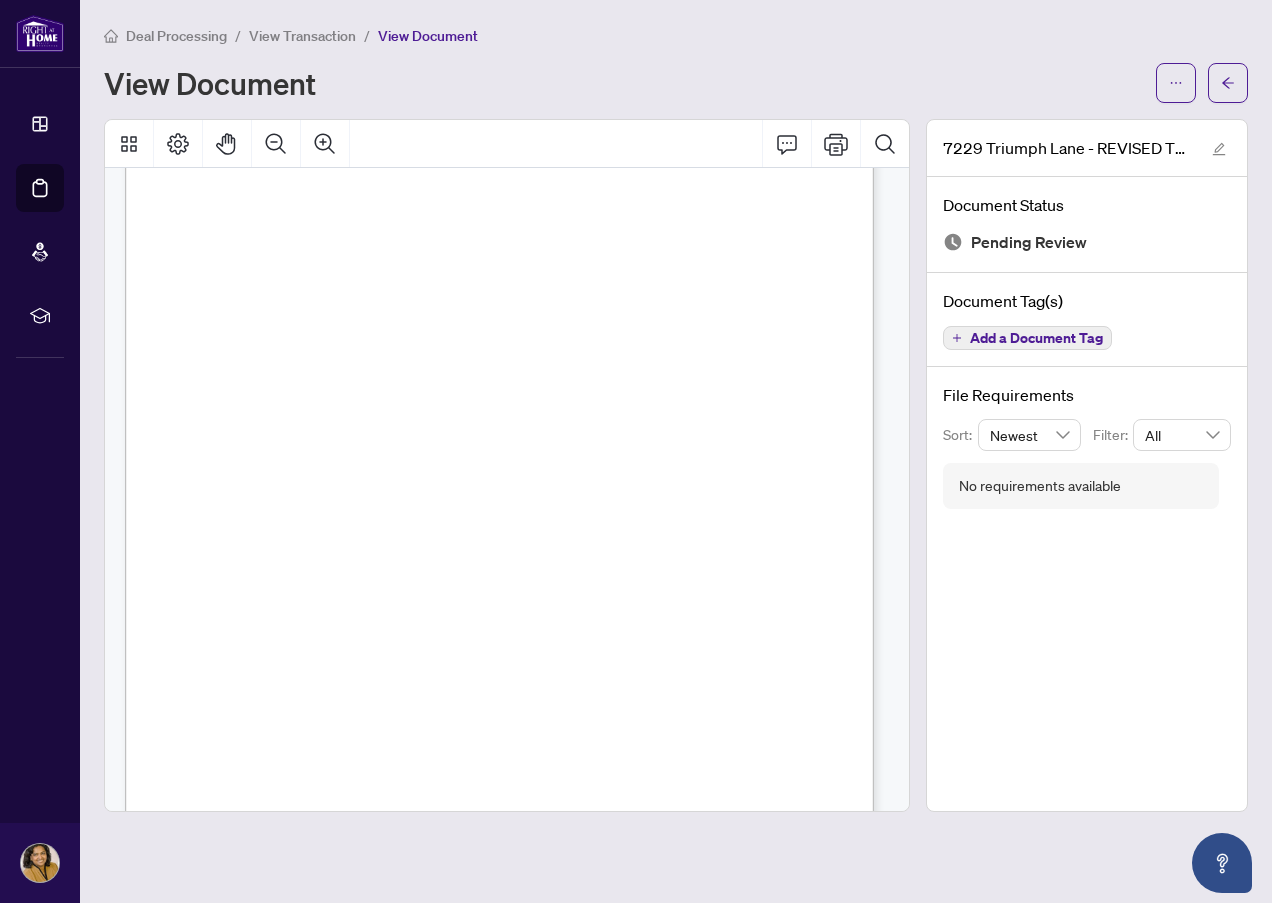 scroll, scrollTop: 366, scrollLeft: 0, axis: vertical 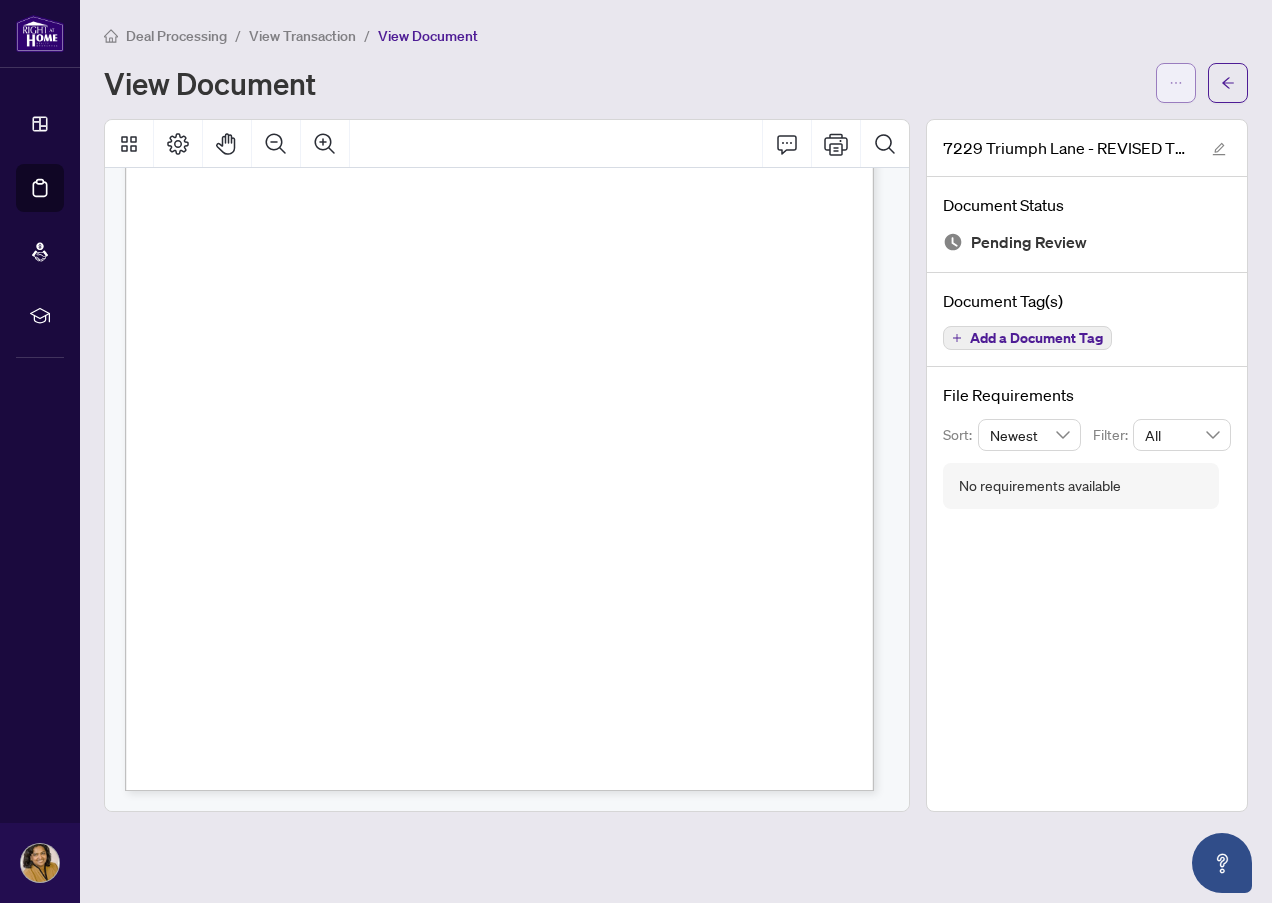 click 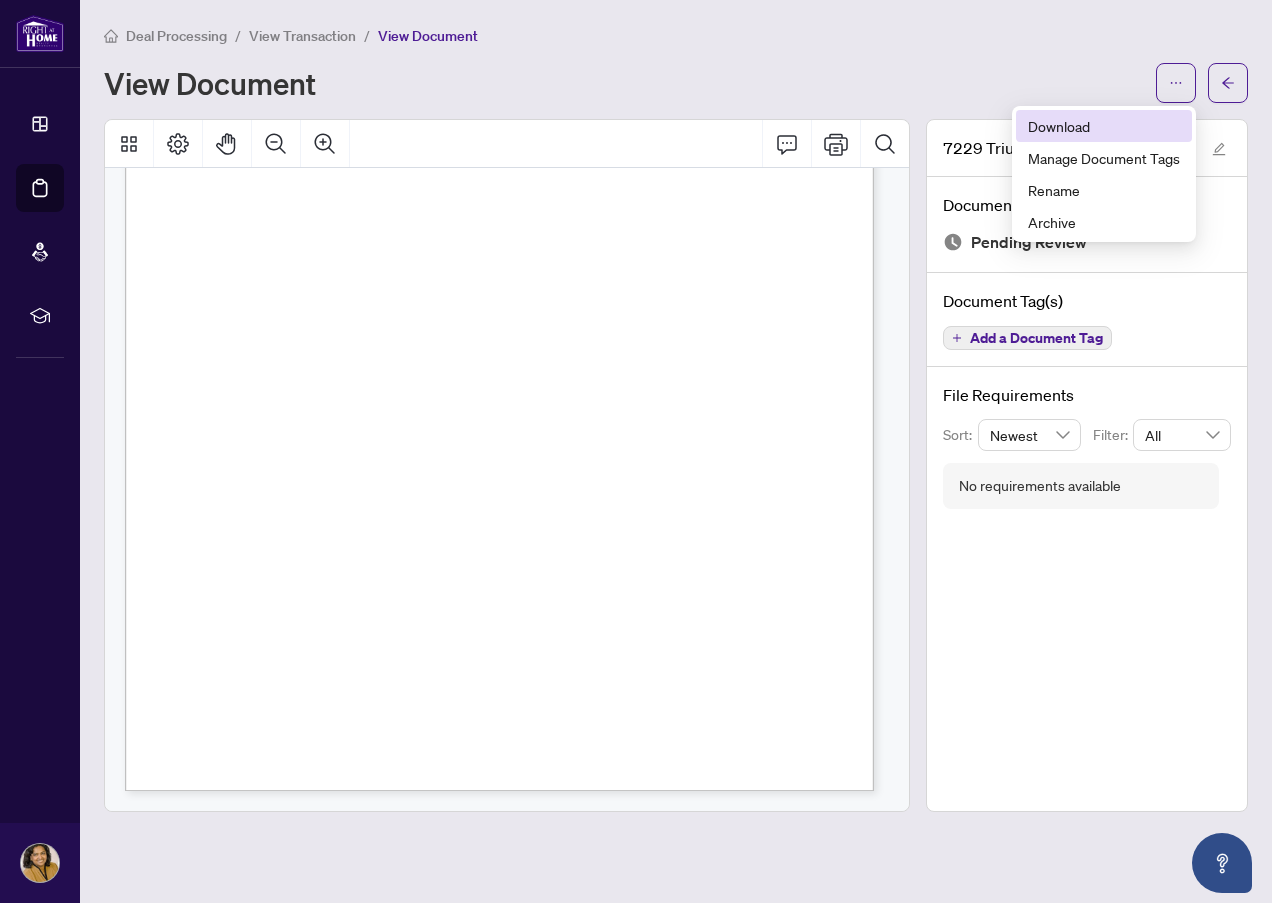 click on "Download" at bounding box center (1104, 126) 